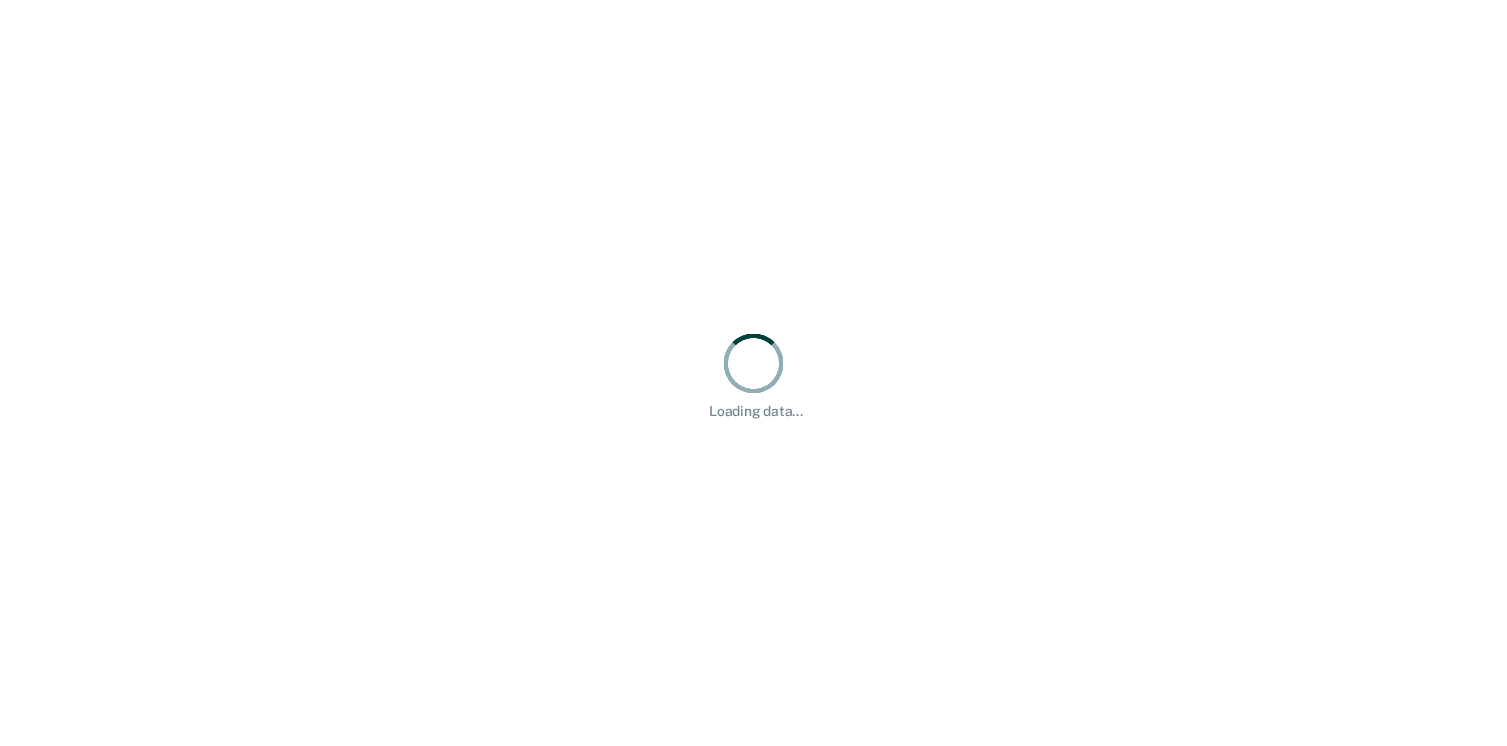 scroll, scrollTop: 0, scrollLeft: 0, axis: both 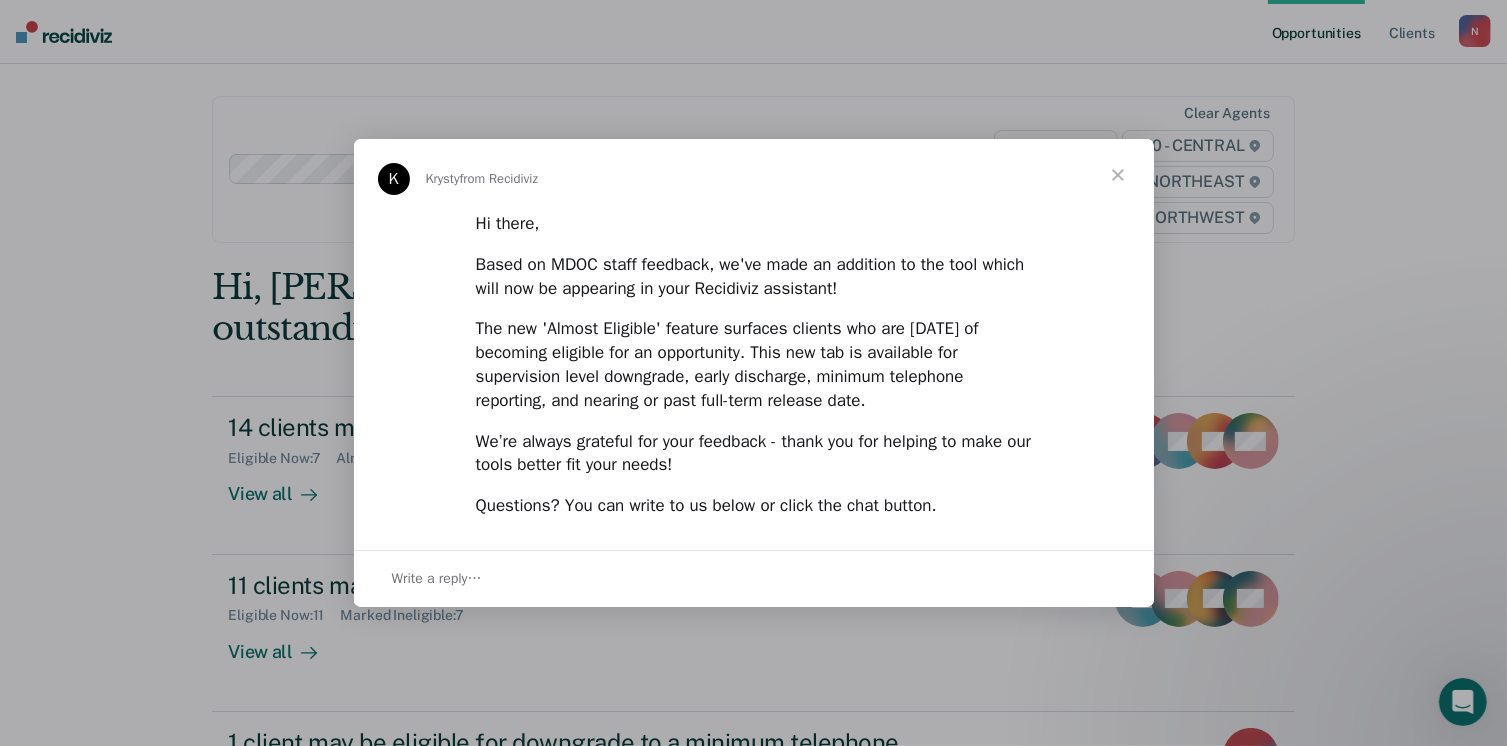 click at bounding box center [1118, 175] 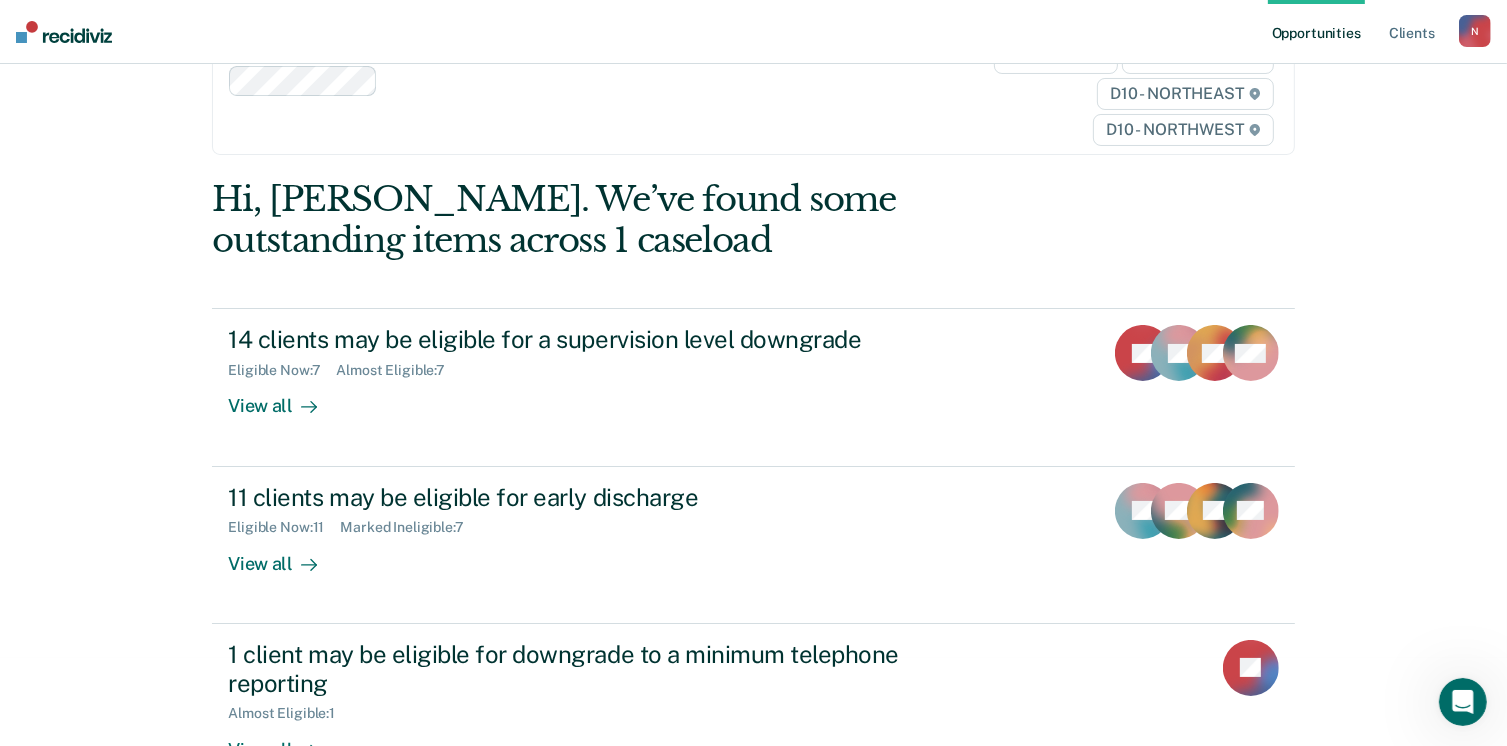 scroll, scrollTop: 86, scrollLeft: 0, axis: vertical 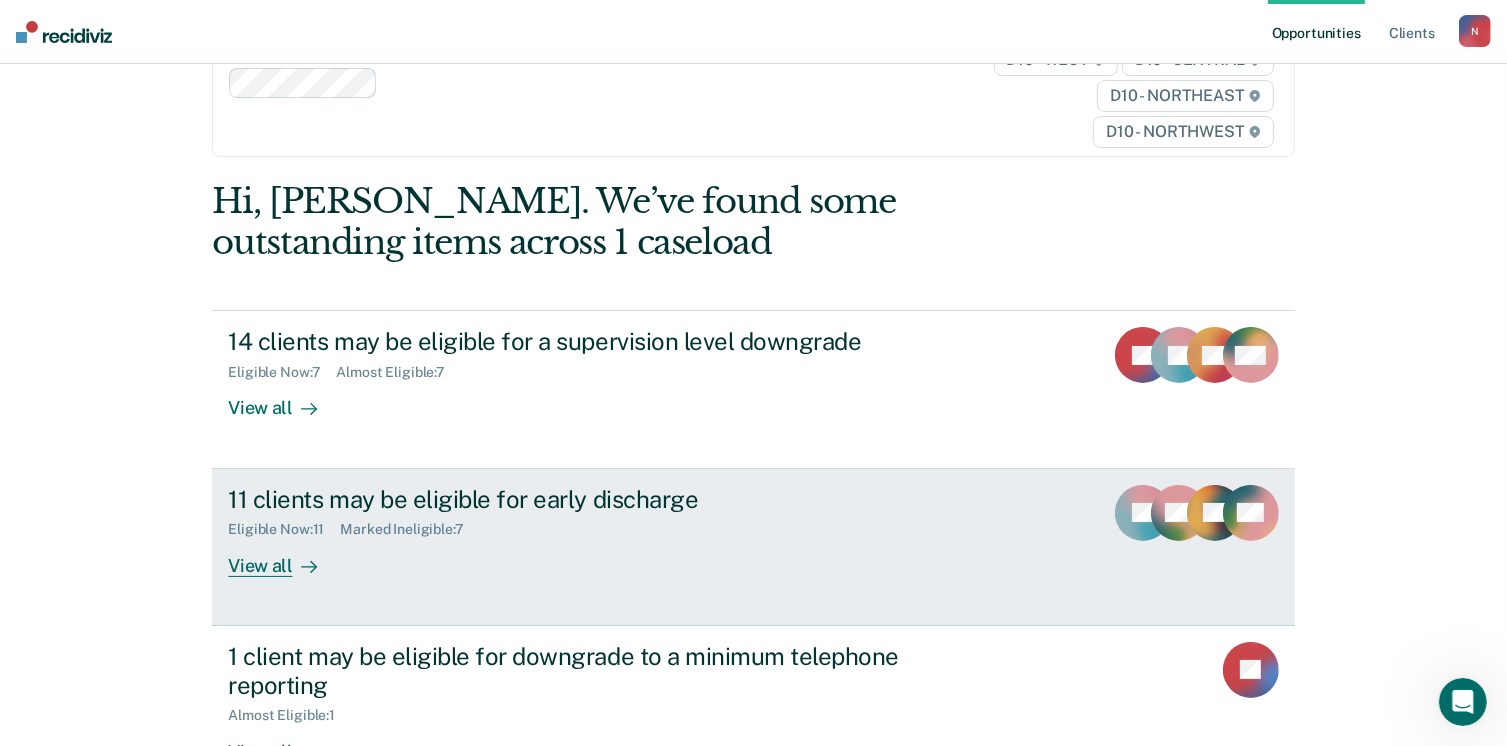 click on "11 clients may be eligible for early discharge" at bounding box center (579, 499) 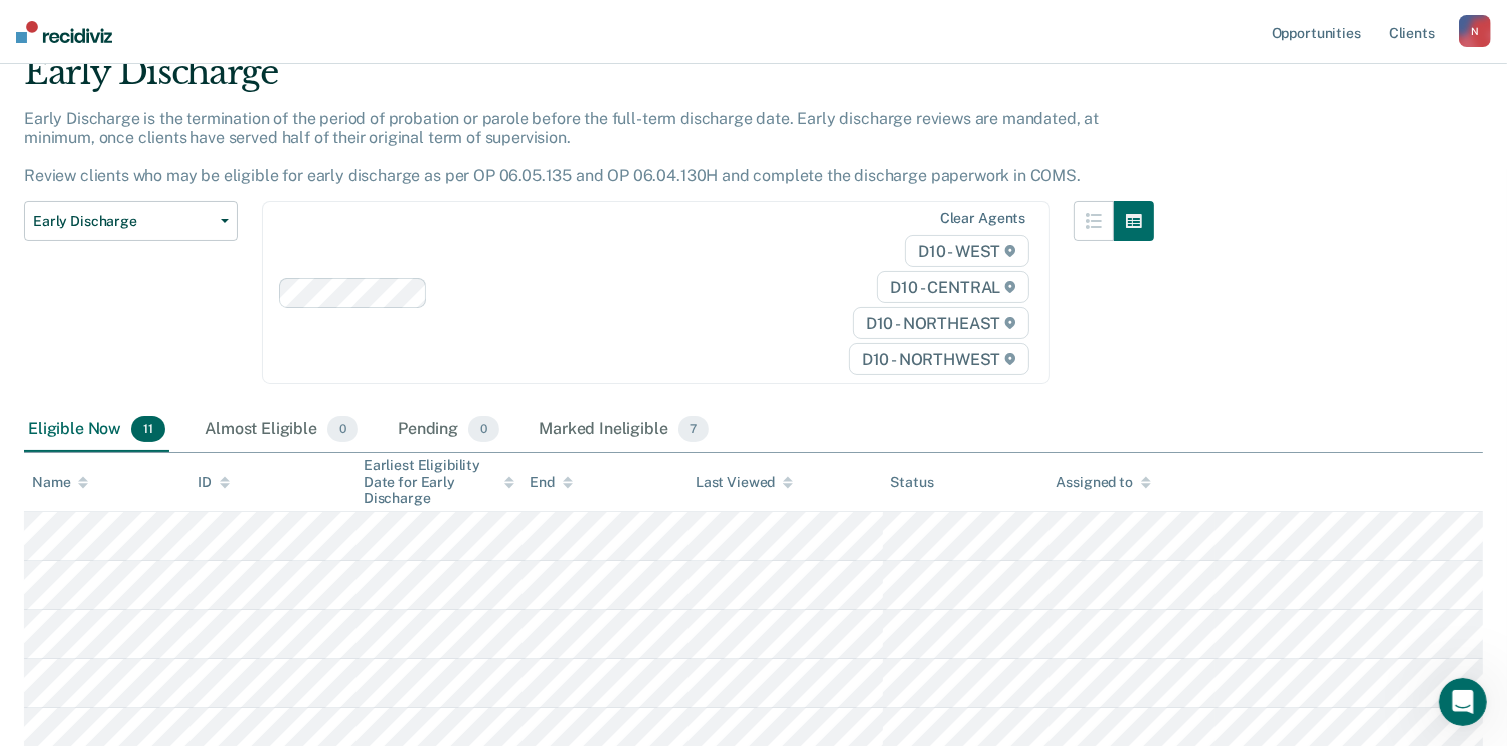 scroll, scrollTop: 0, scrollLeft: 0, axis: both 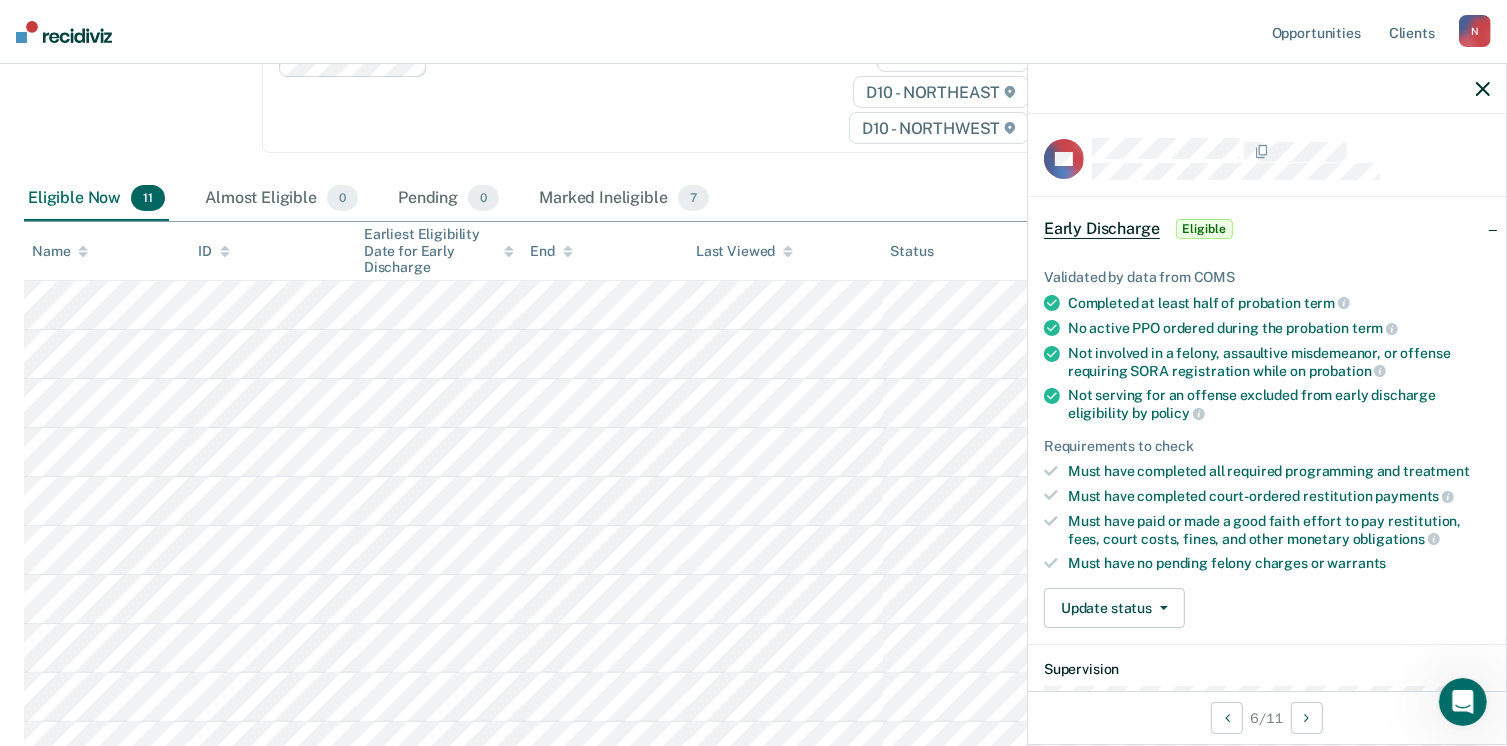 click on "Eligible" at bounding box center [1204, 229] 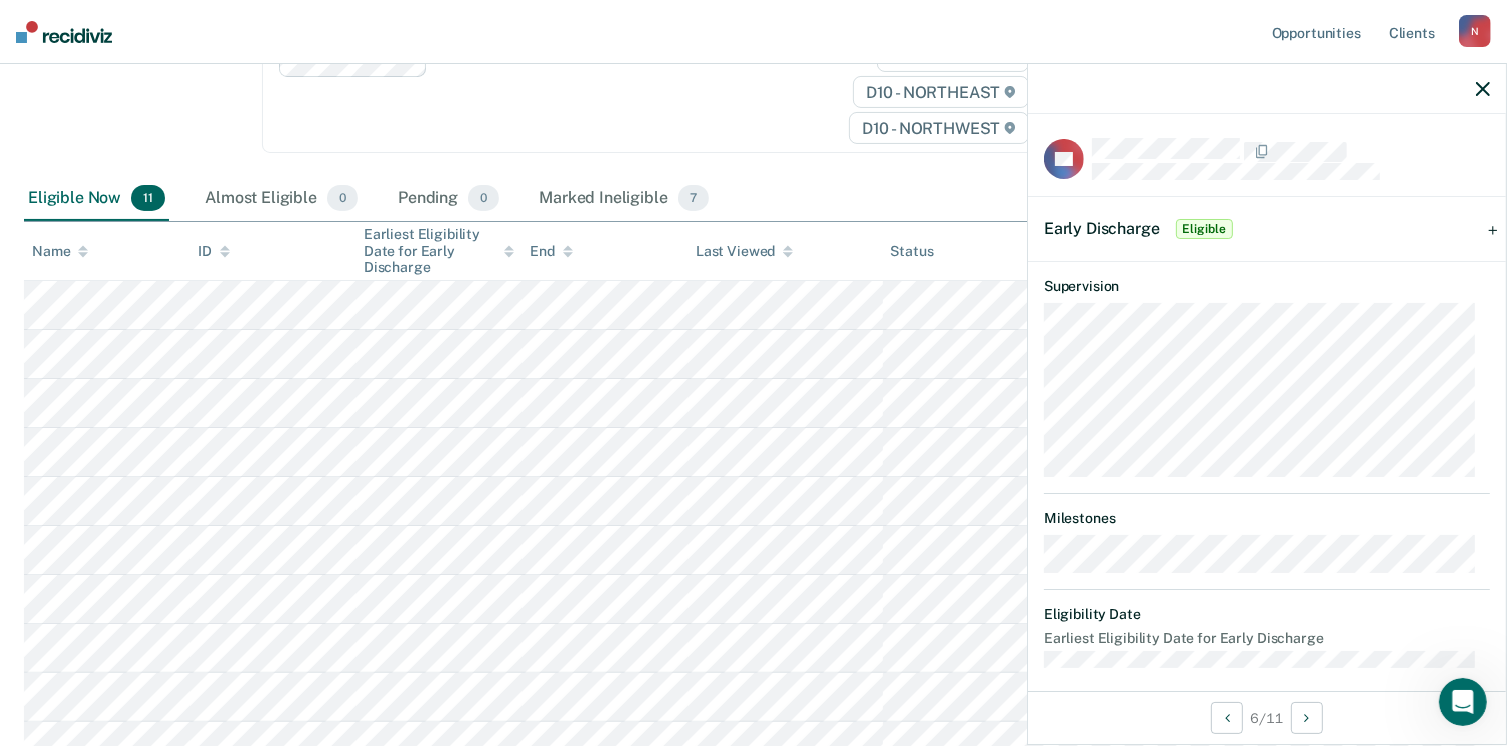 click on "Eligible" at bounding box center (1204, 229) 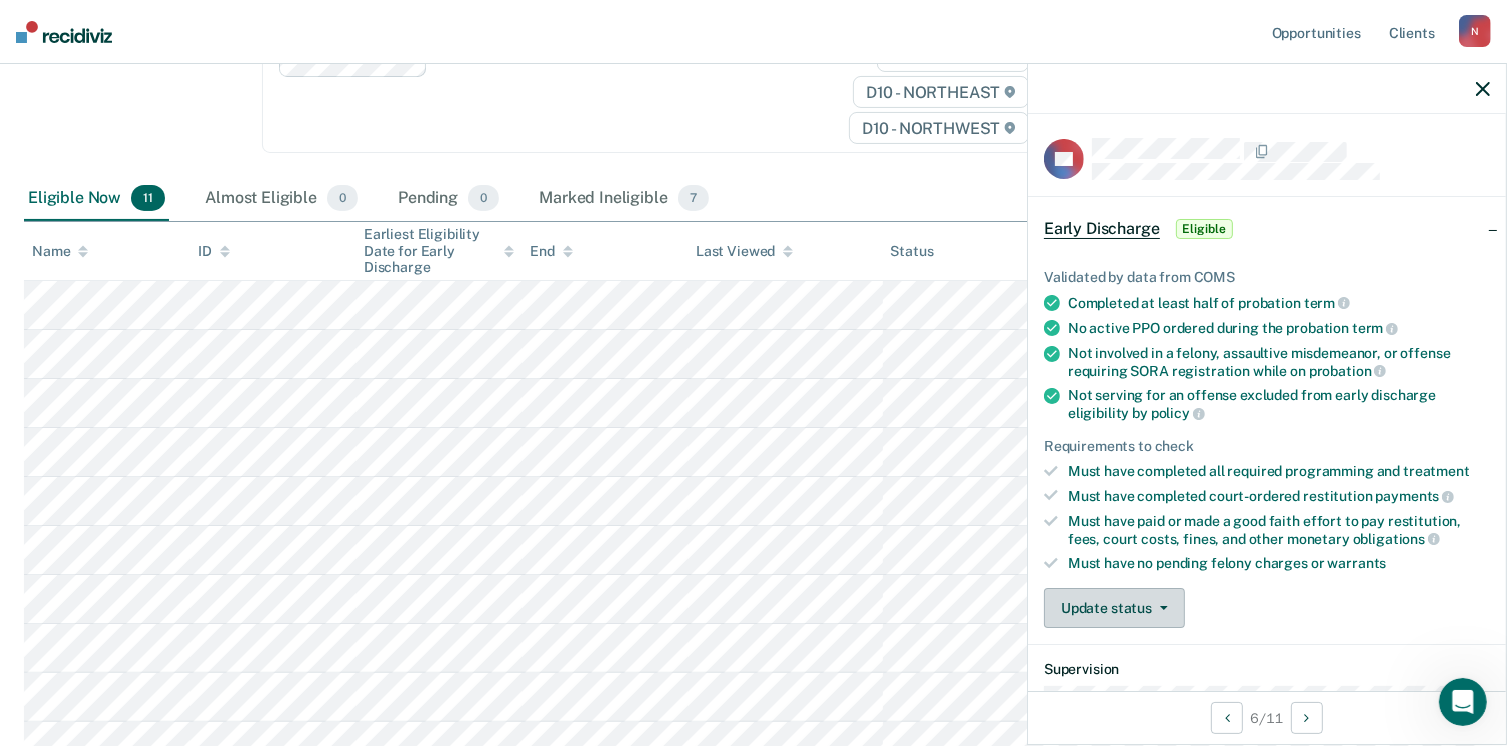 click on "Update status" at bounding box center (1114, 608) 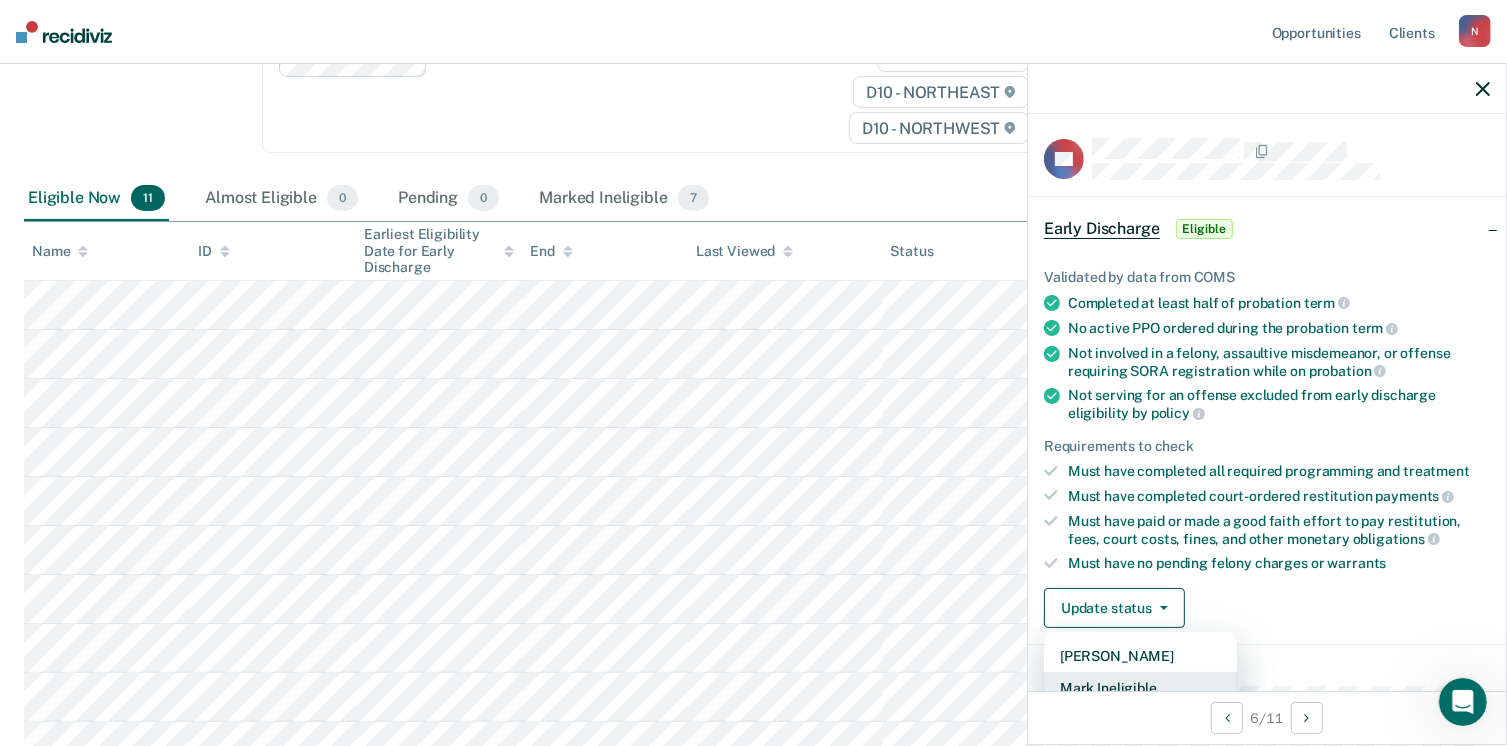 scroll, scrollTop: 5, scrollLeft: 0, axis: vertical 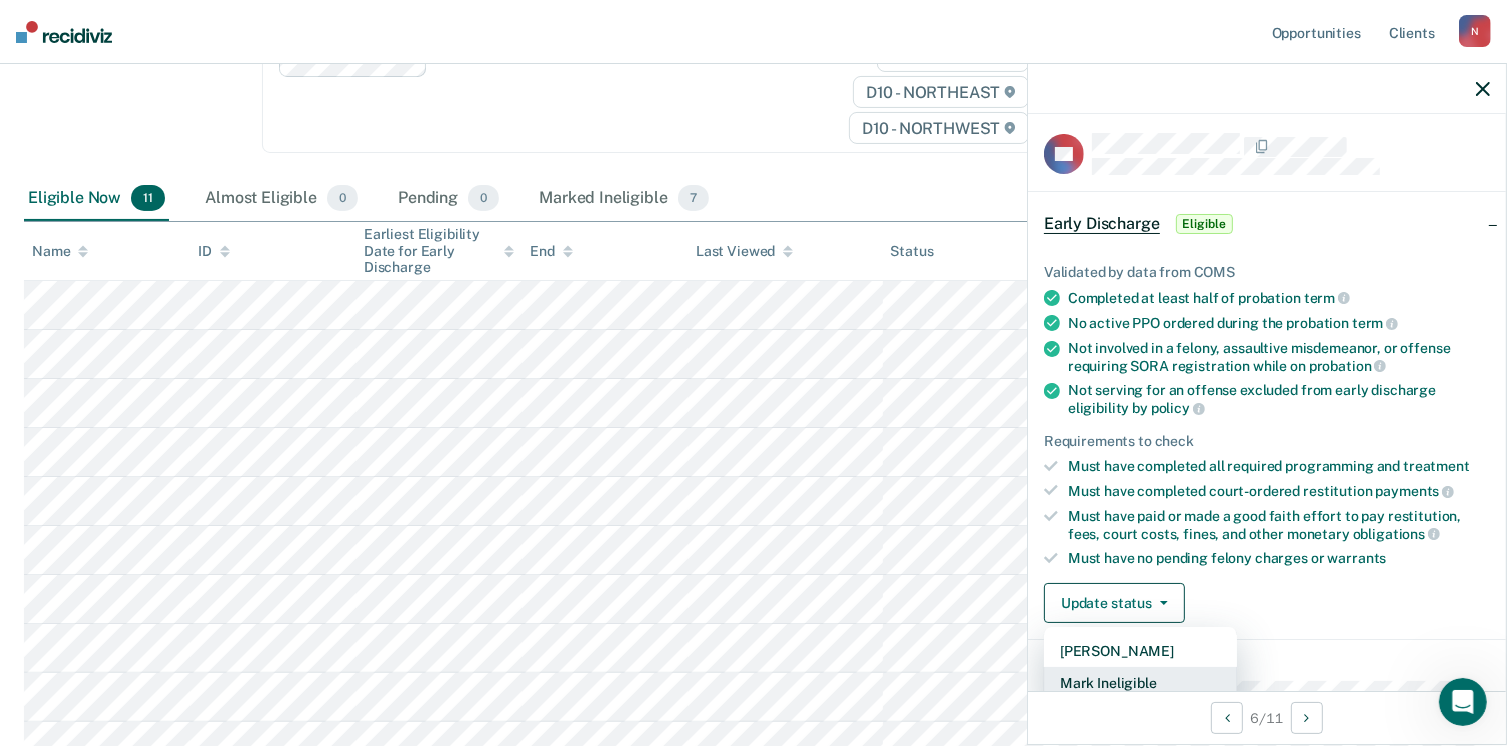 click on "Mark Ineligible" at bounding box center (1140, 683) 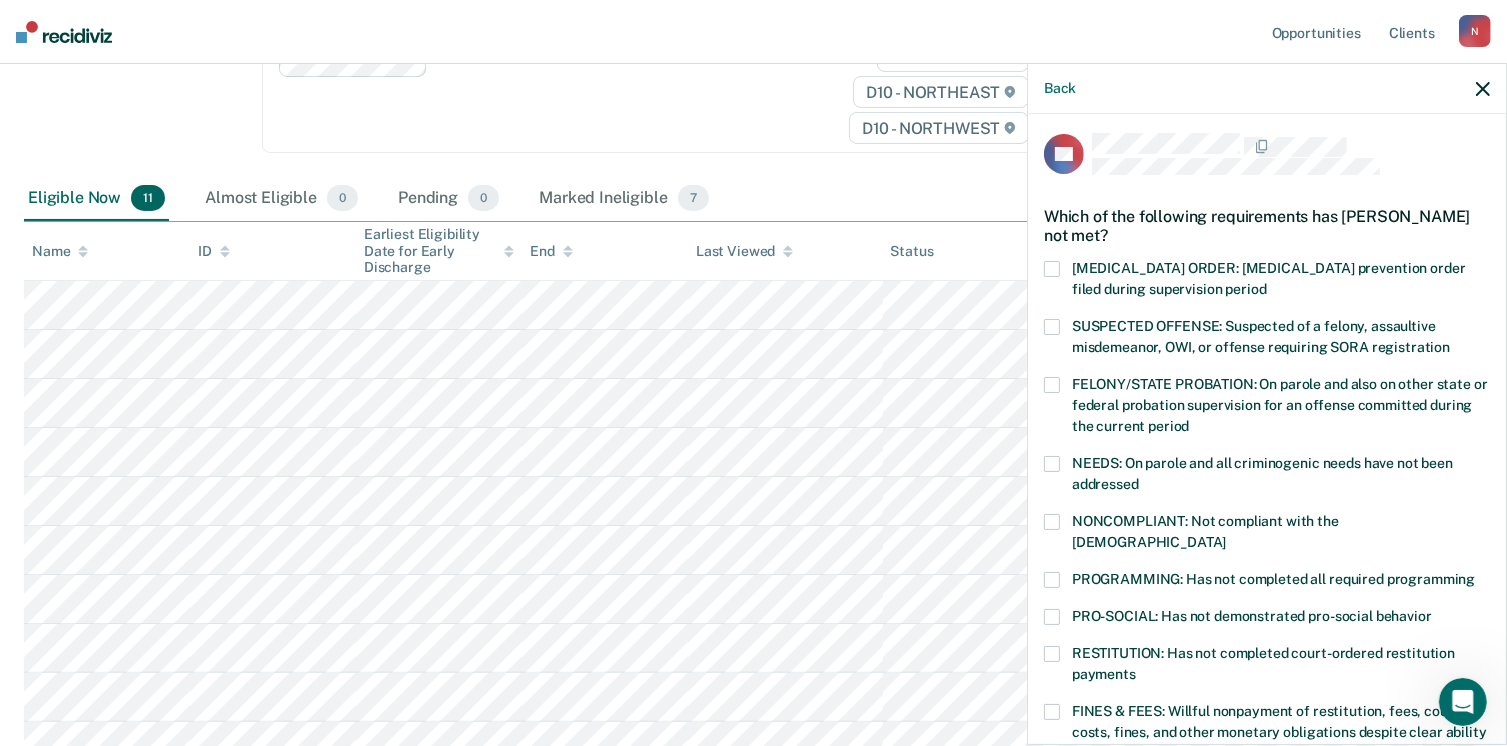 click at bounding box center (1052, 522) 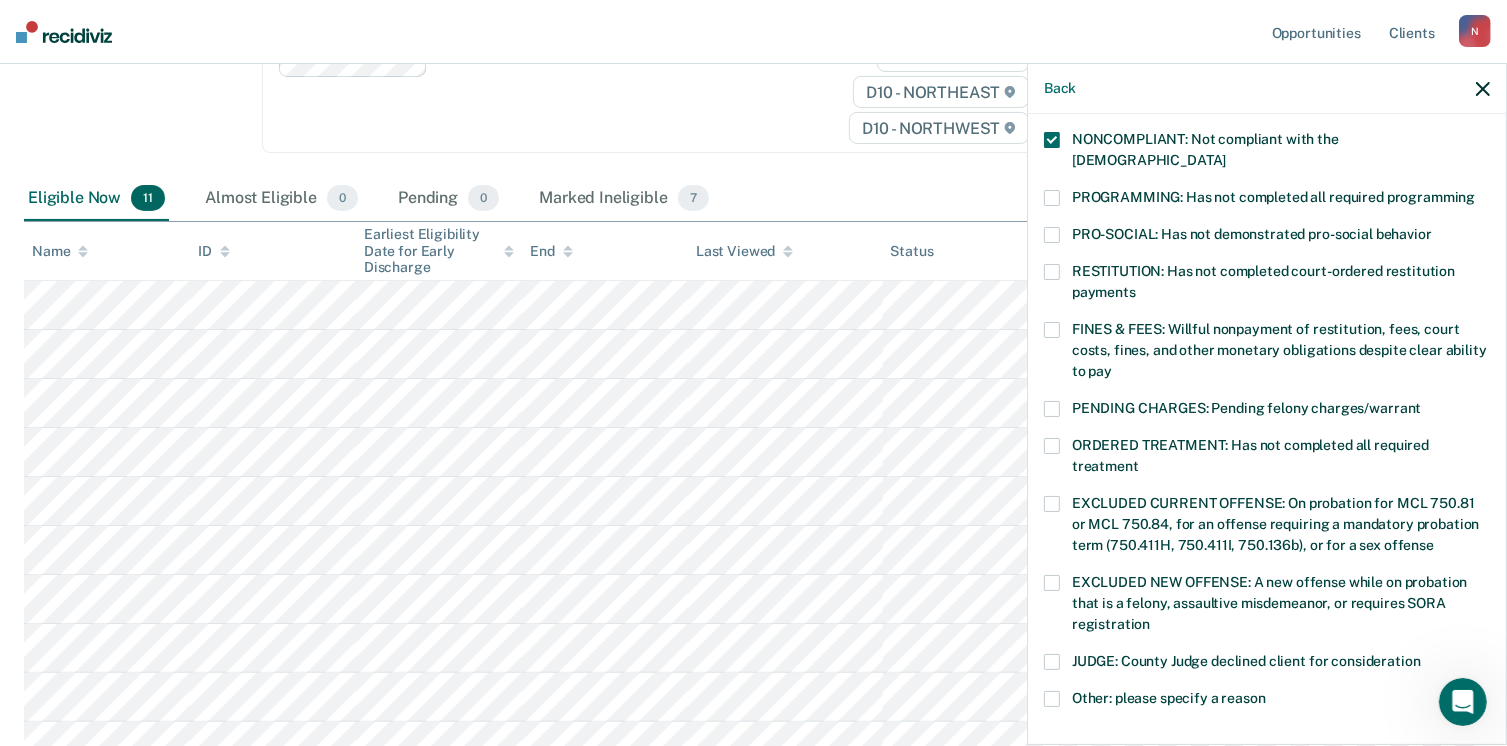 scroll, scrollTop: 389, scrollLeft: 0, axis: vertical 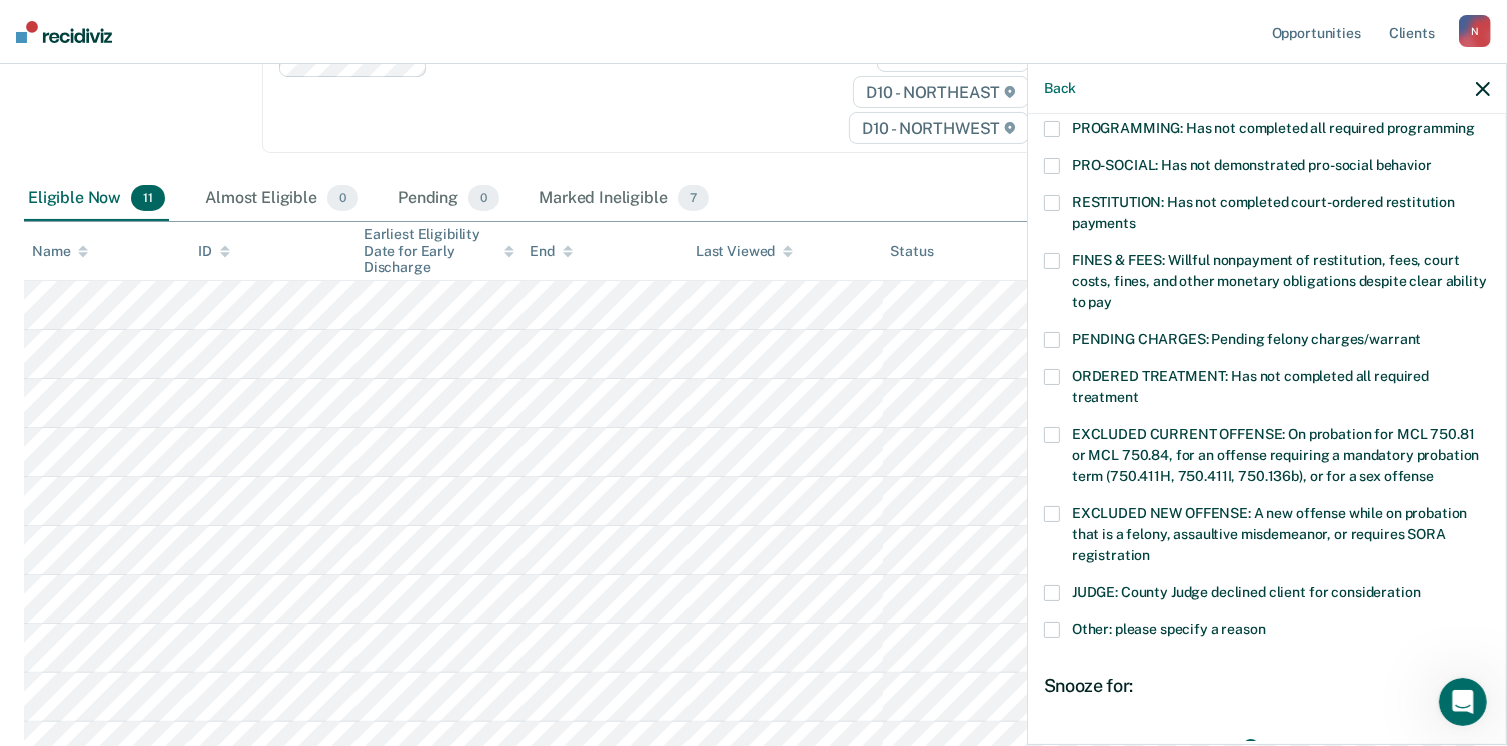 click at bounding box center (1052, 630) 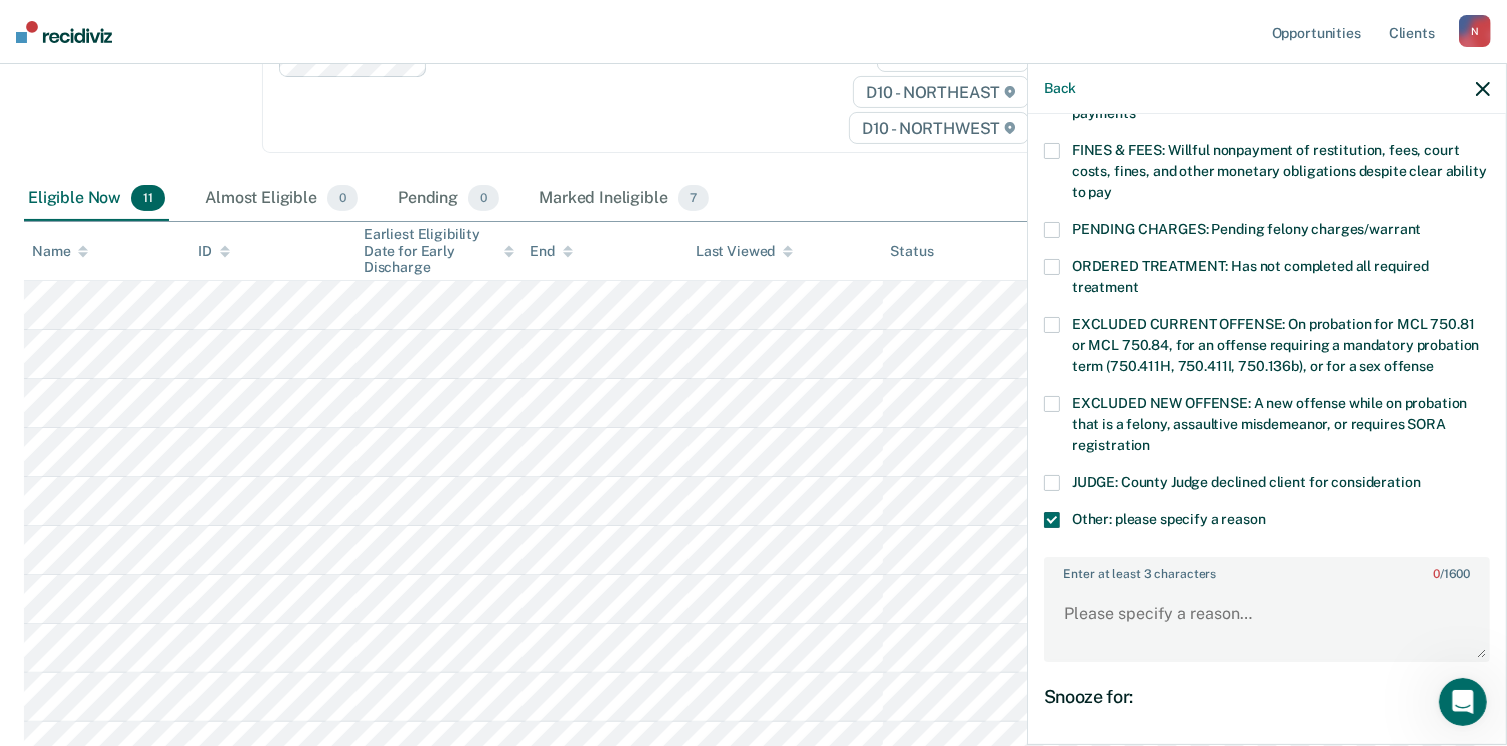 scroll, scrollTop: 568, scrollLeft: 0, axis: vertical 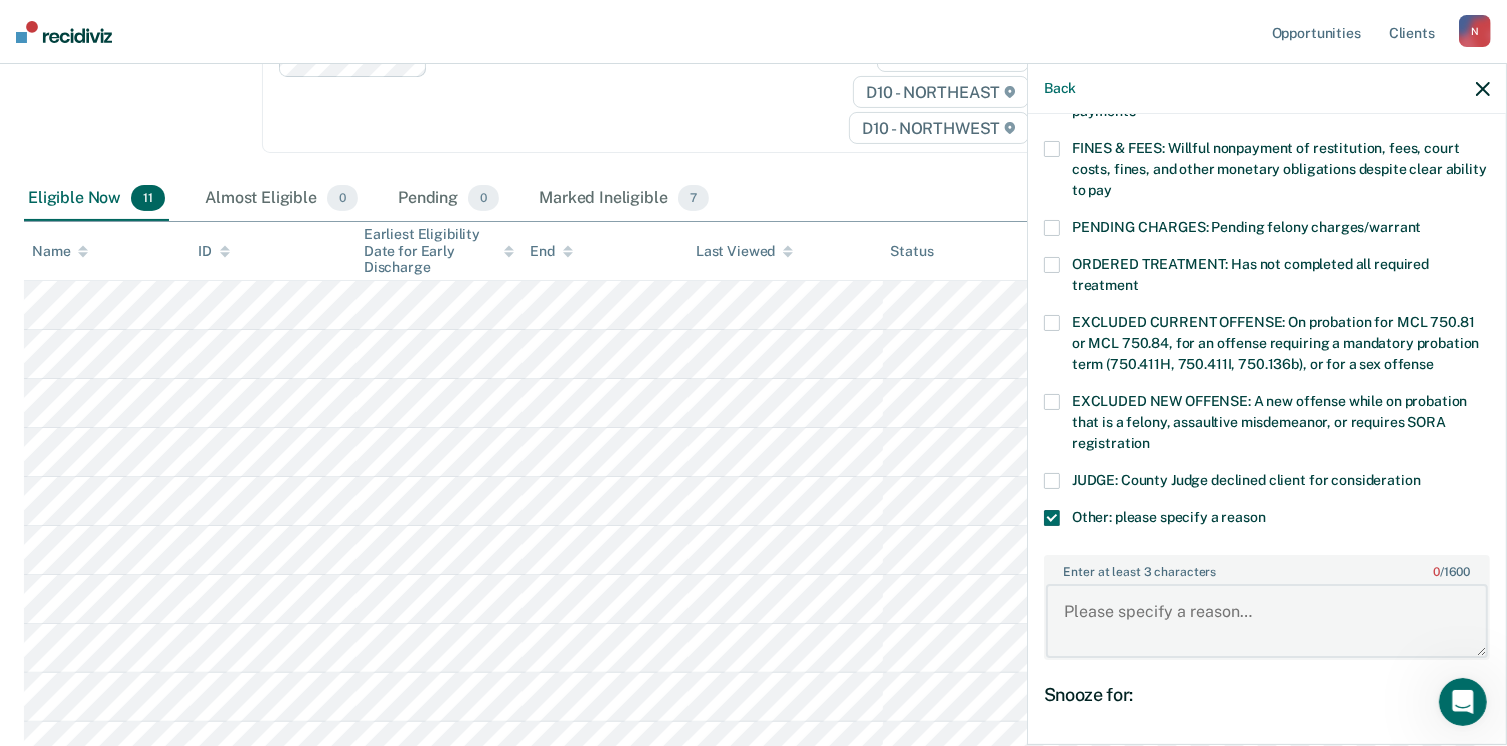 click on "Enter at least 3 characters 0  /  1600" at bounding box center [1267, 621] 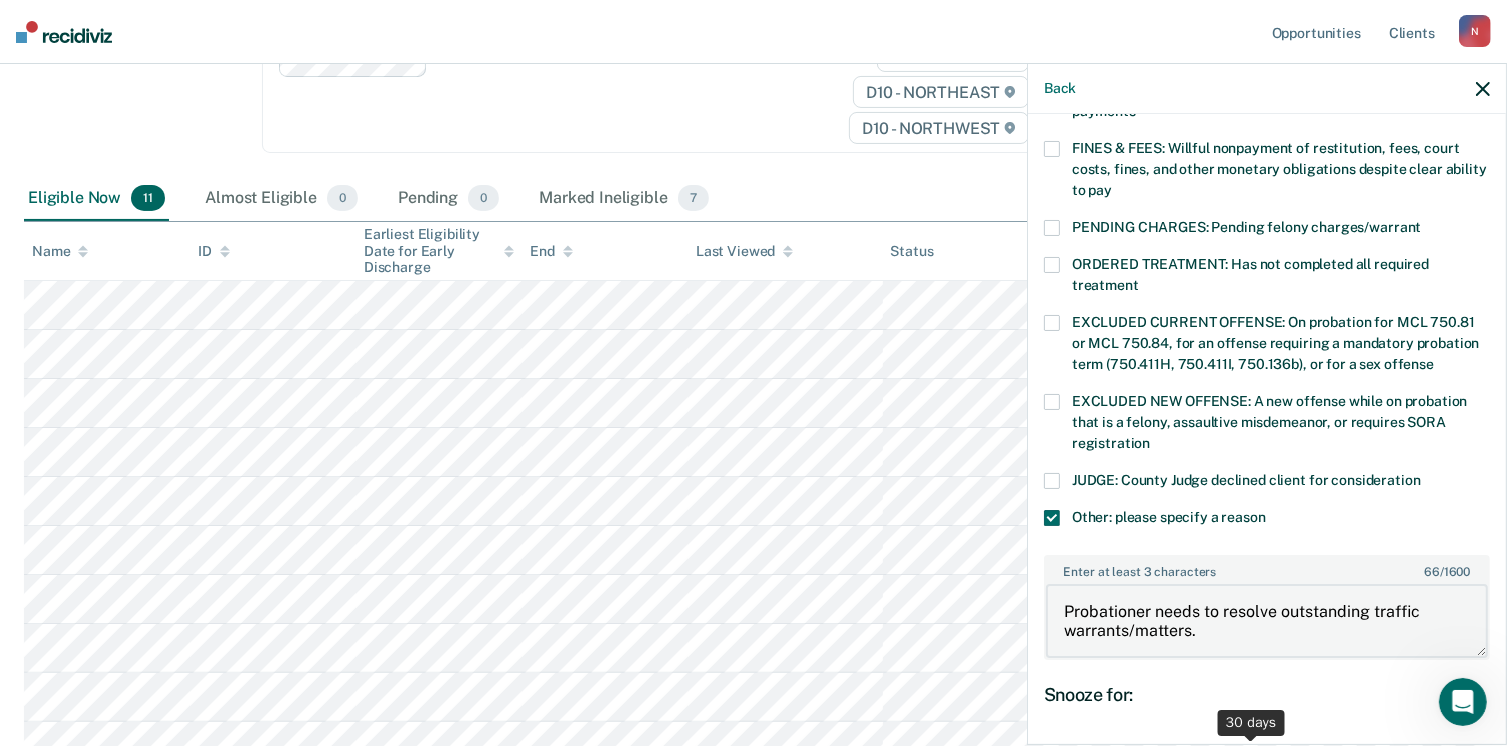 type on "Probationer needs to resolve outstanding traffic warrants/matters." 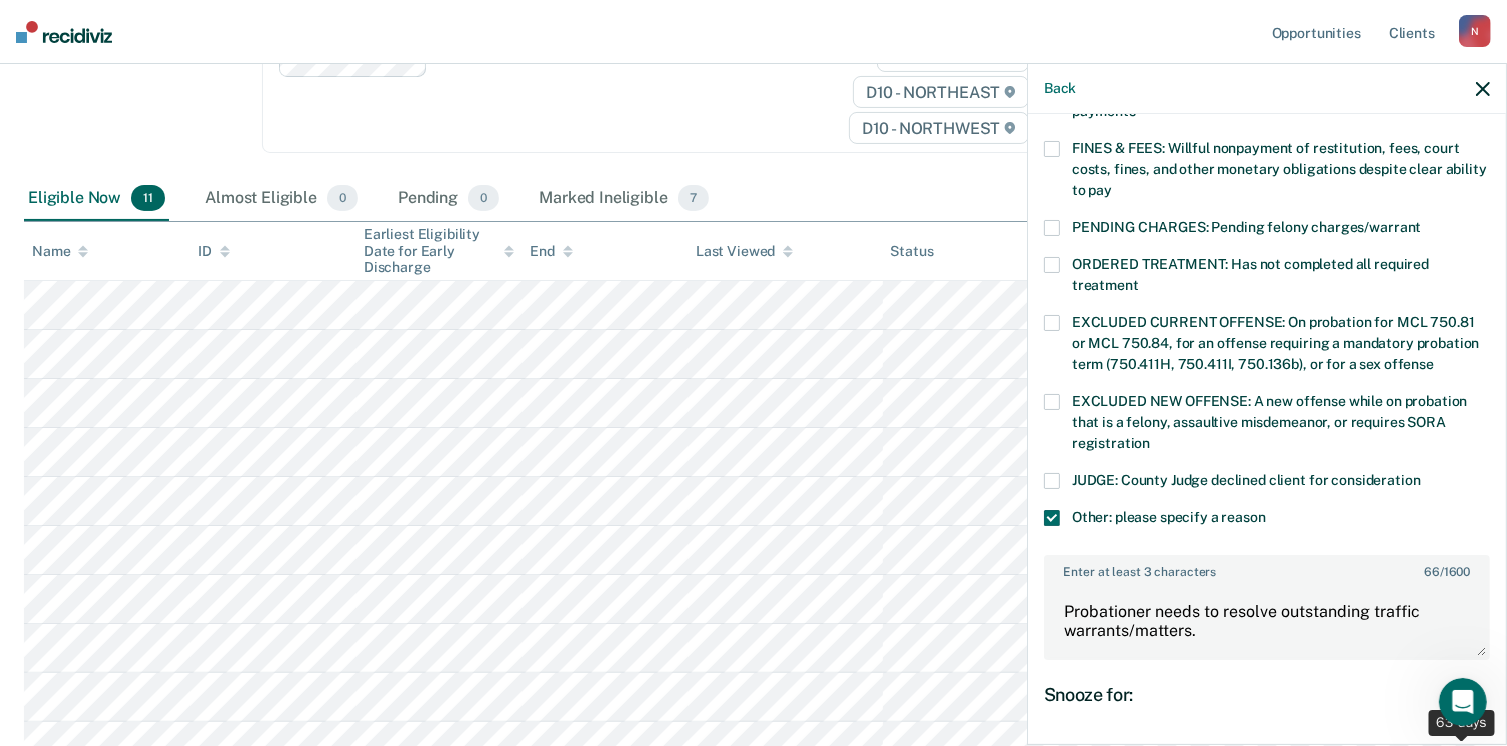 drag, startPoint x: 1246, startPoint y: 736, endPoint x: 1448, endPoint y: 755, distance: 202.8916 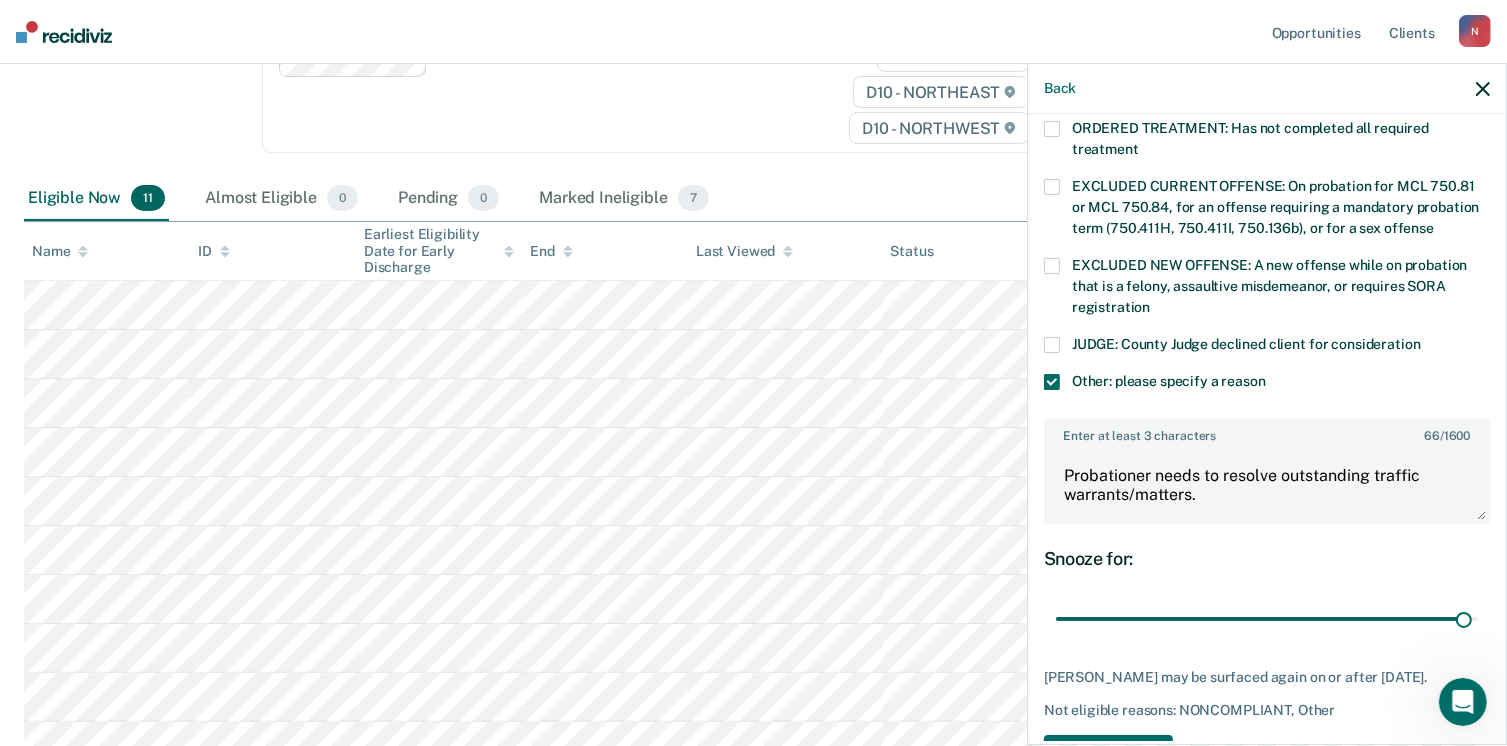 scroll, scrollTop: 766, scrollLeft: 0, axis: vertical 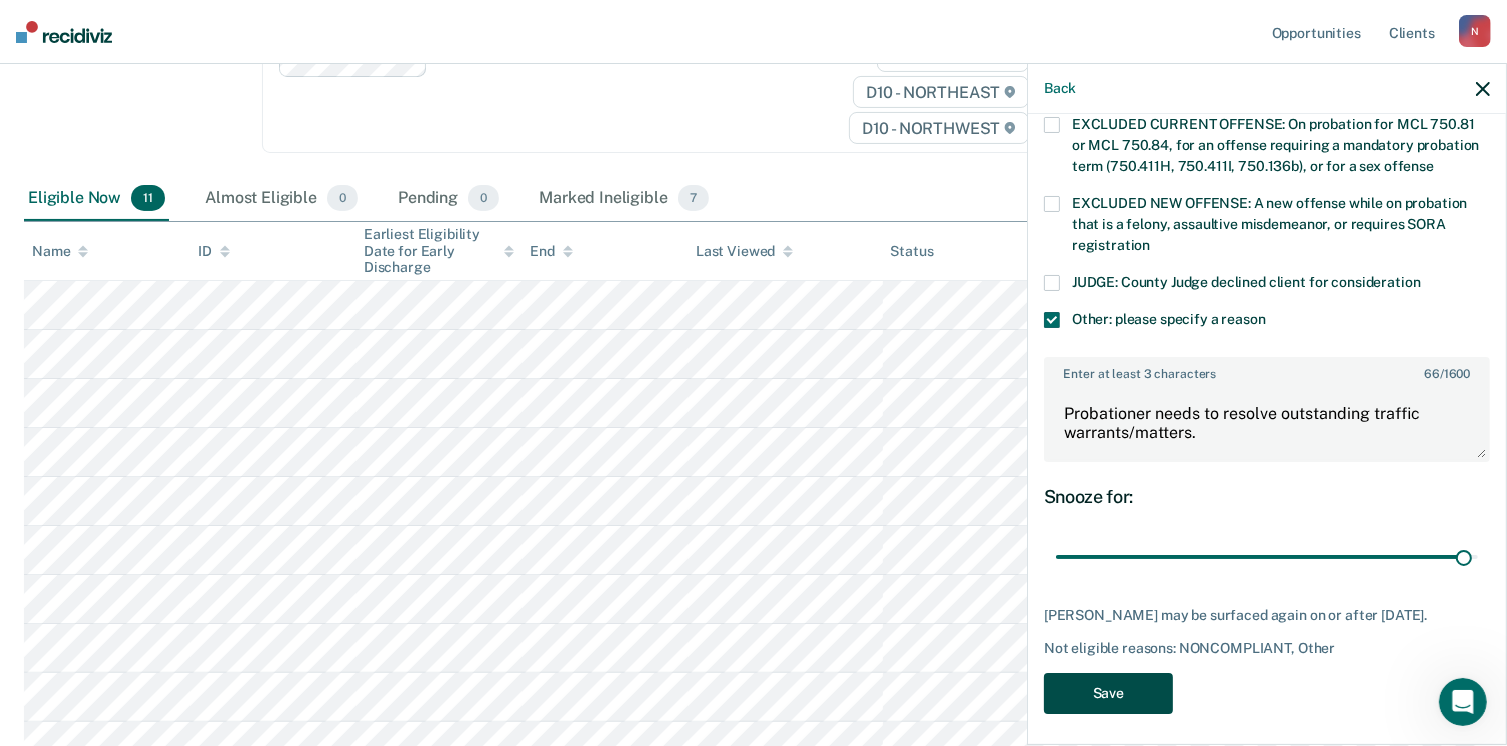 click on "Save" at bounding box center [1108, 693] 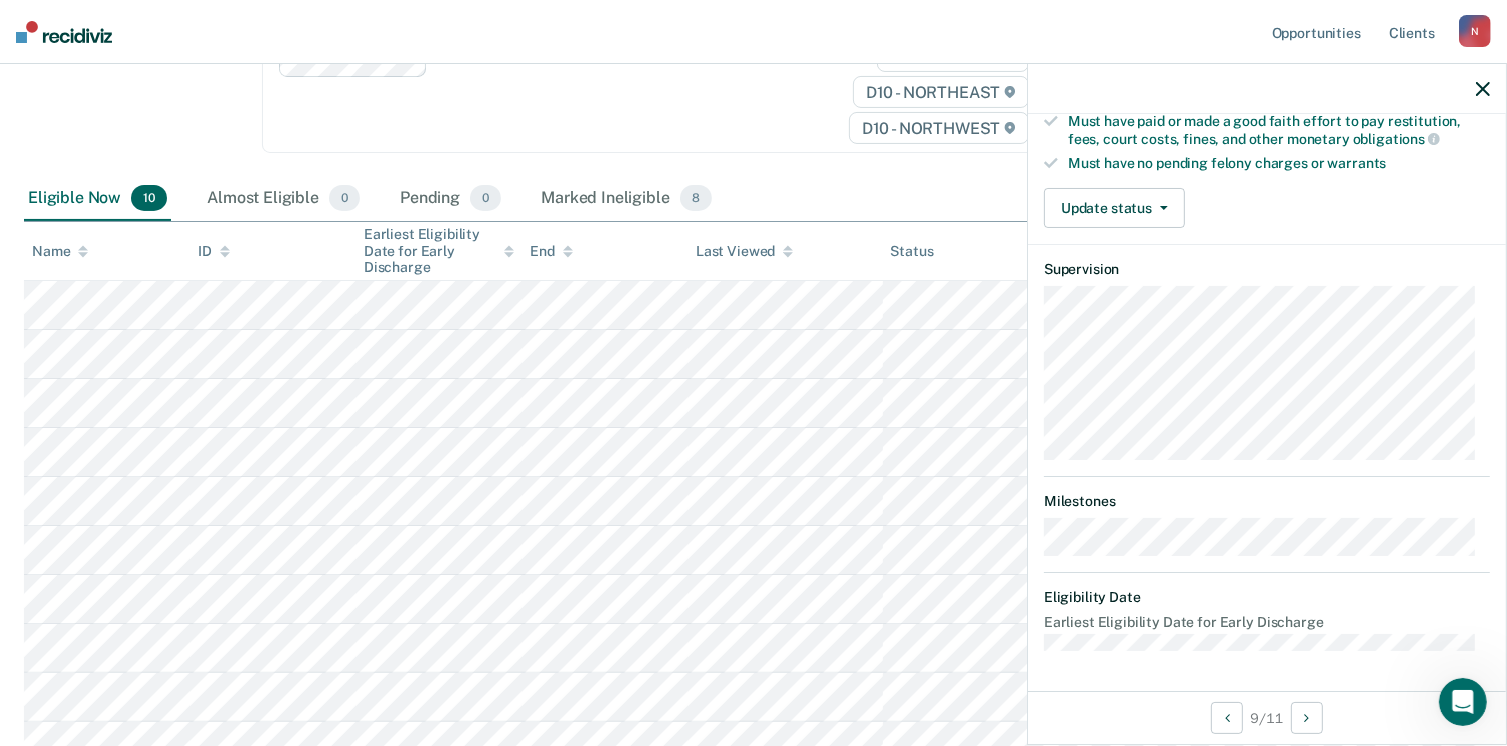 scroll, scrollTop: 392, scrollLeft: 0, axis: vertical 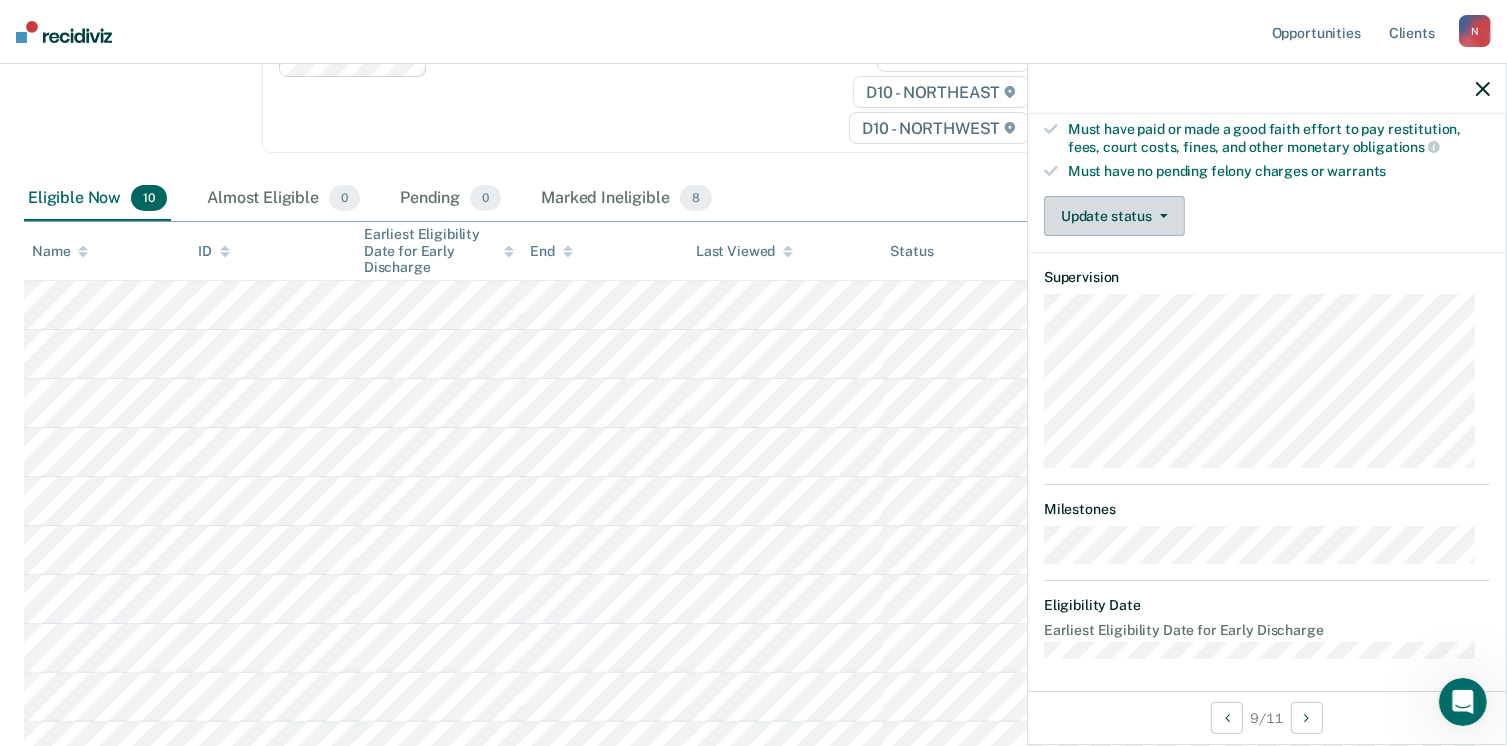 click on "Update status" at bounding box center (1114, 216) 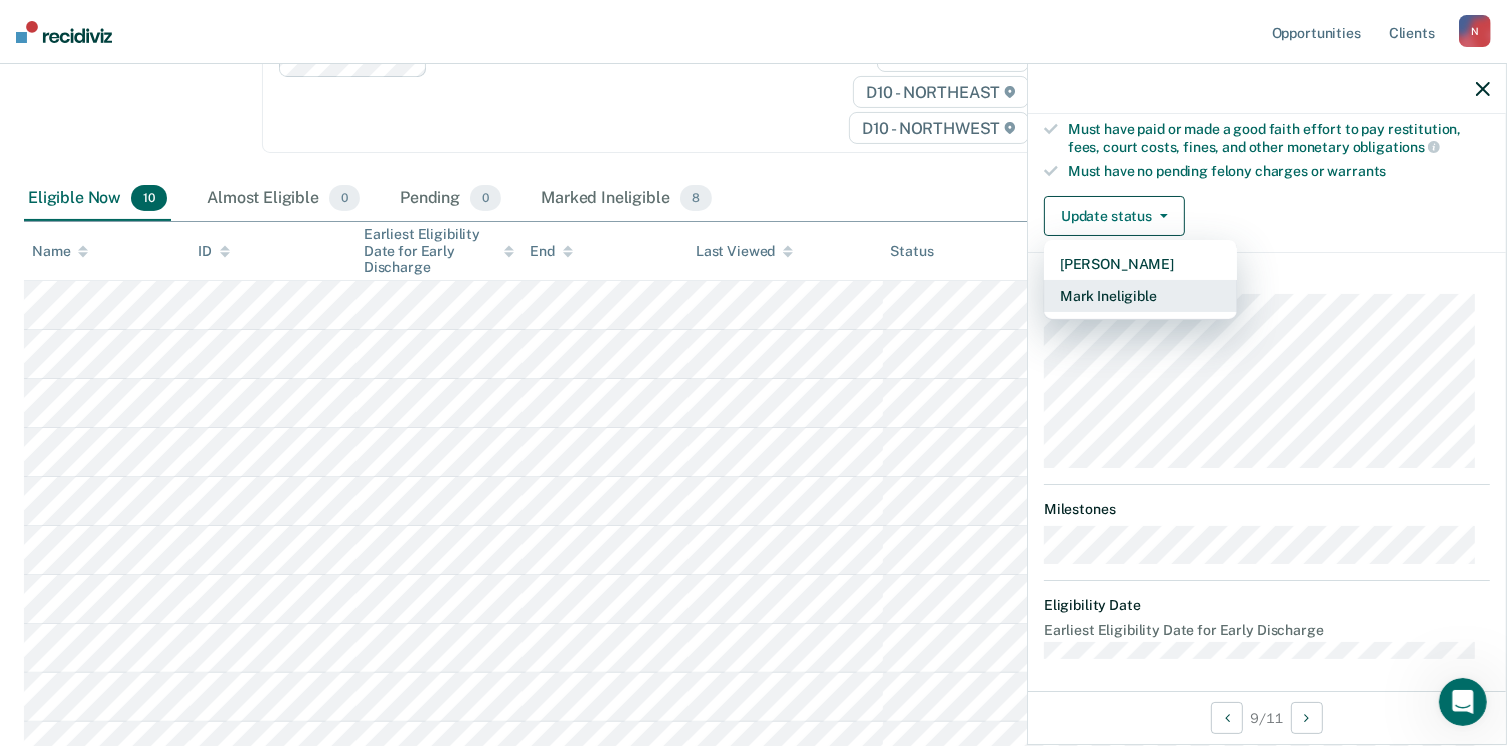 click on "Mark Ineligible" at bounding box center [1140, 296] 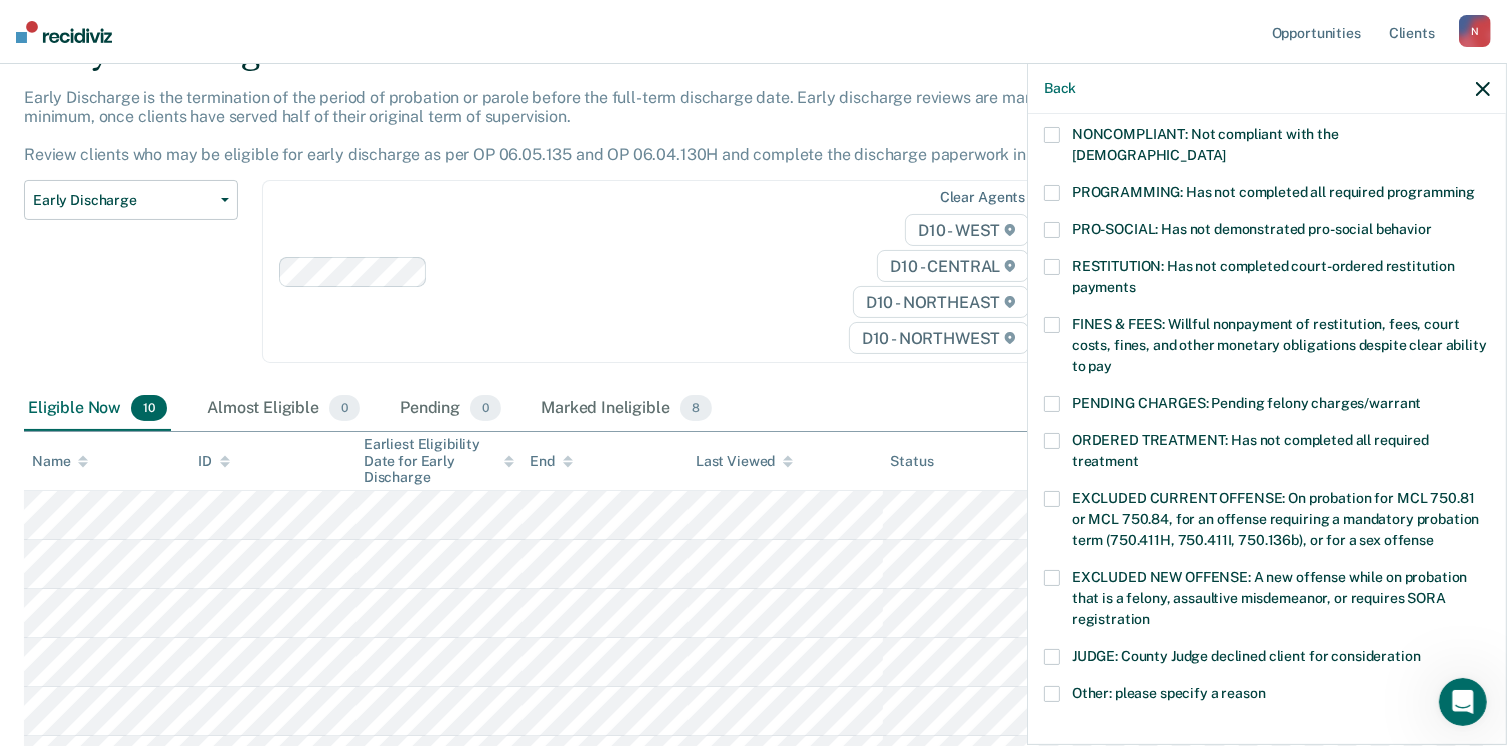scroll, scrollTop: 112, scrollLeft: 0, axis: vertical 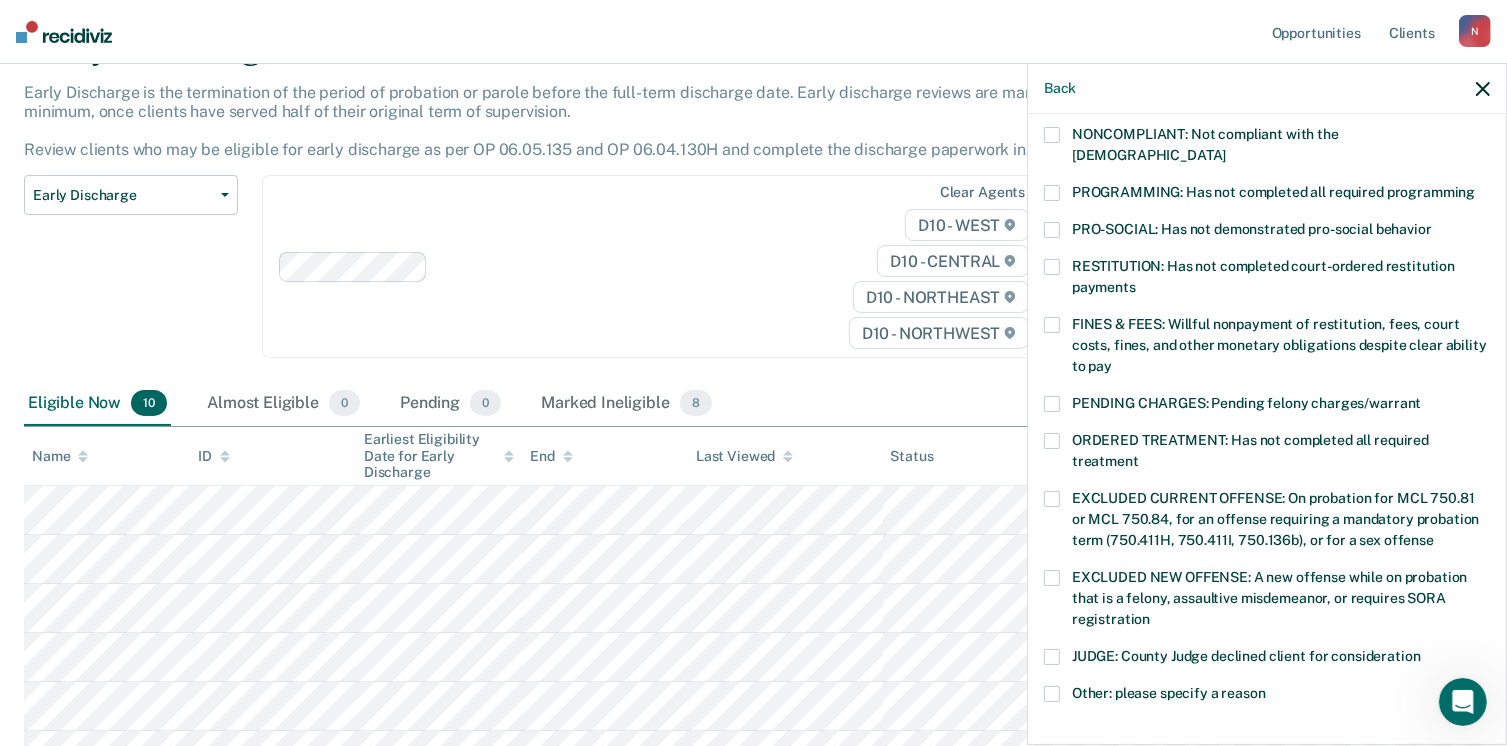 click at bounding box center [1052, 193] 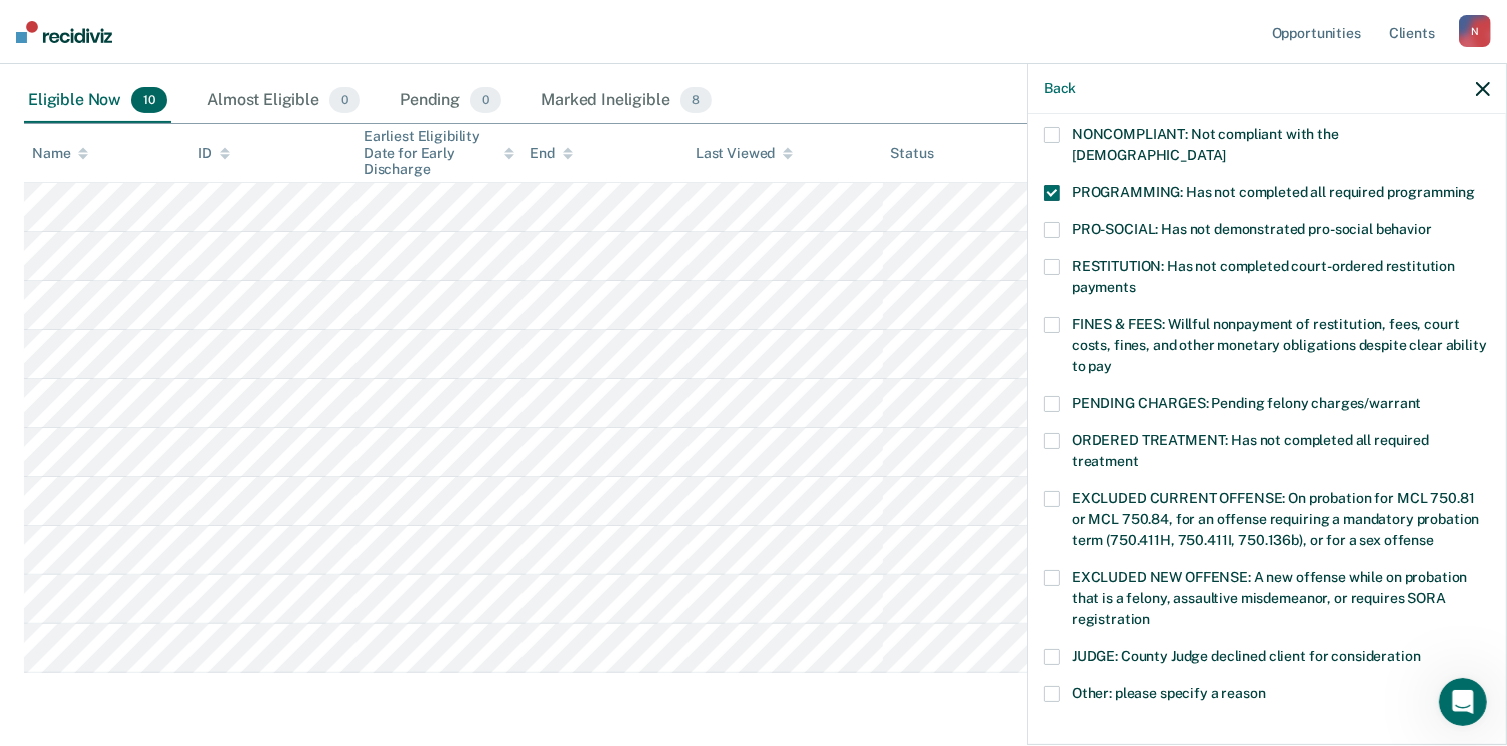 scroll, scrollTop: 412, scrollLeft: 0, axis: vertical 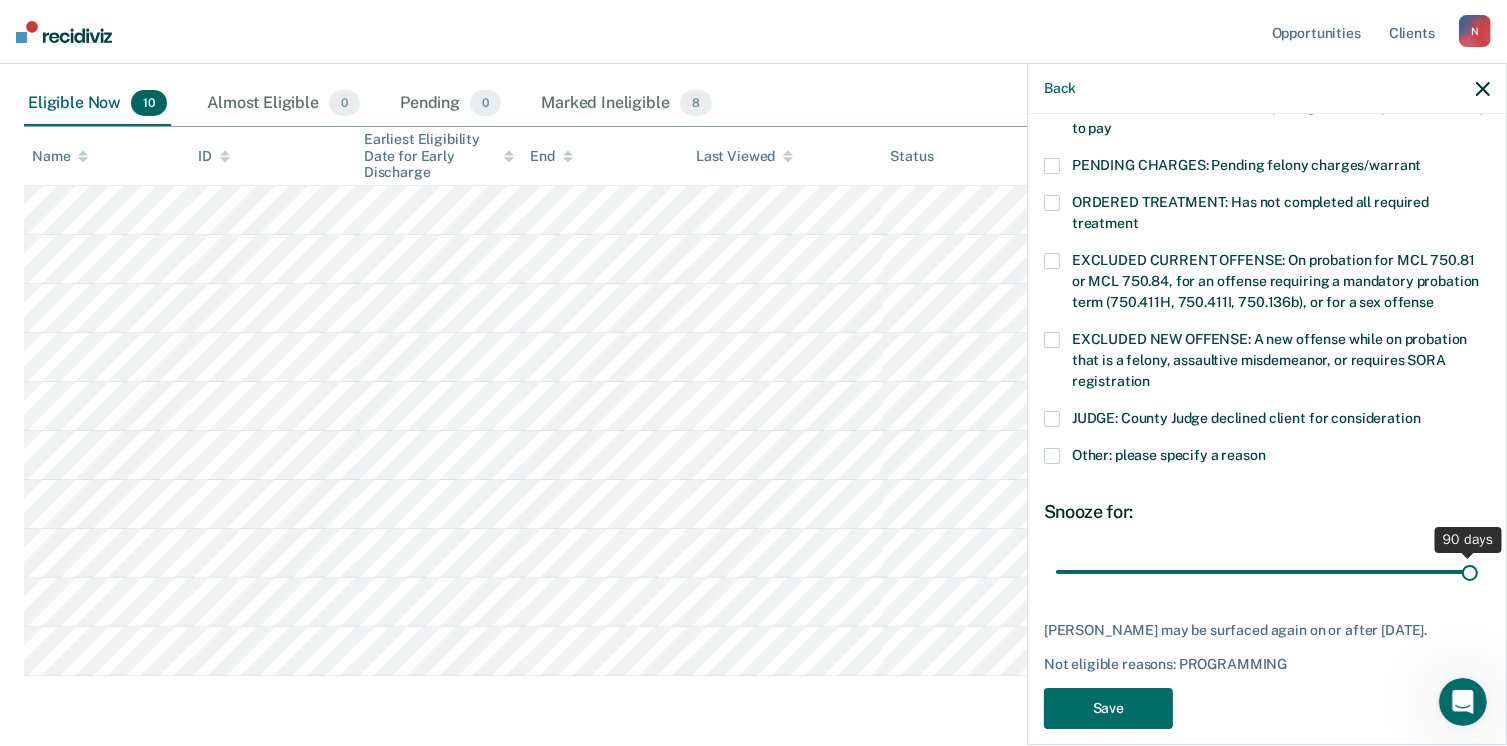 drag, startPoint x: 1192, startPoint y: 549, endPoint x: 1501, endPoint y: 538, distance: 309.19574 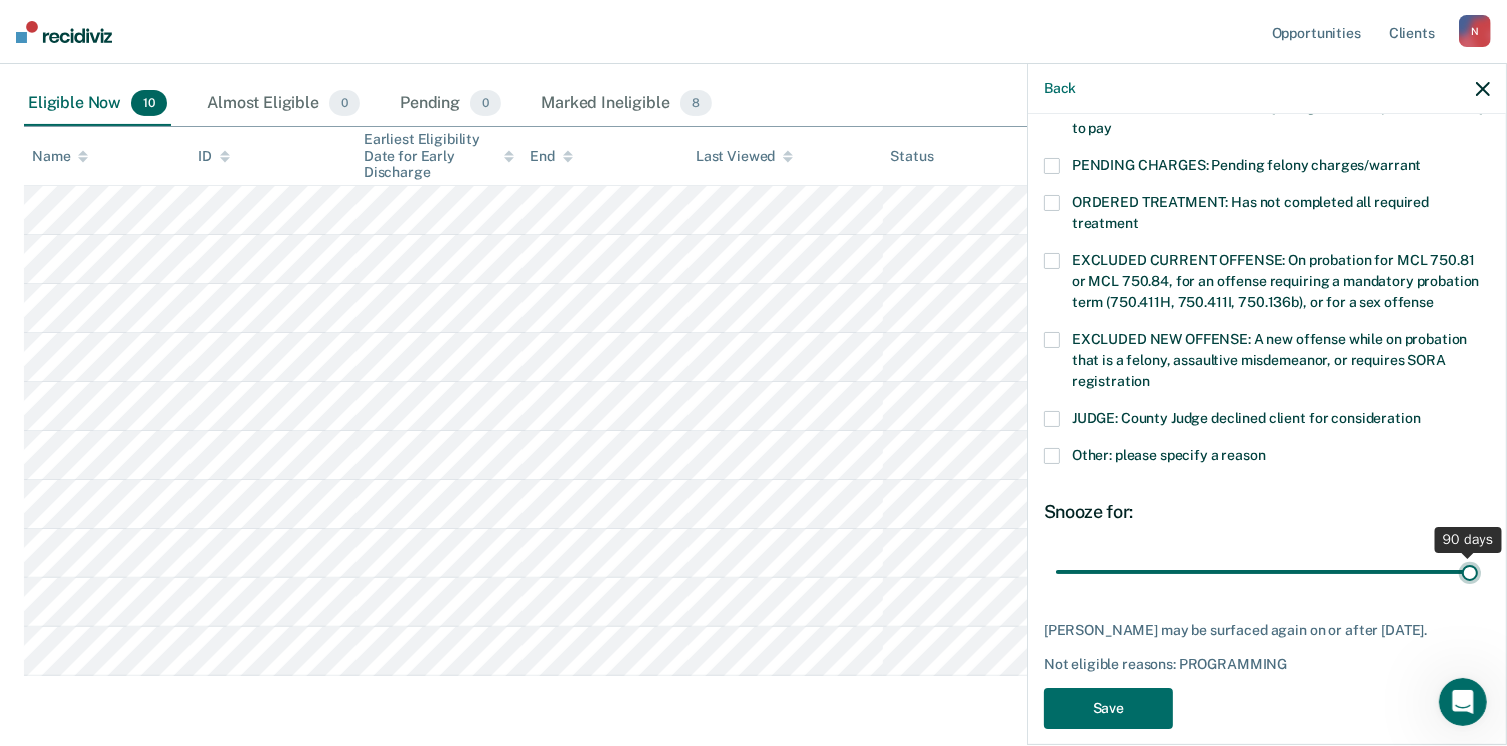 type on "90" 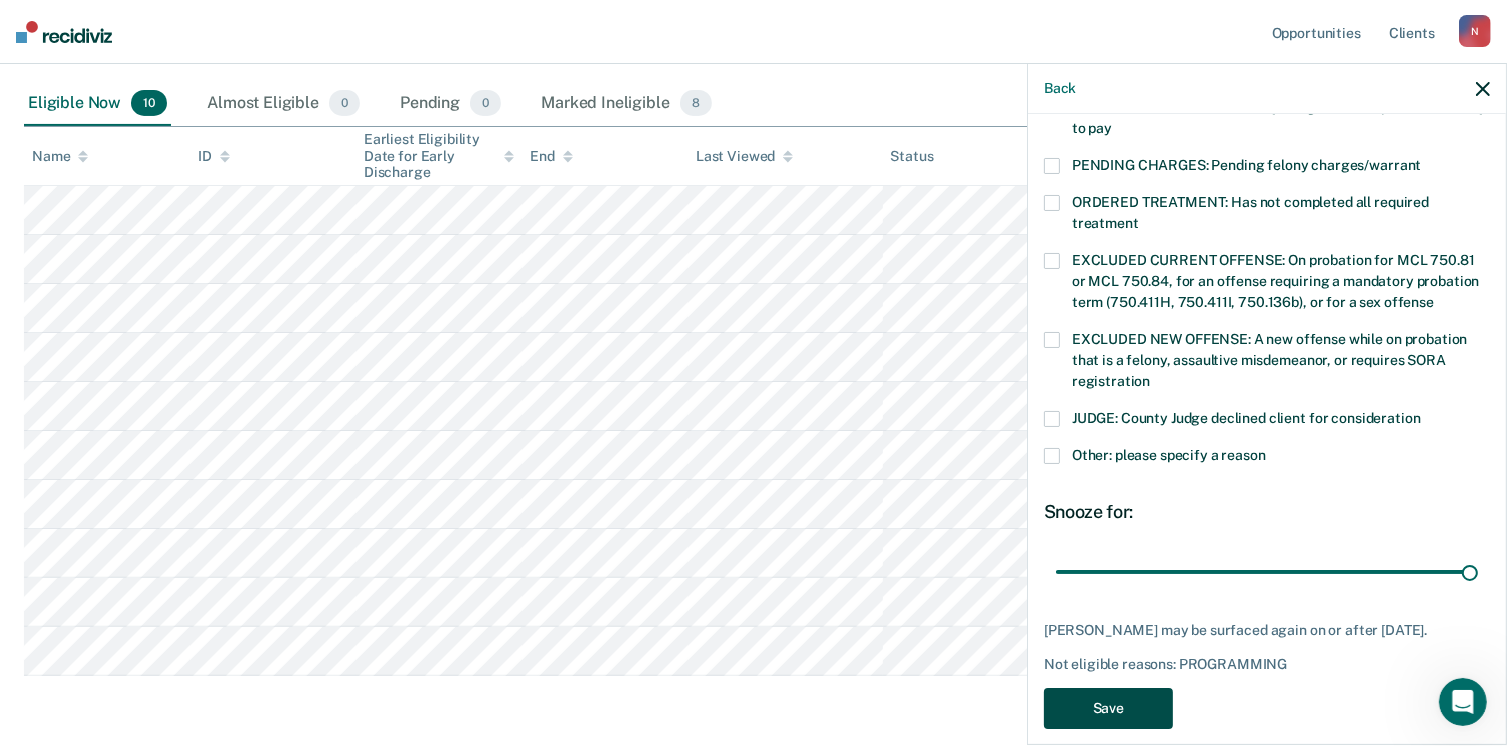 click on "Save" at bounding box center [1108, 708] 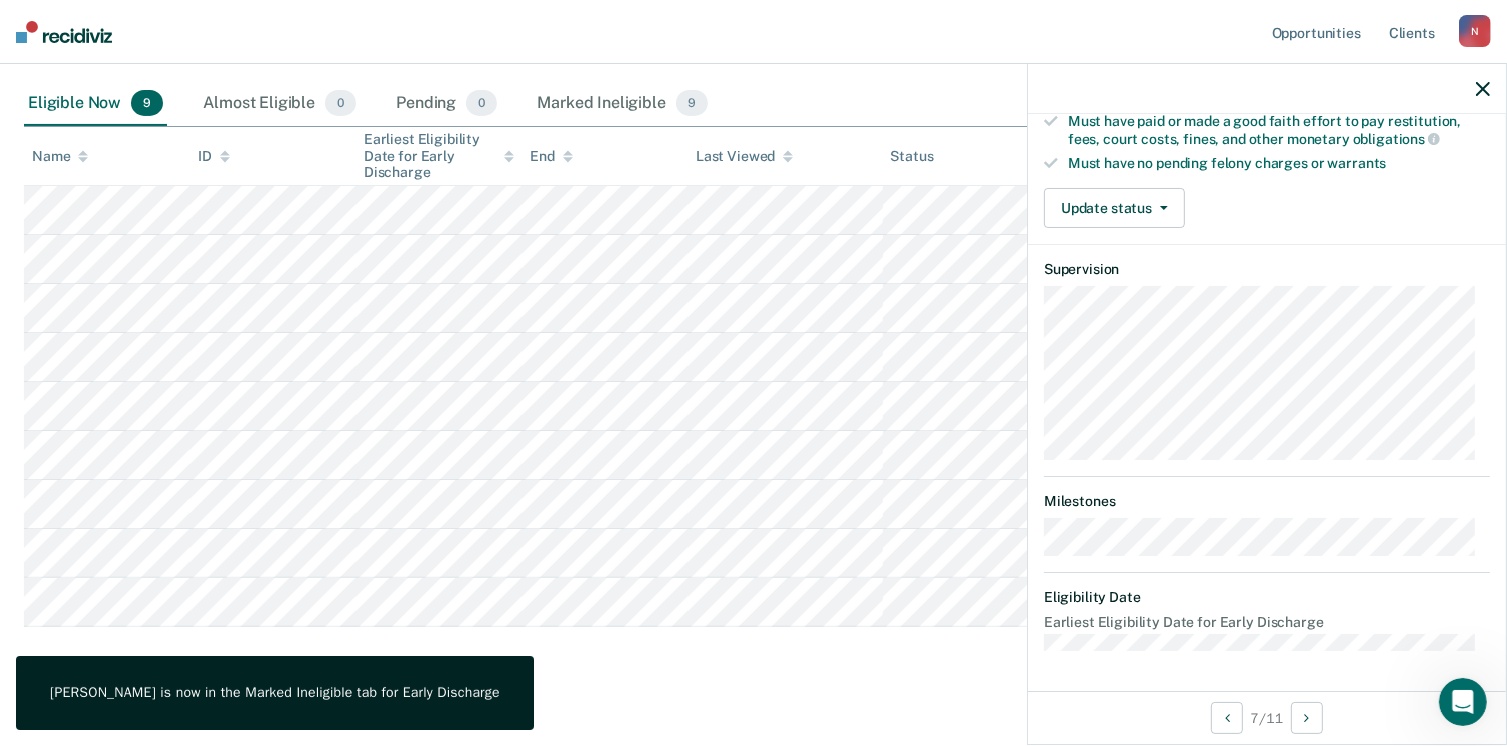 scroll, scrollTop: 371, scrollLeft: 0, axis: vertical 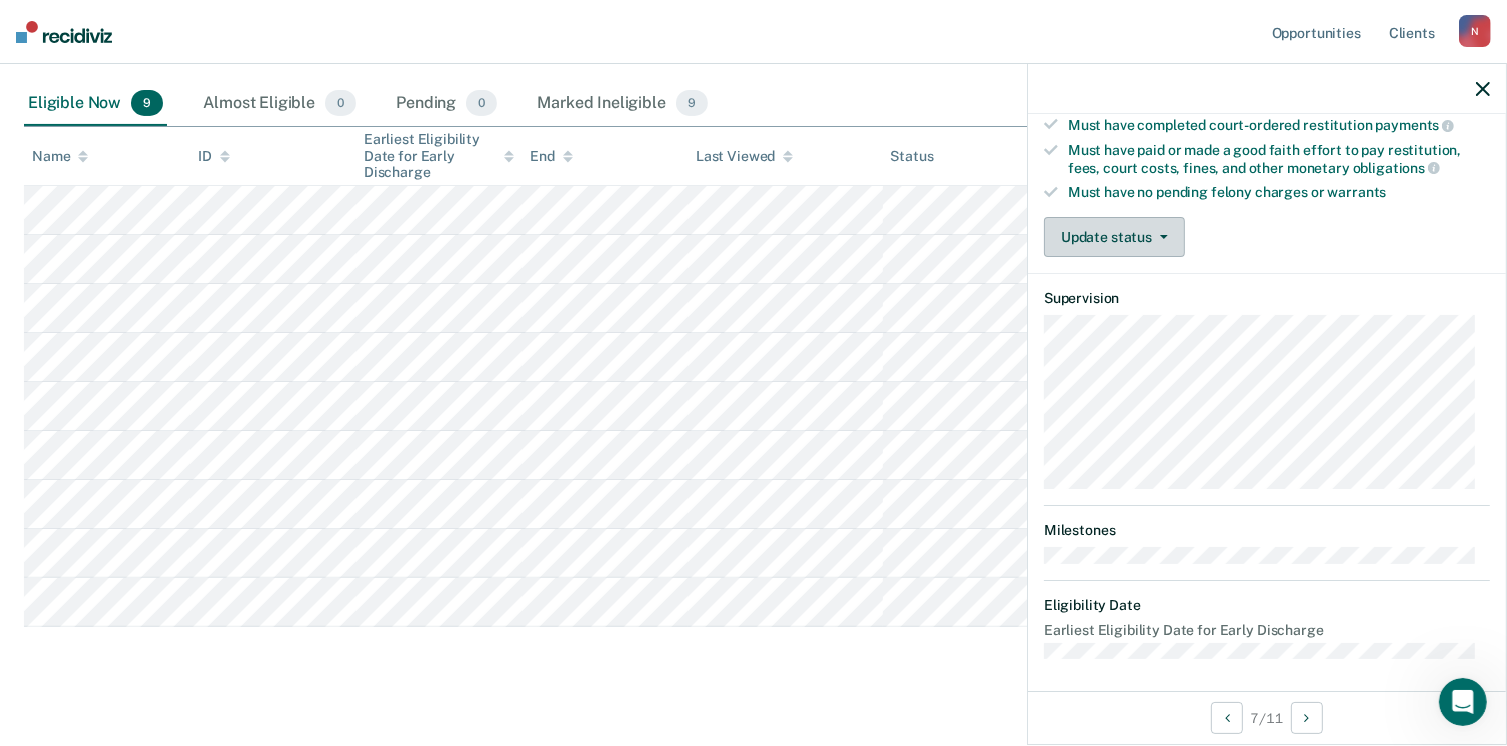 click on "Update status" at bounding box center [1114, 237] 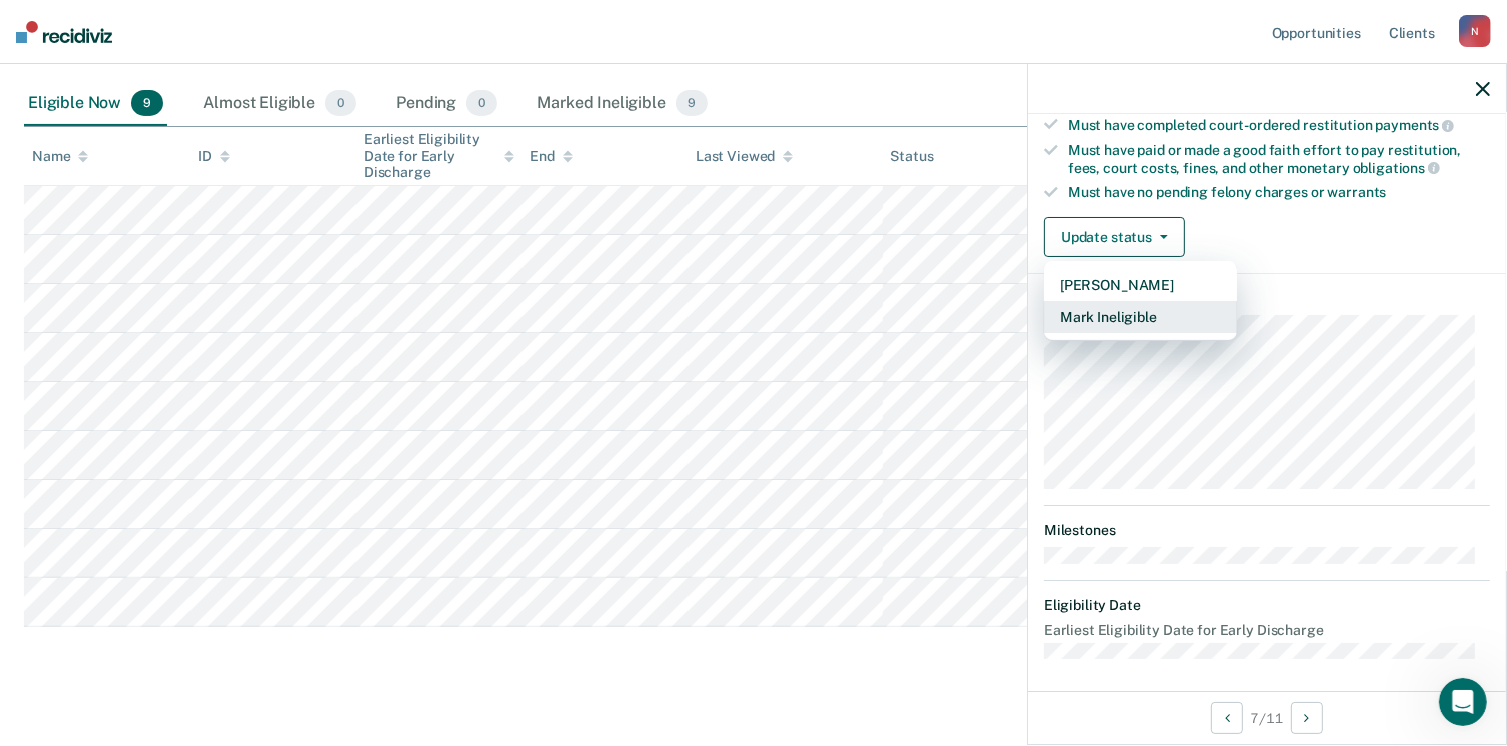 click on "Mark Ineligible" at bounding box center [1140, 317] 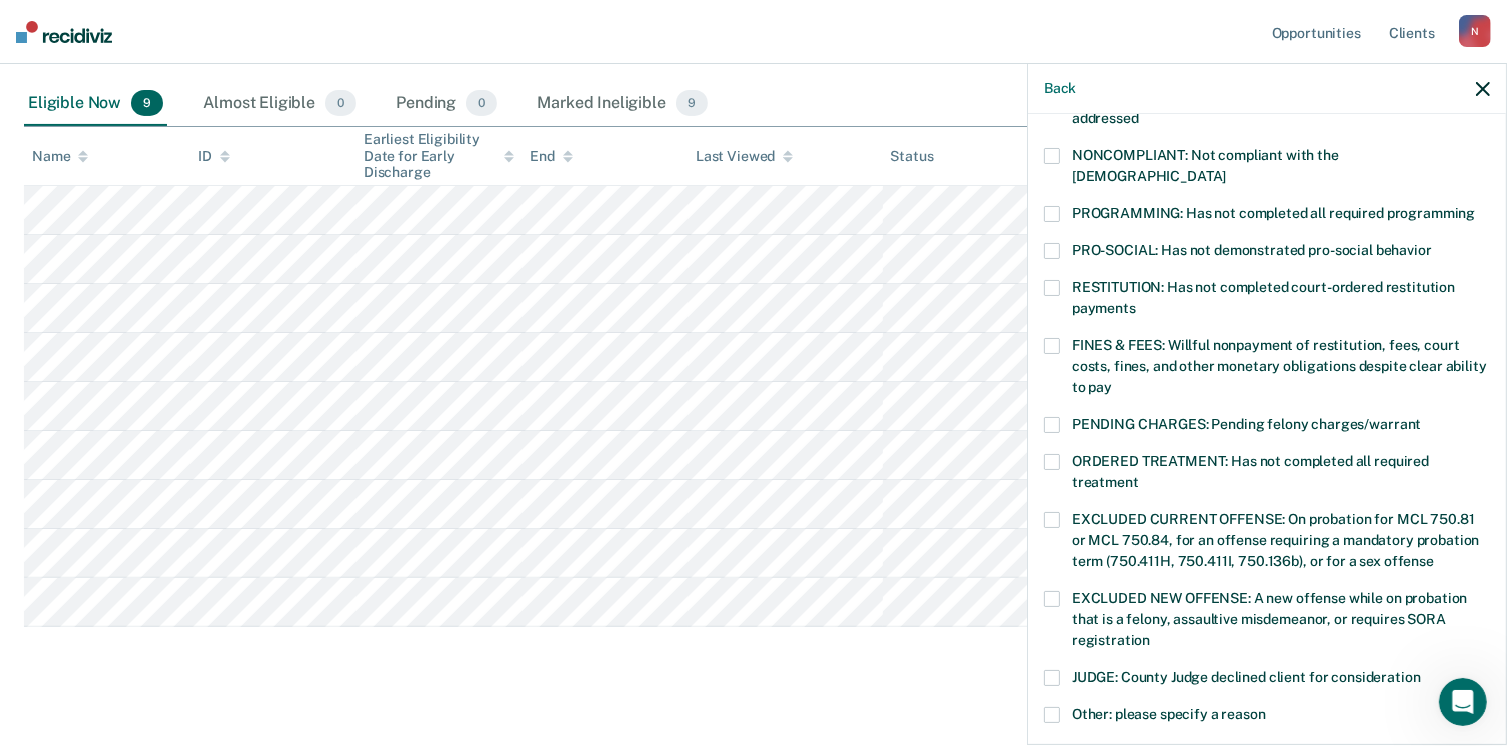 scroll, scrollTop: 237, scrollLeft: 0, axis: vertical 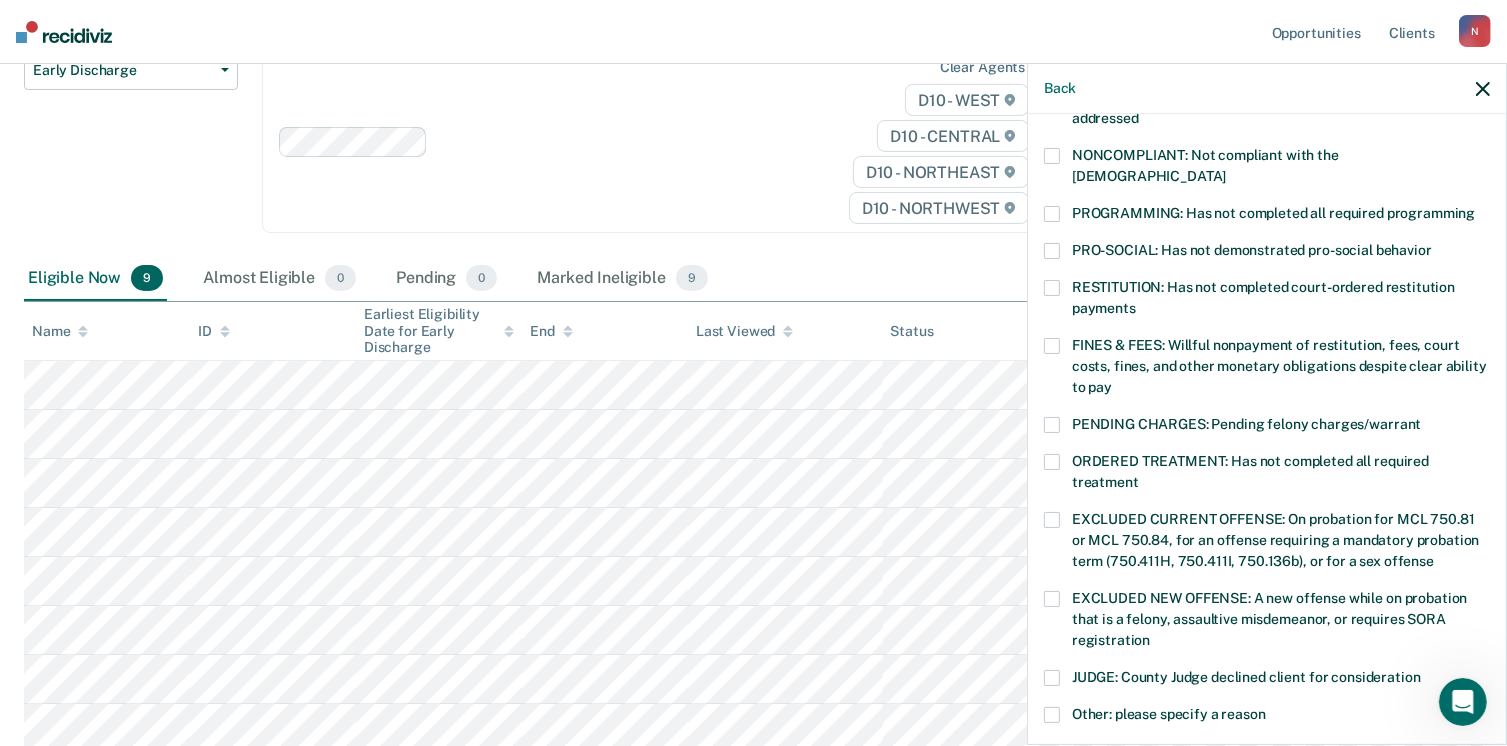 click at bounding box center (1052, 214) 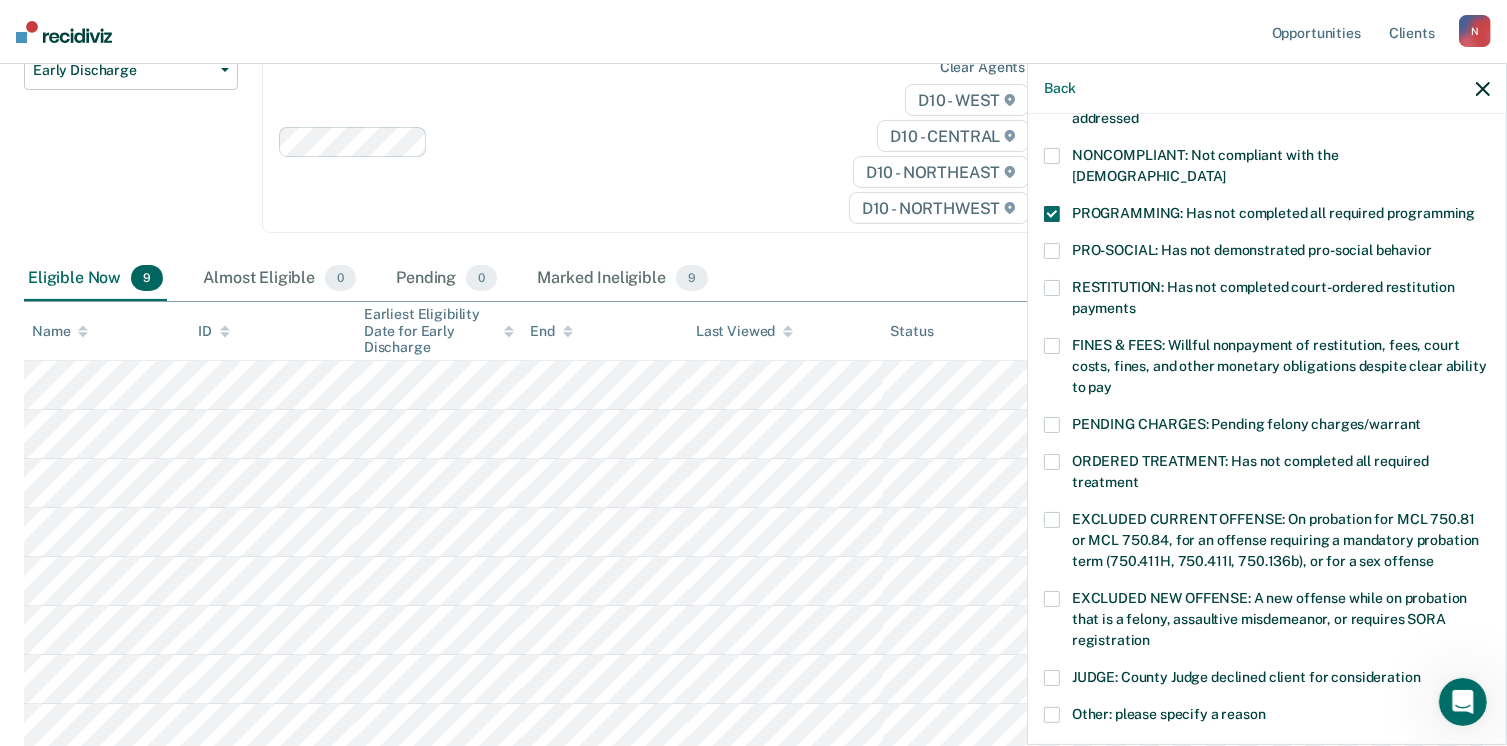 scroll, scrollTop: 434, scrollLeft: 0, axis: vertical 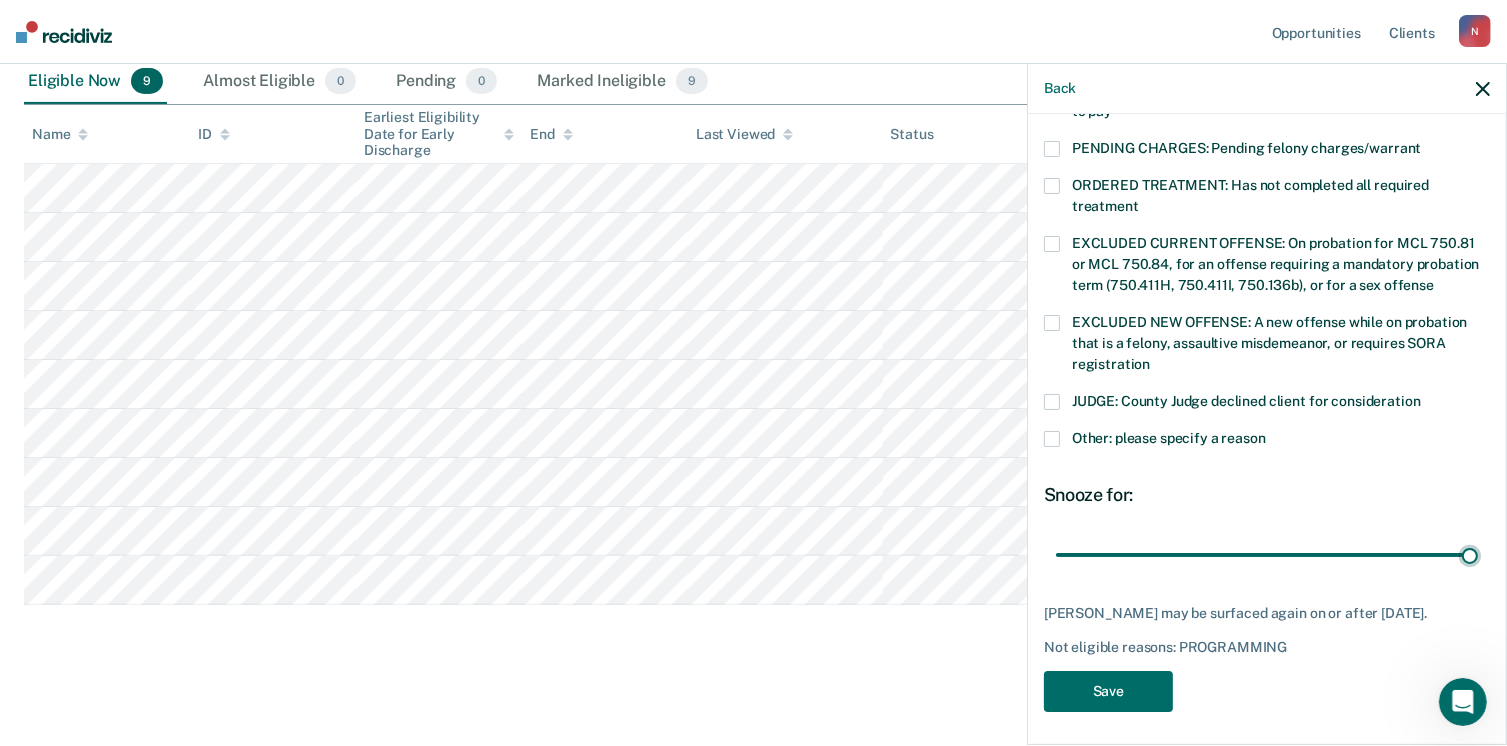 drag, startPoint x: 1191, startPoint y: 529, endPoint x: 1457, endPoint y: 556, distance: 267.3668 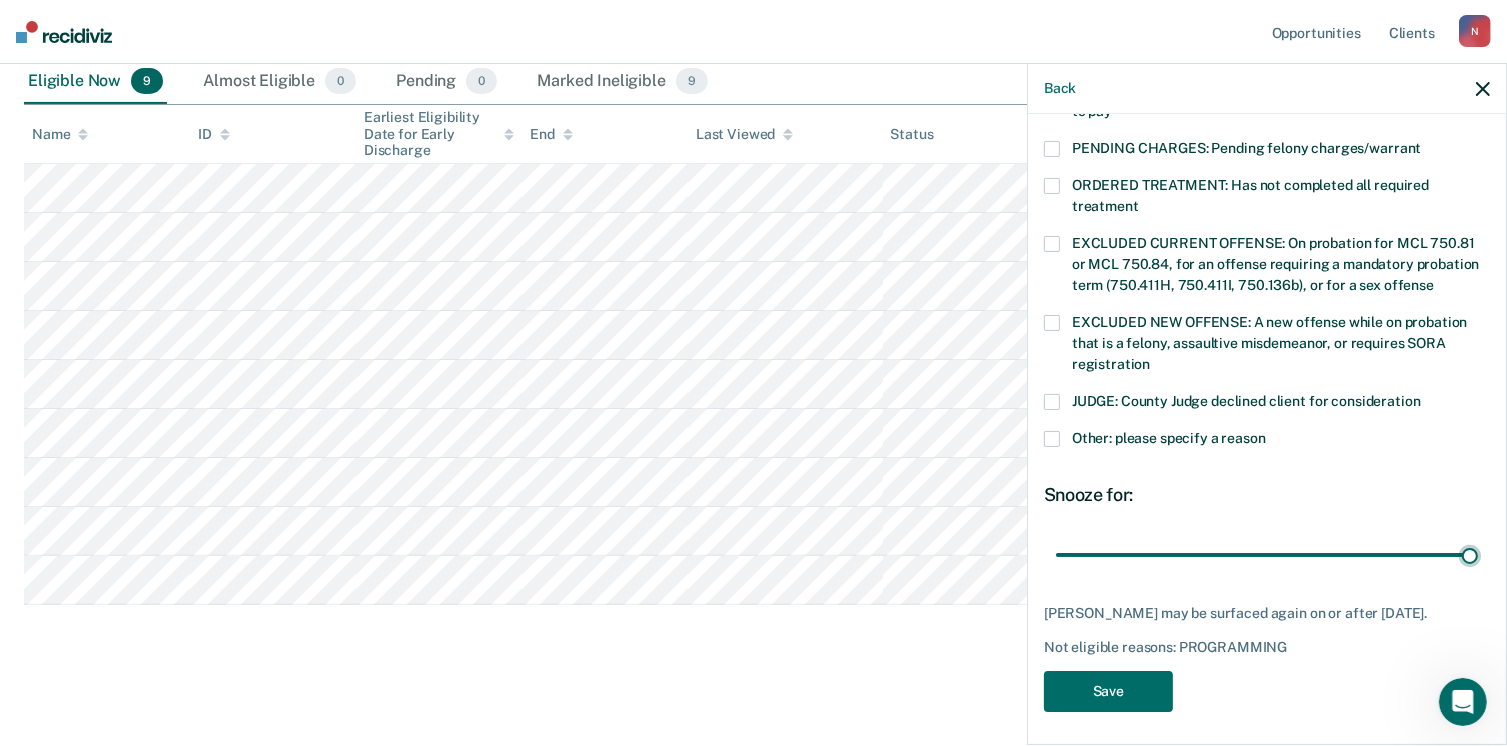 type on "90" 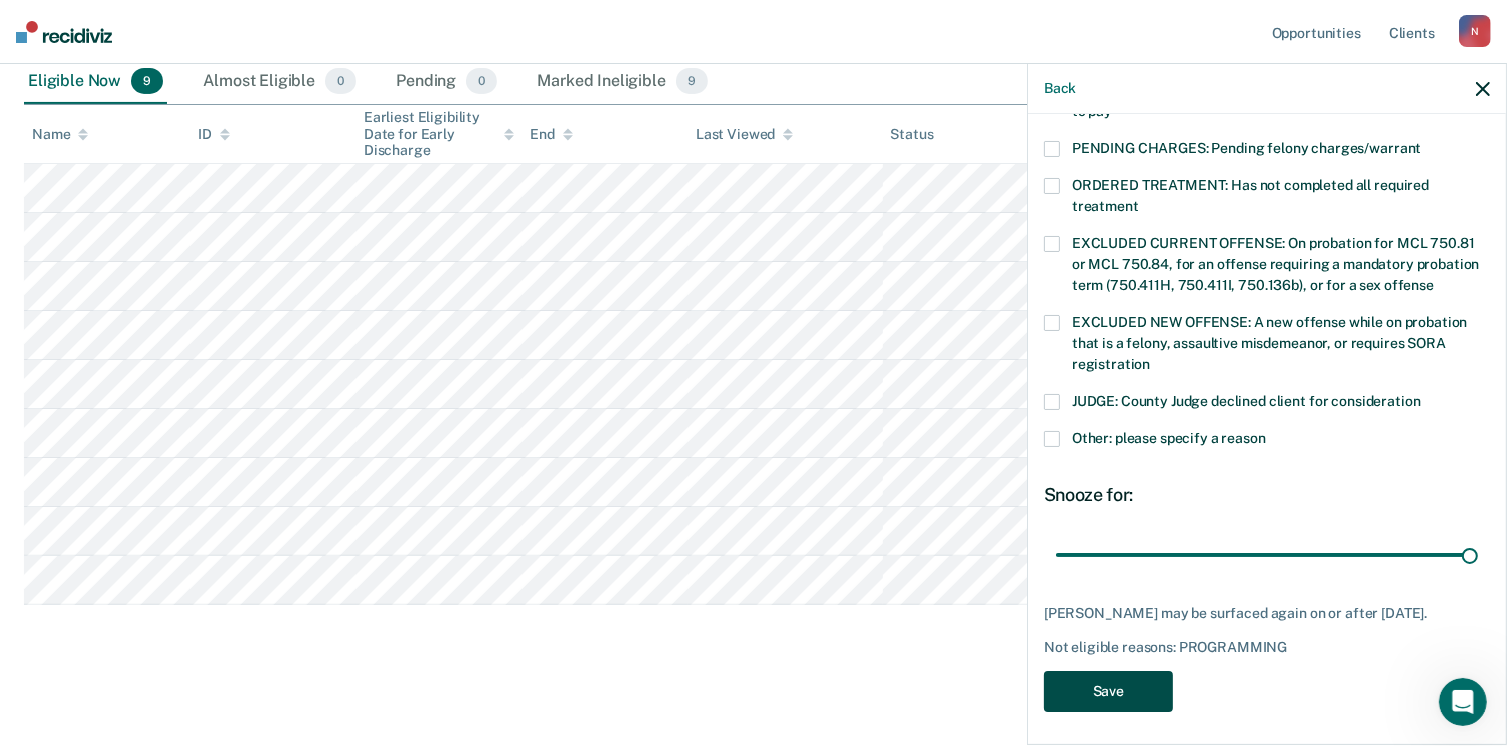 click on "Save" at bounding box center [1108, 691] 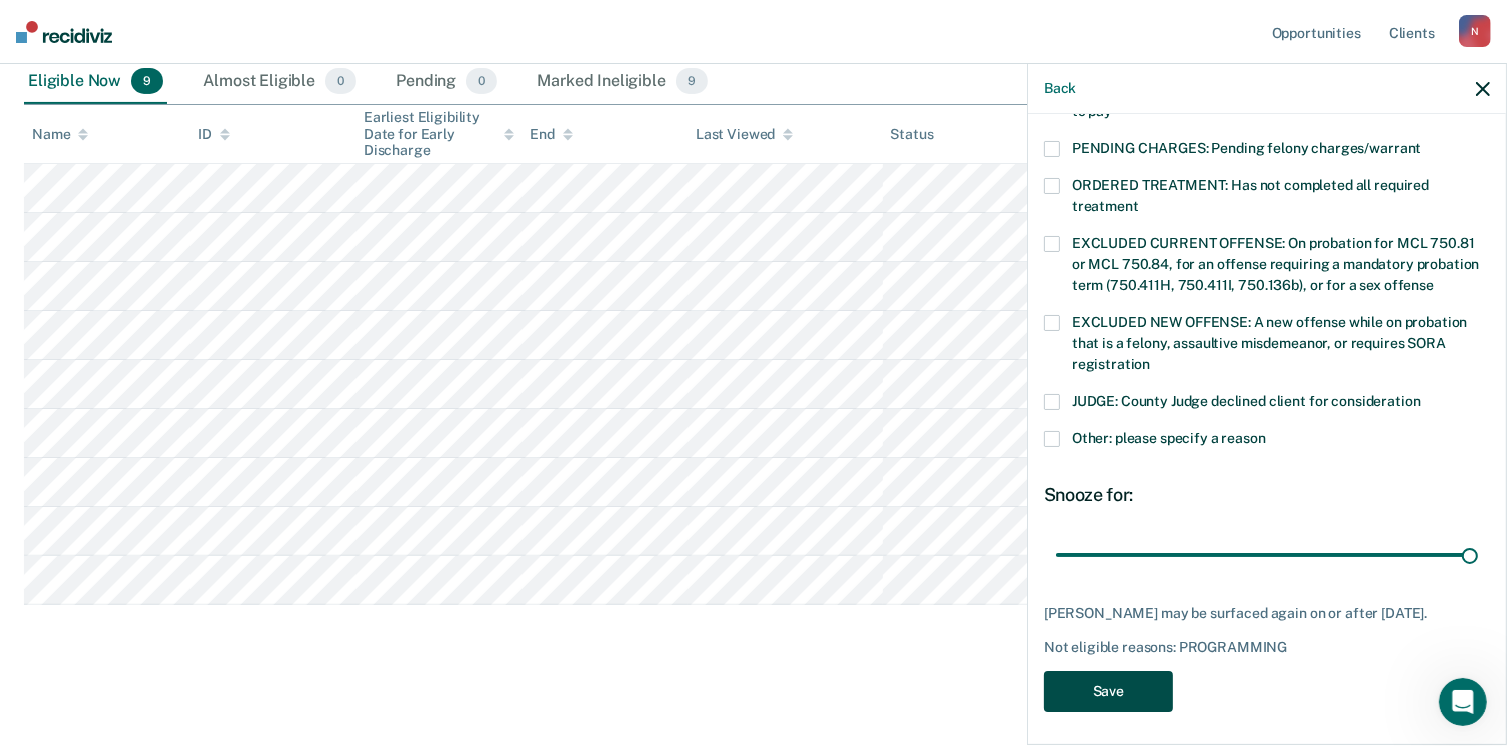 scroll, scrollTop: 385, scrollLeft: 0, axis: vertical 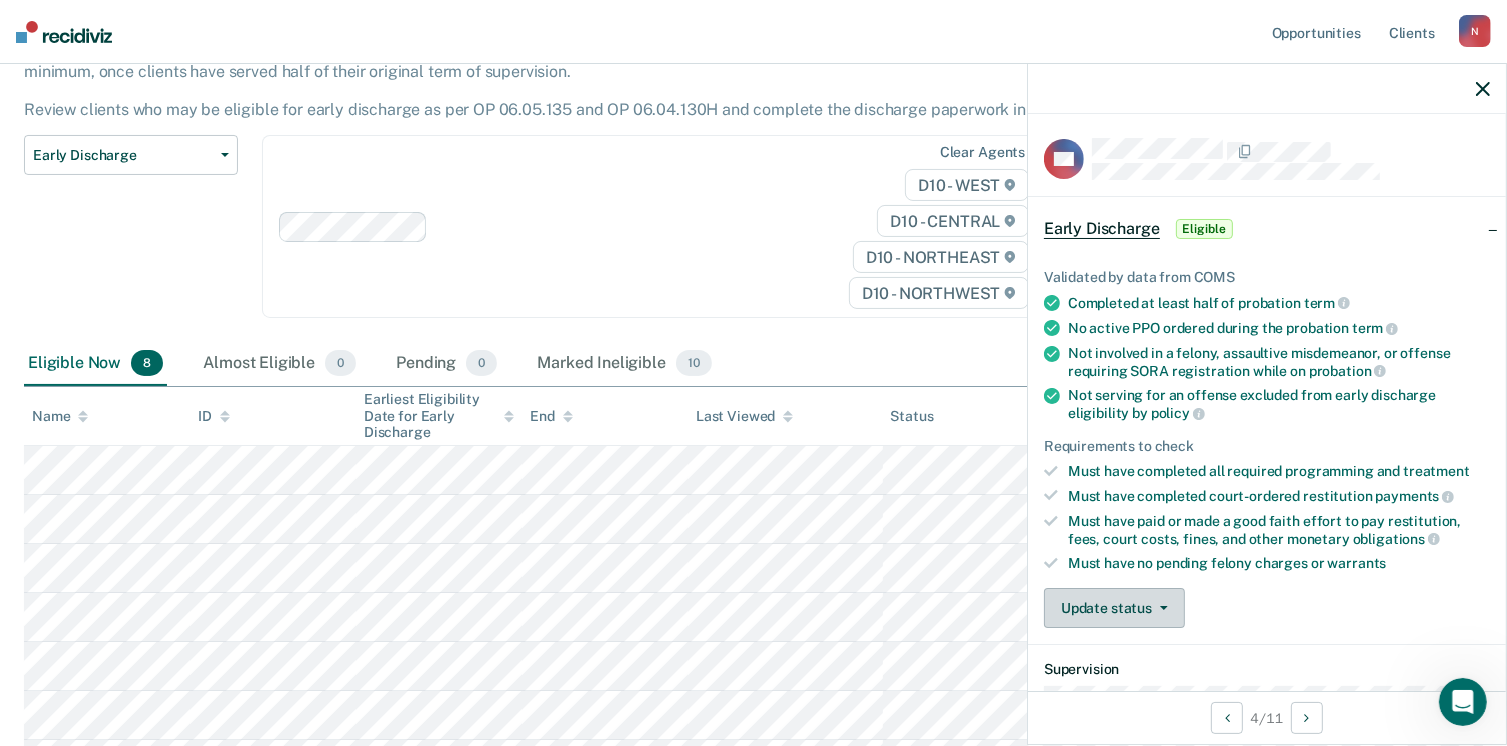 click on "Update status" at bounding box center [1114, 608] 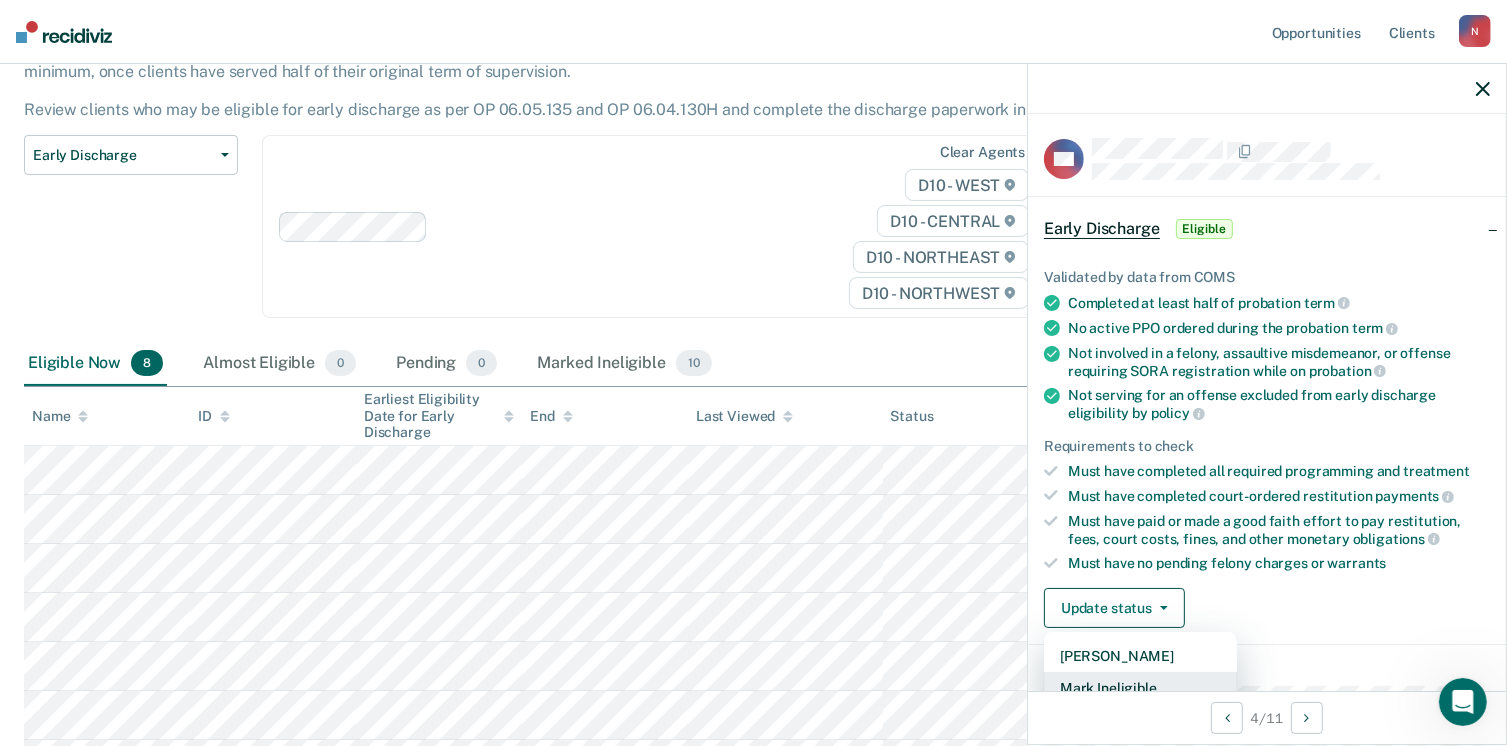 scroll, scrollTop: 5, scrollLeft: 0, axis: vertical 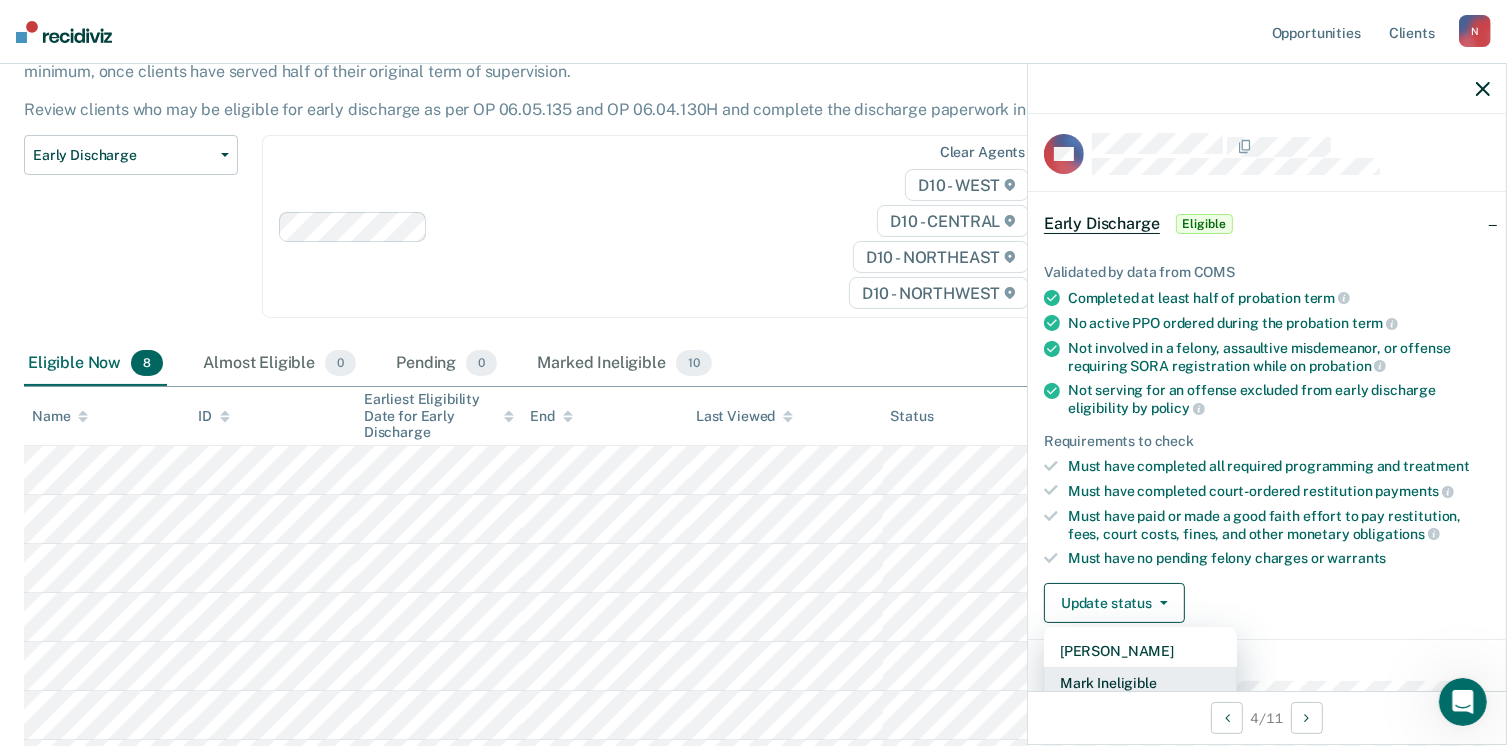 click on "Mark Ineligible" at bounding box center [1140, 683] 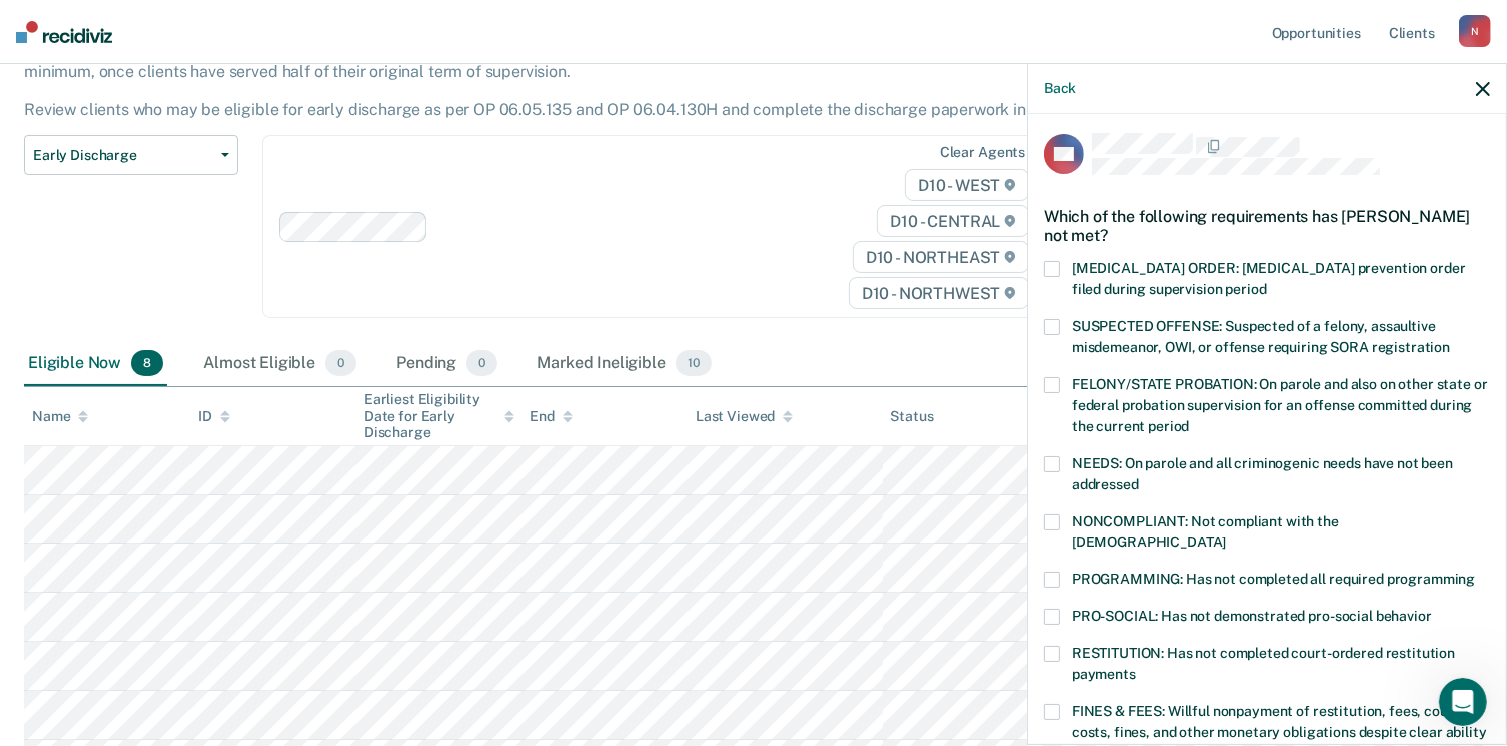 click at bounding box center [1052, 580] 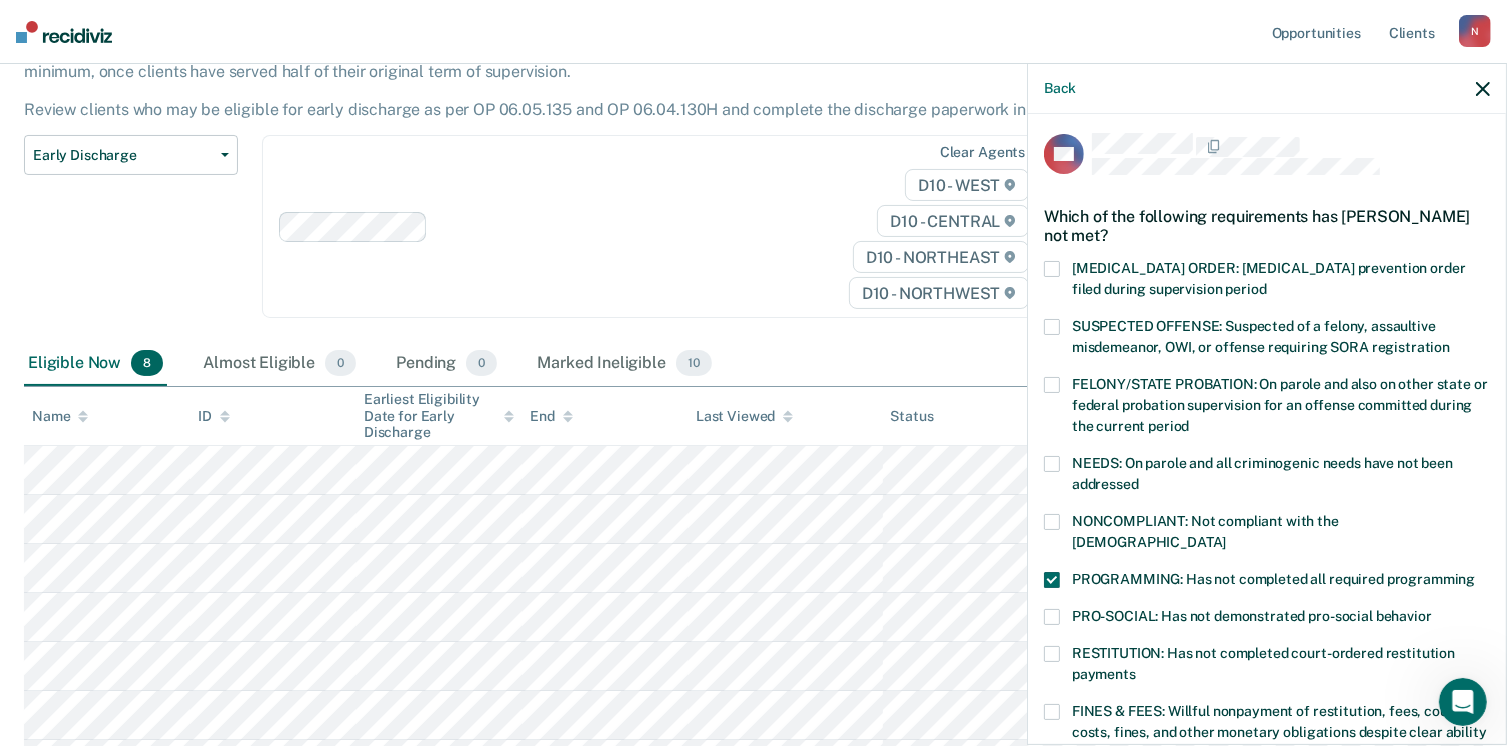 click at bounding box center (1052, 712) 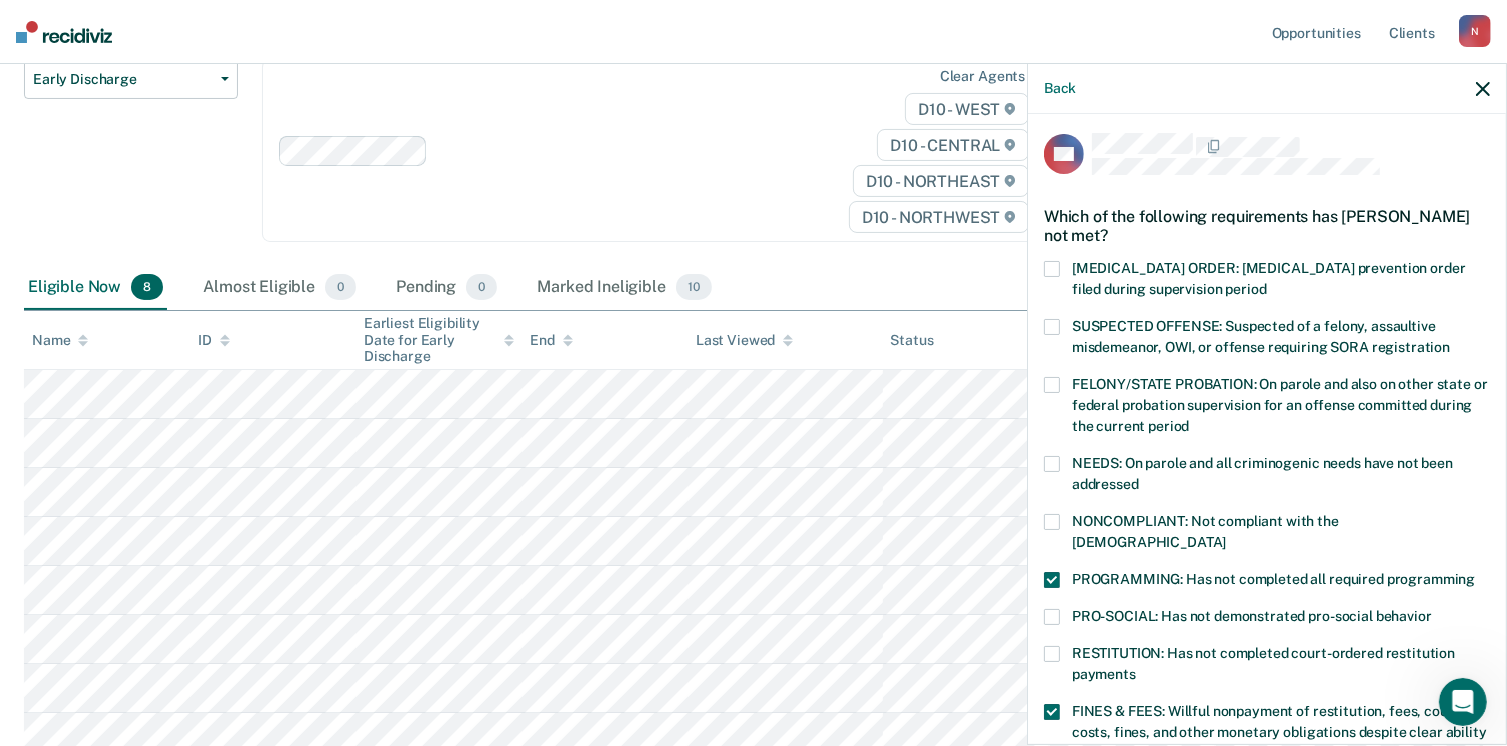 scroll, scrollTop: 288, scrollLeft: 0, axis: vertical 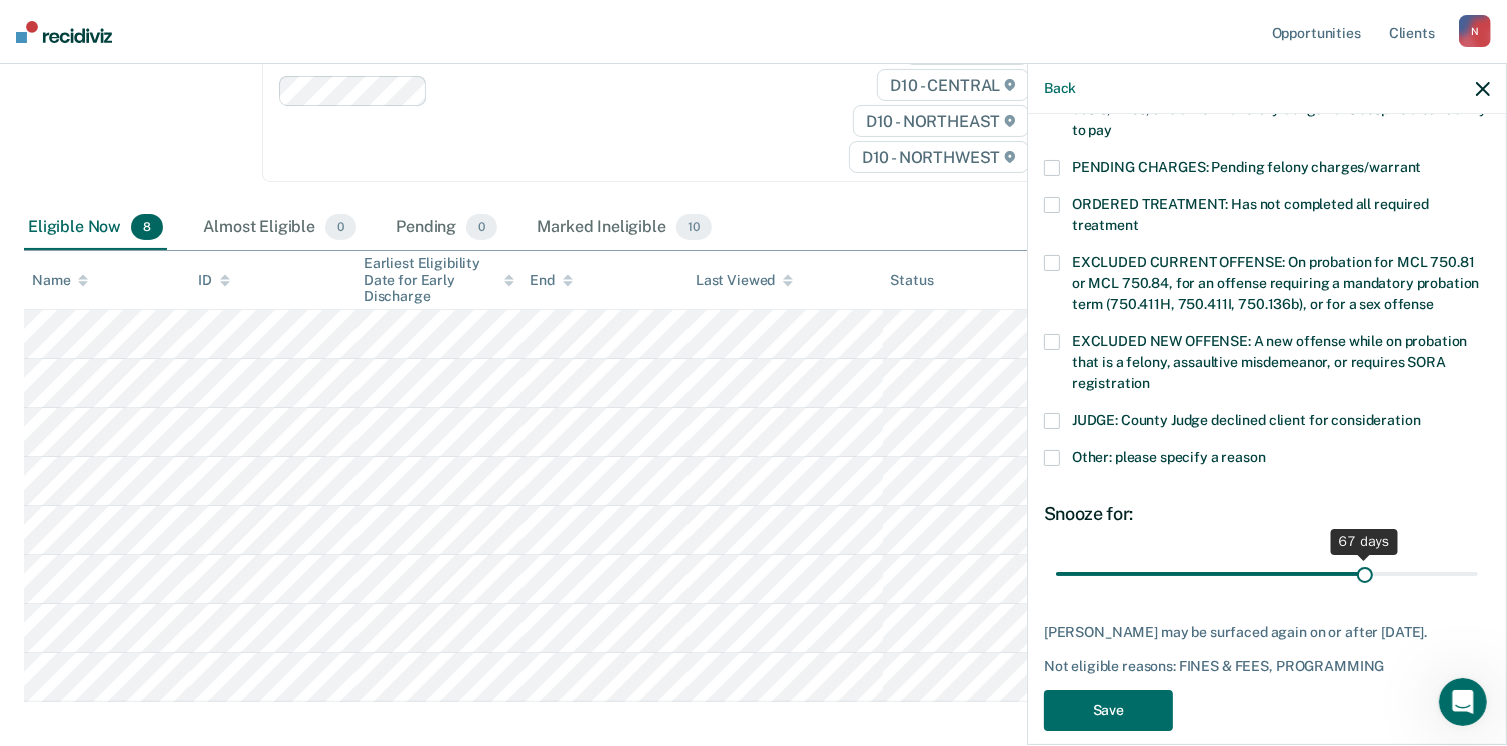 drag, startPoint x: 1188, startPoint y: 549, endPoint x: 1352, endPoint y: 548, distance: 164.00305 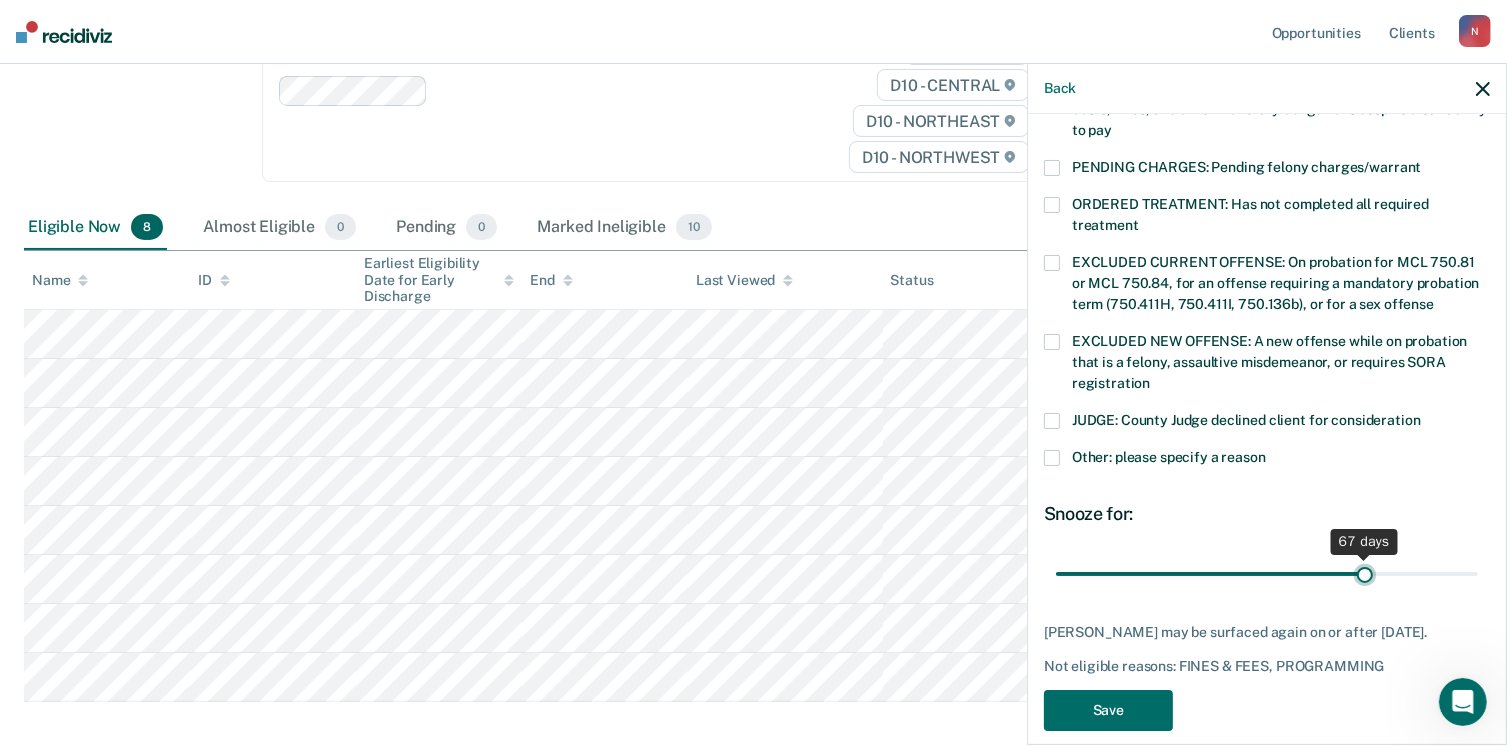 type on "67" 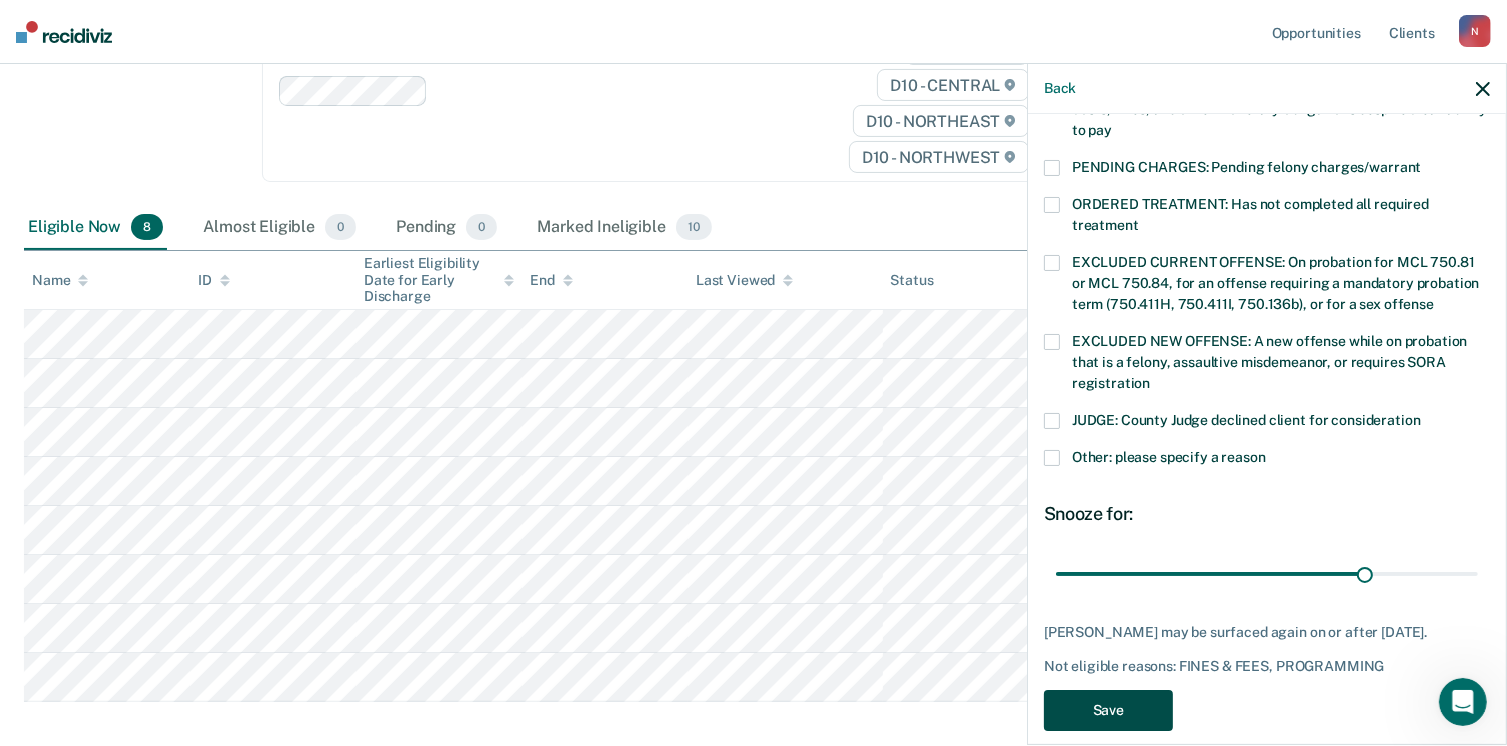 click on "Save" at bounding box center [1108, 710] 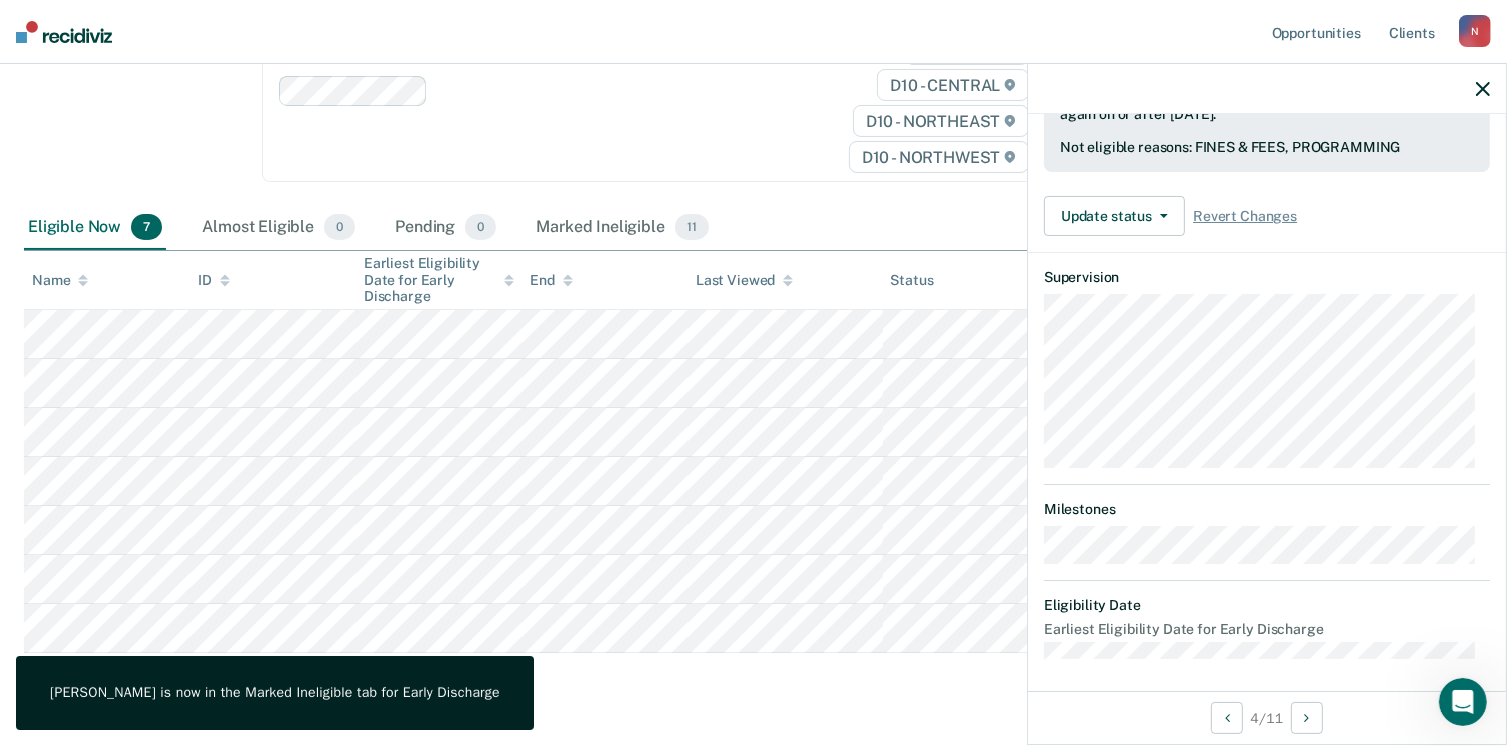 scroll, scrollTop: 392, scrollLeft: 0, axis: vertical 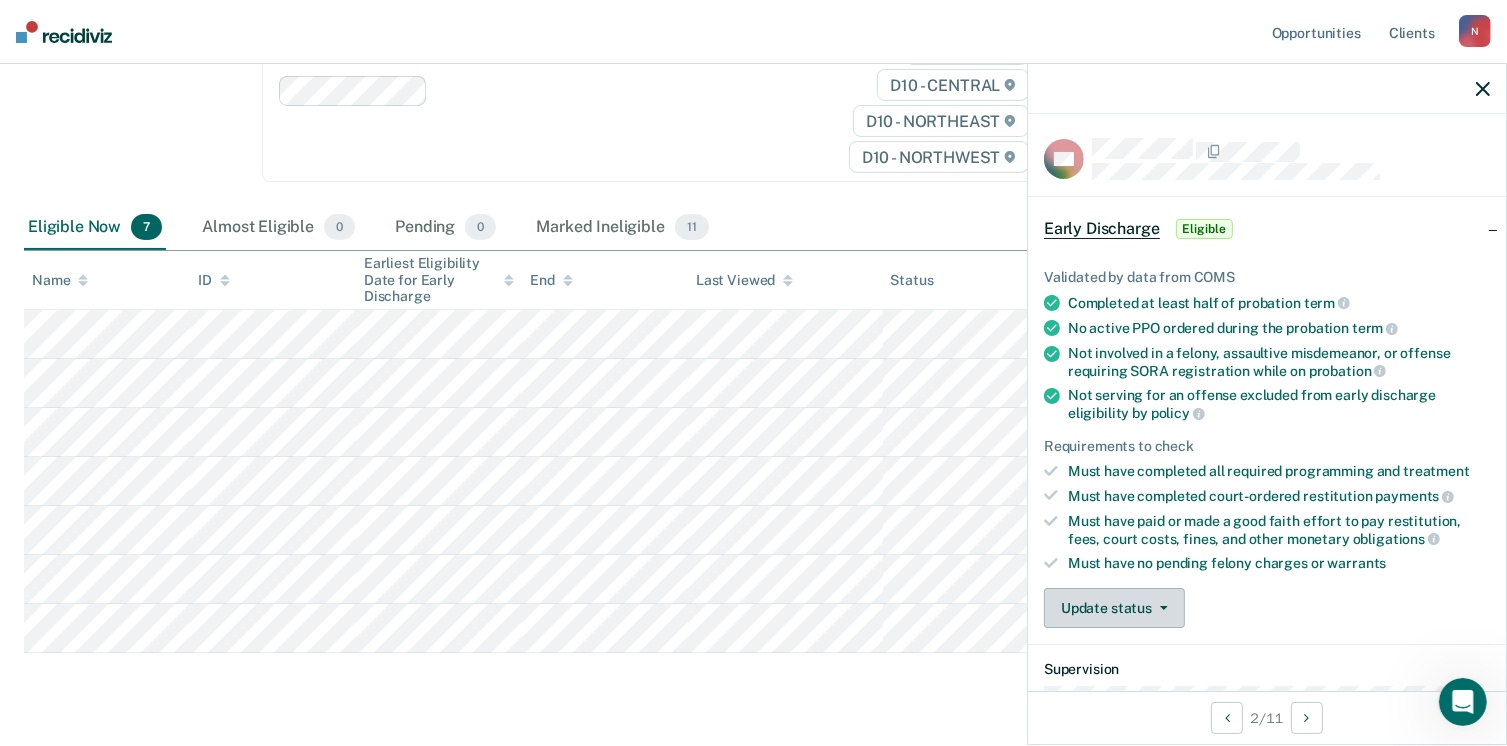click on "Update status" at bounding box center [1114, 608] 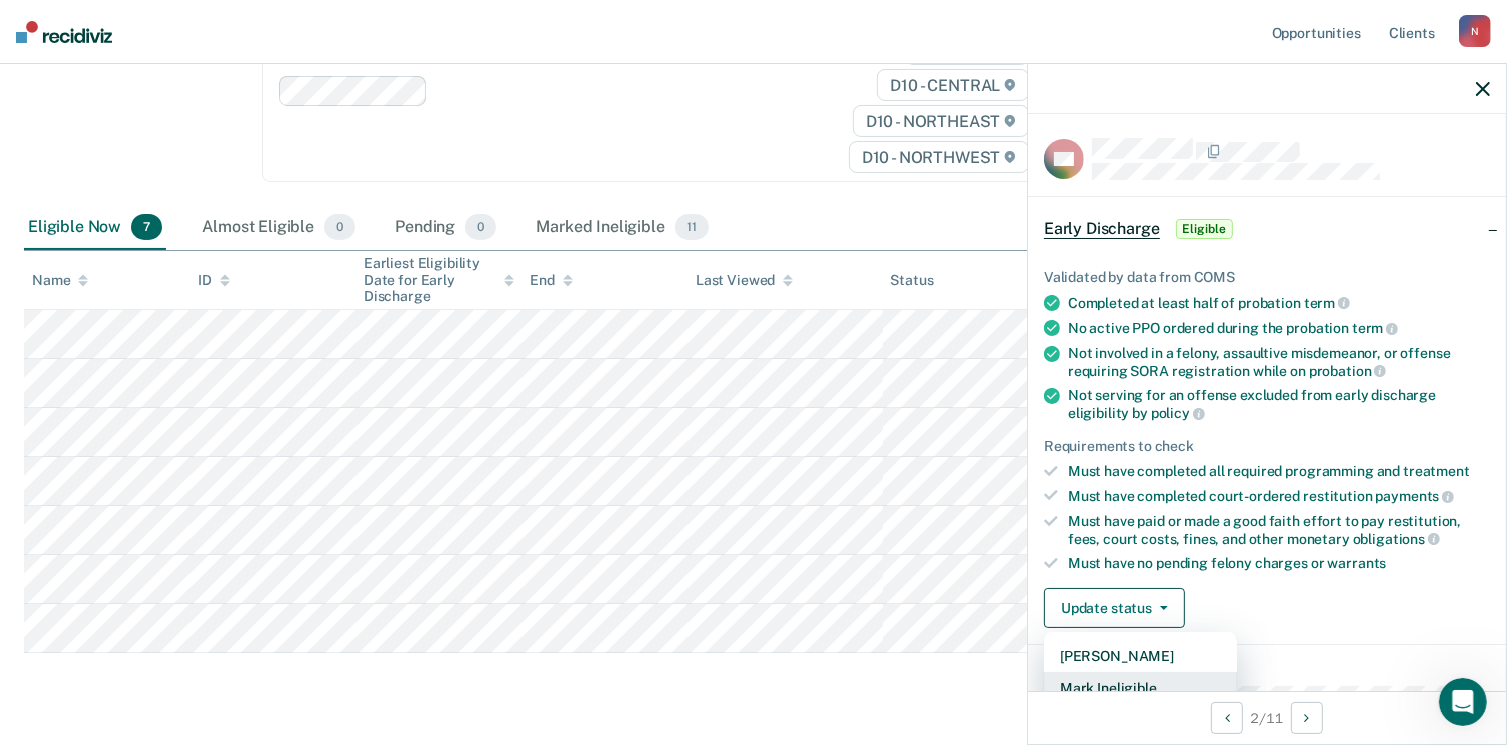 scroll, scrollTop: 5, scrollLeft: 0, axis: vertical 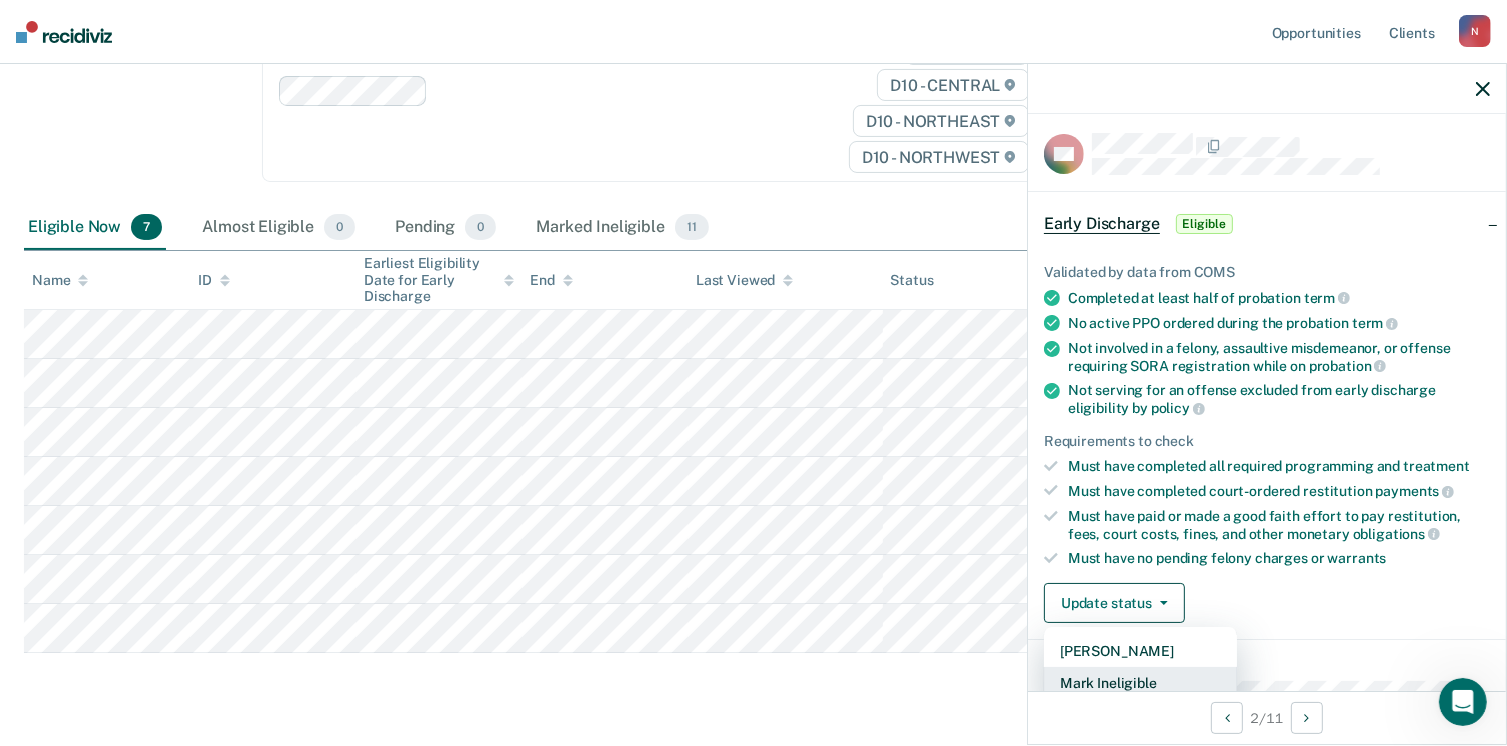 click on "Mark Ineligible" at bounding box center (1140, 683) 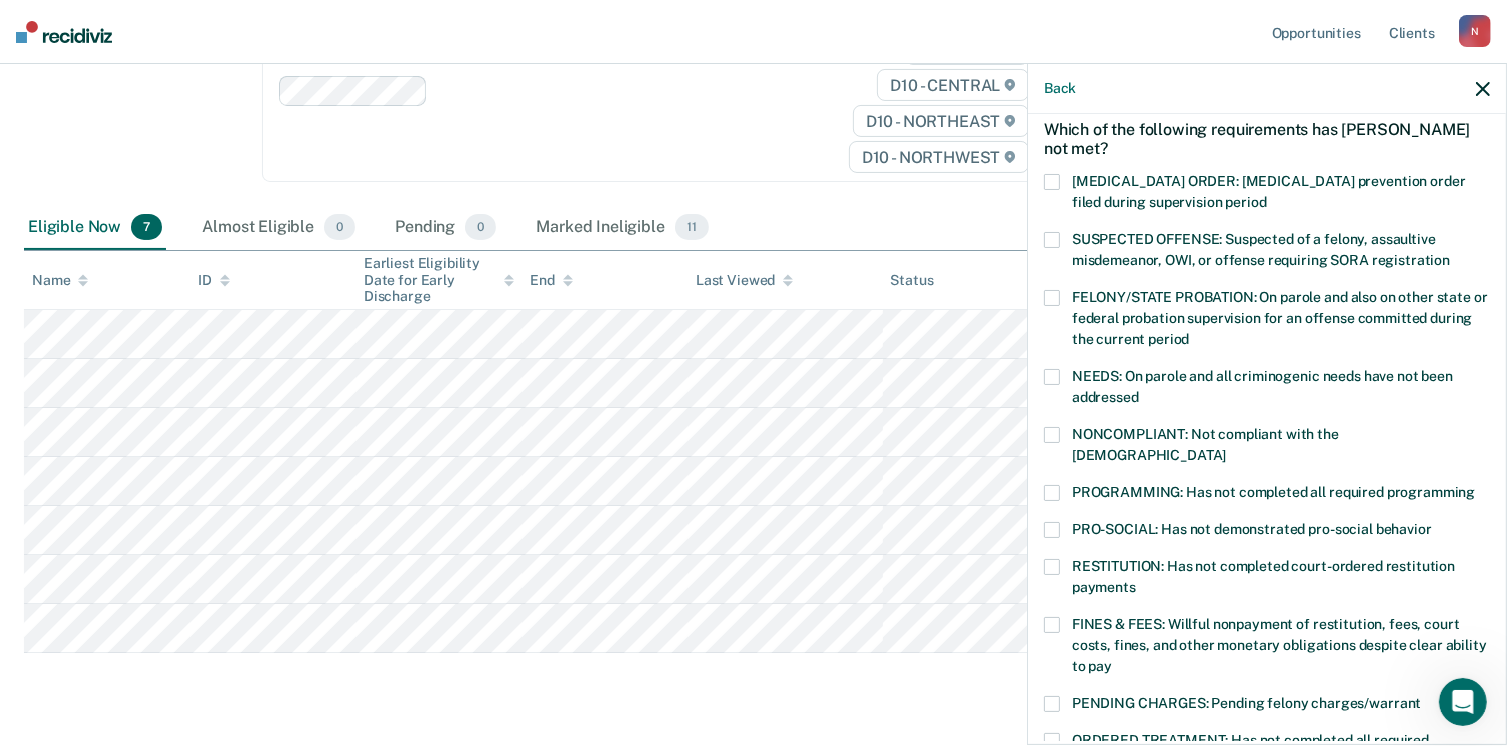 scroll, scrollTop: 98, scrollLeft: 0, axis: vertical 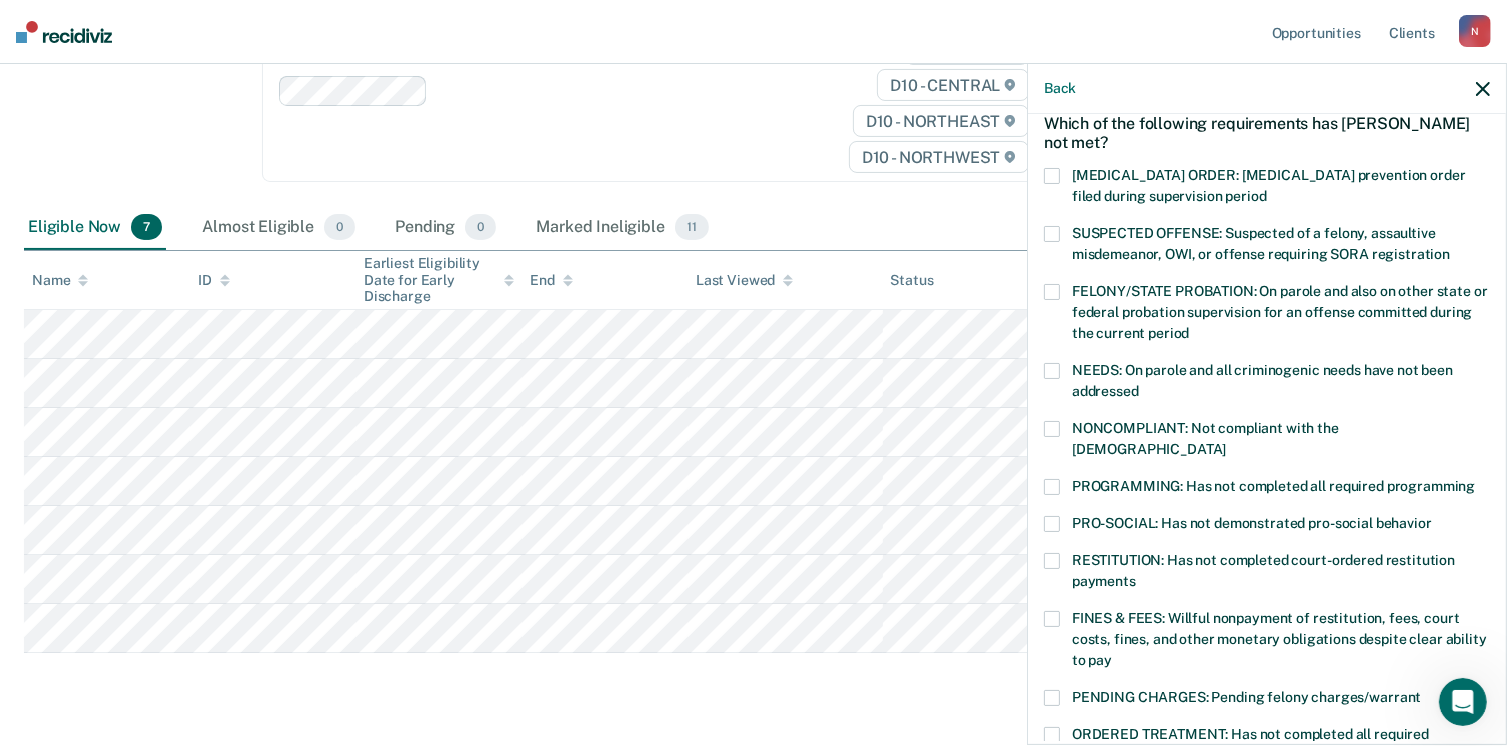 click at bounding box center (1052, 561) 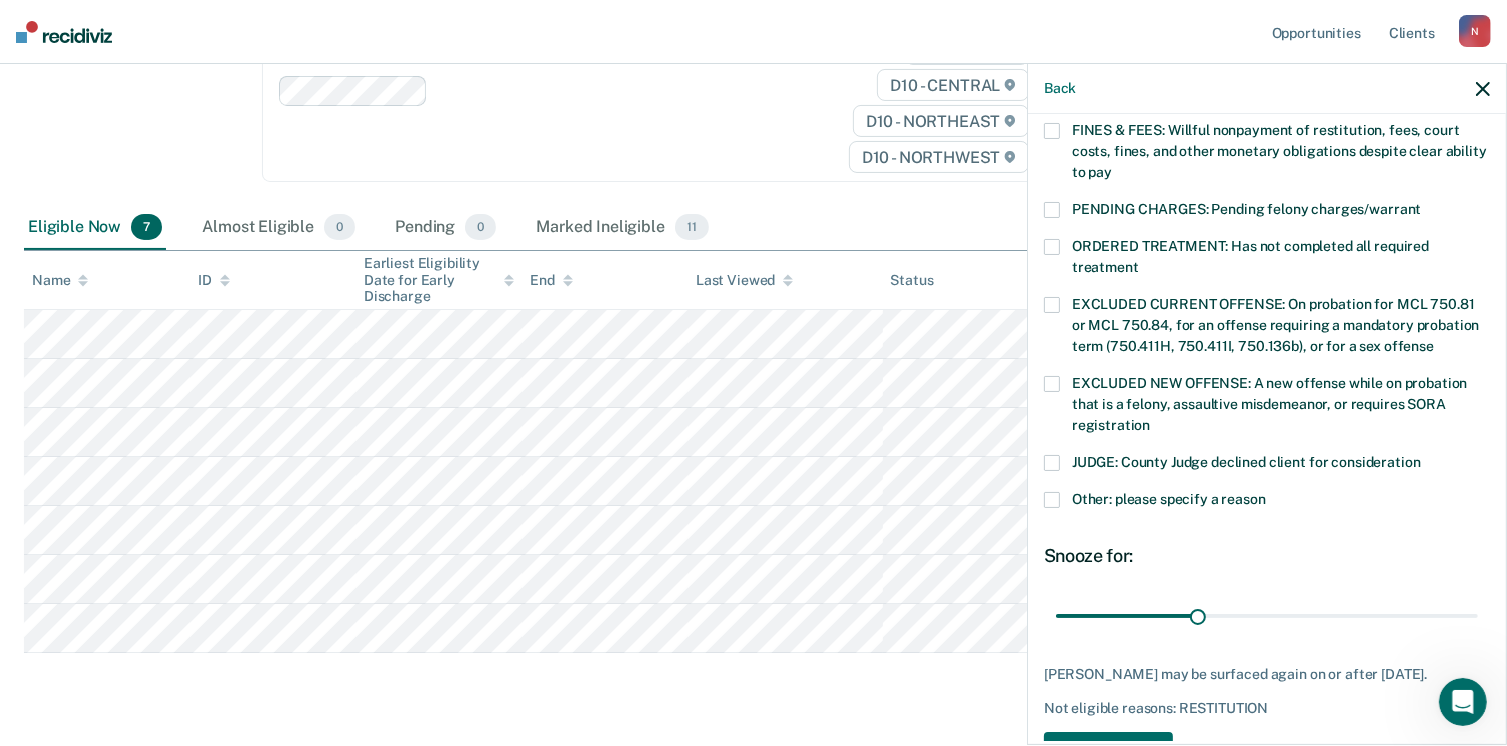scroll, scrollTop: 630, scrollLeft: 0, axis: vertical 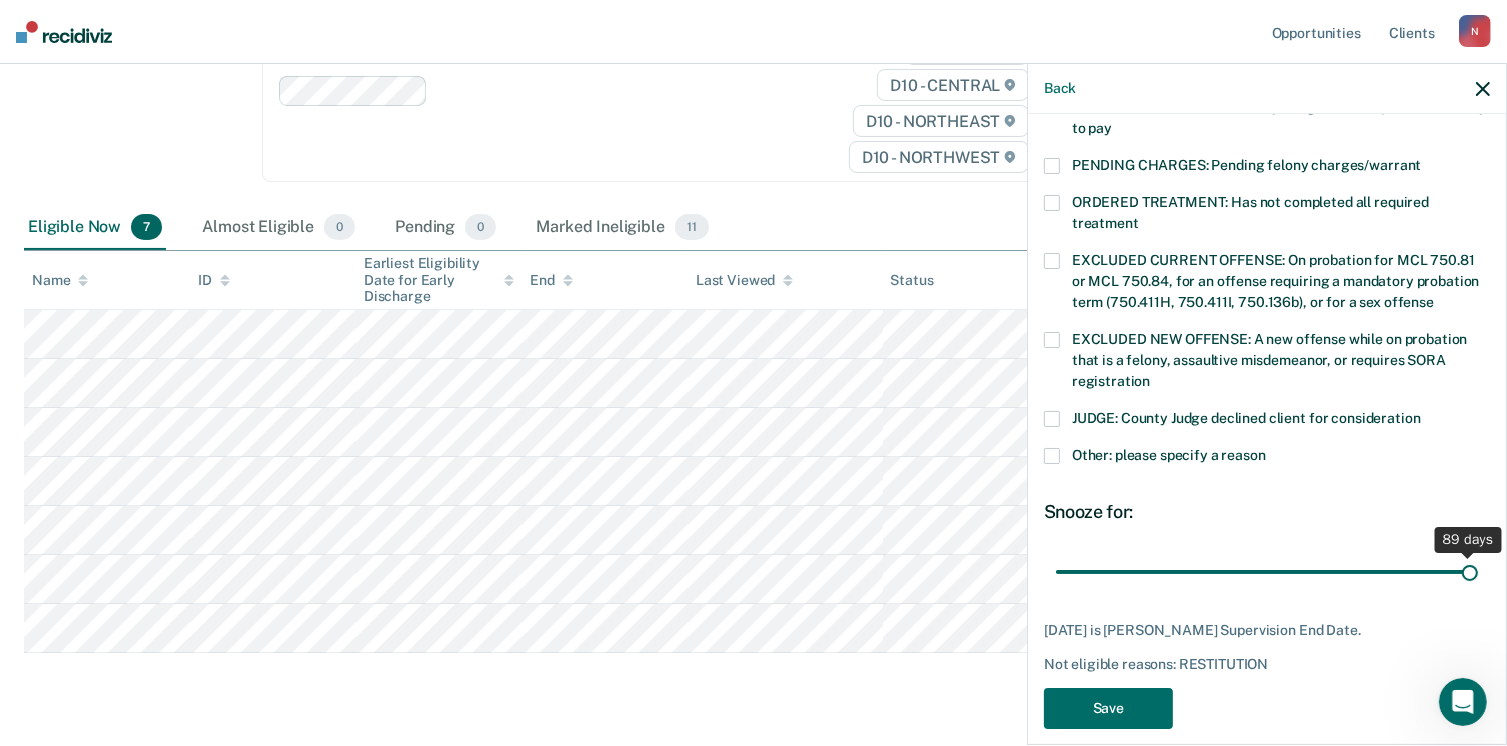 drag, startPoint x: 1191, startPoint y: 547, endPoint x: 1492, endPoint y: 581, distance: 302.91418 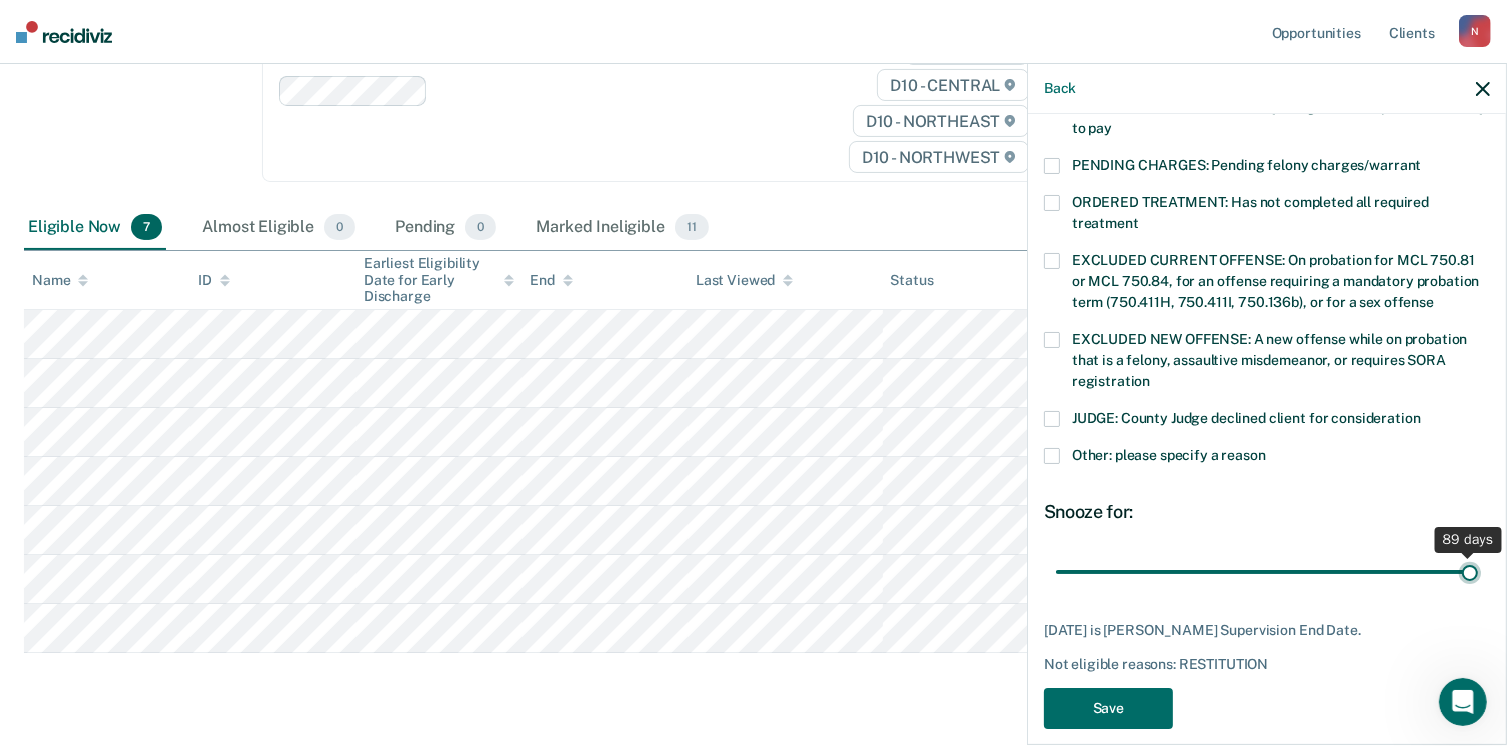 type on "89" 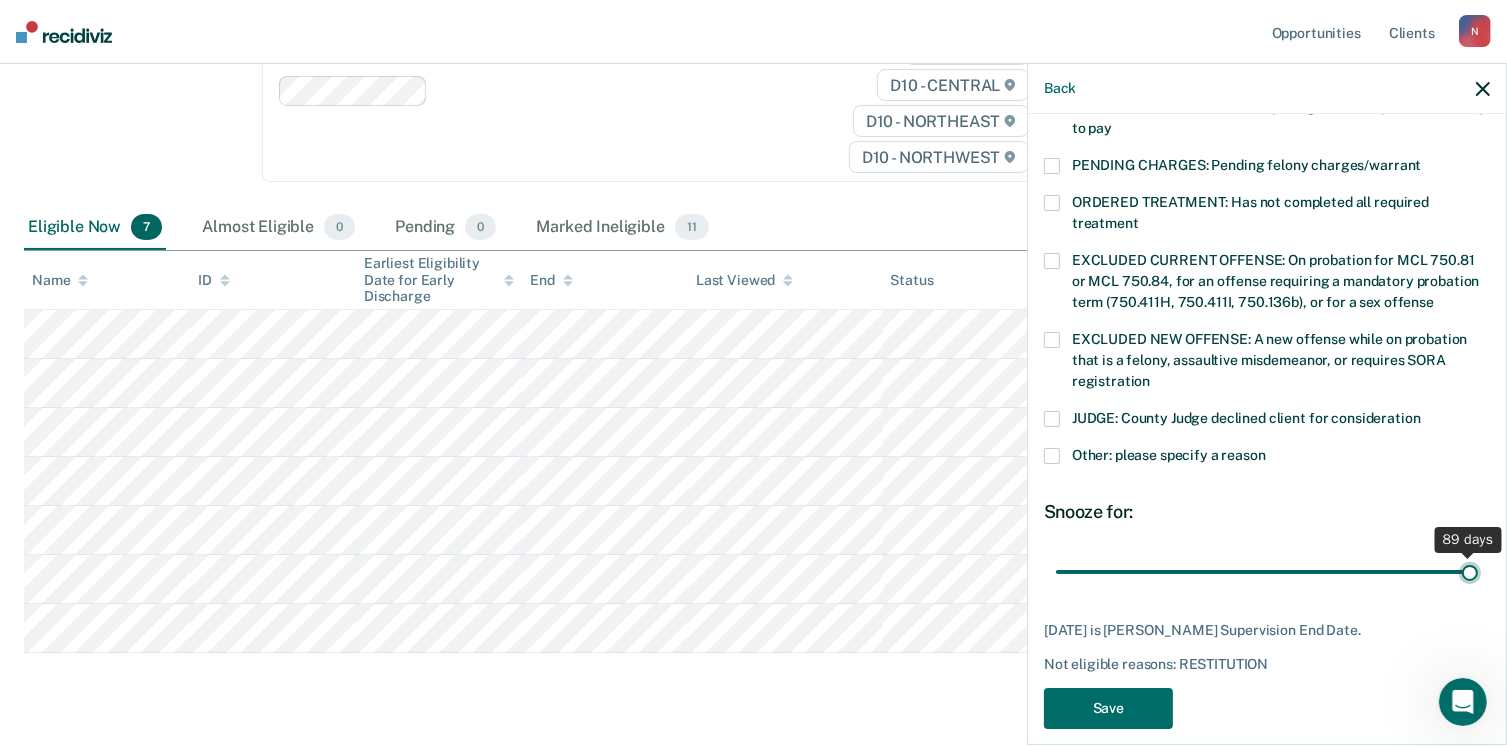 click at bounding box center [1267, 572] 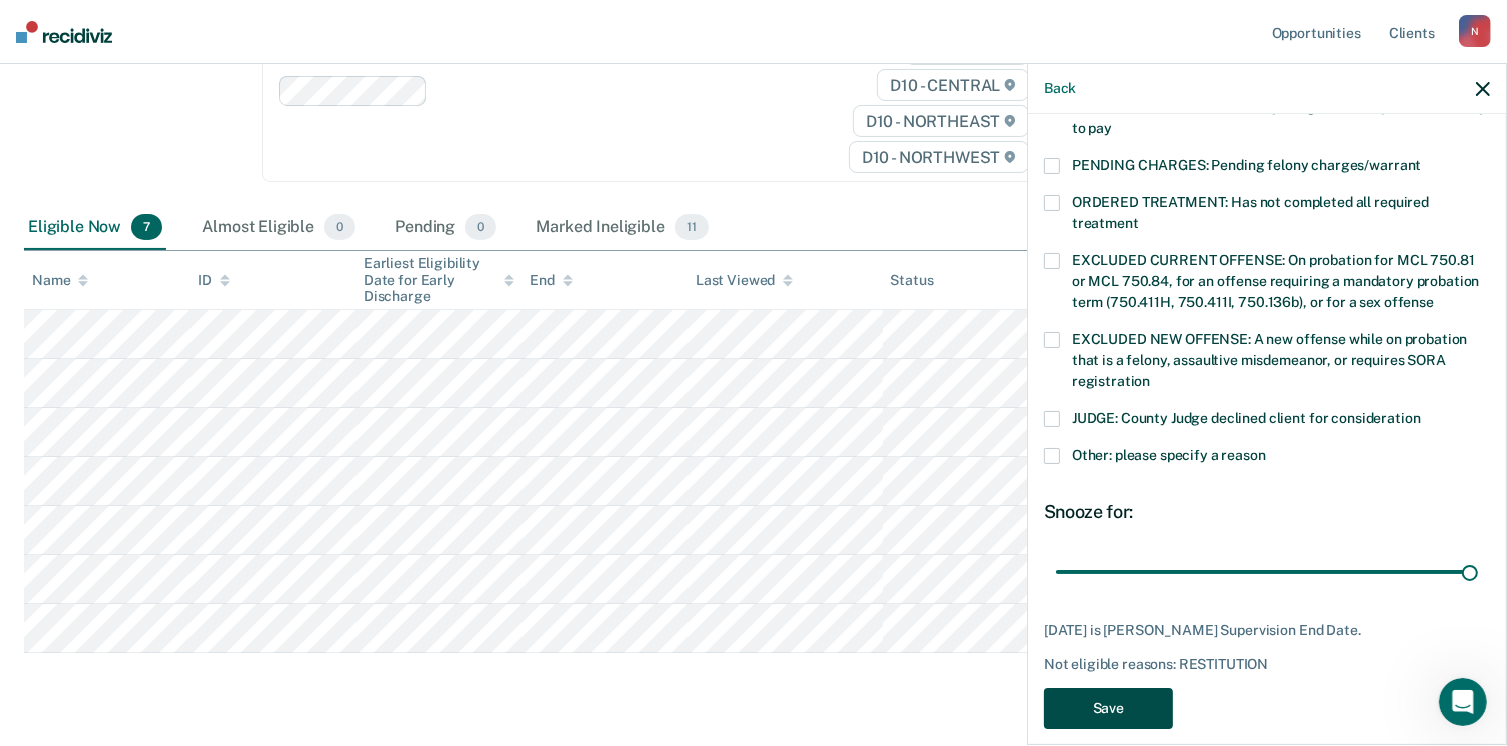 click on "Save" at bounding box center (1108, 708) 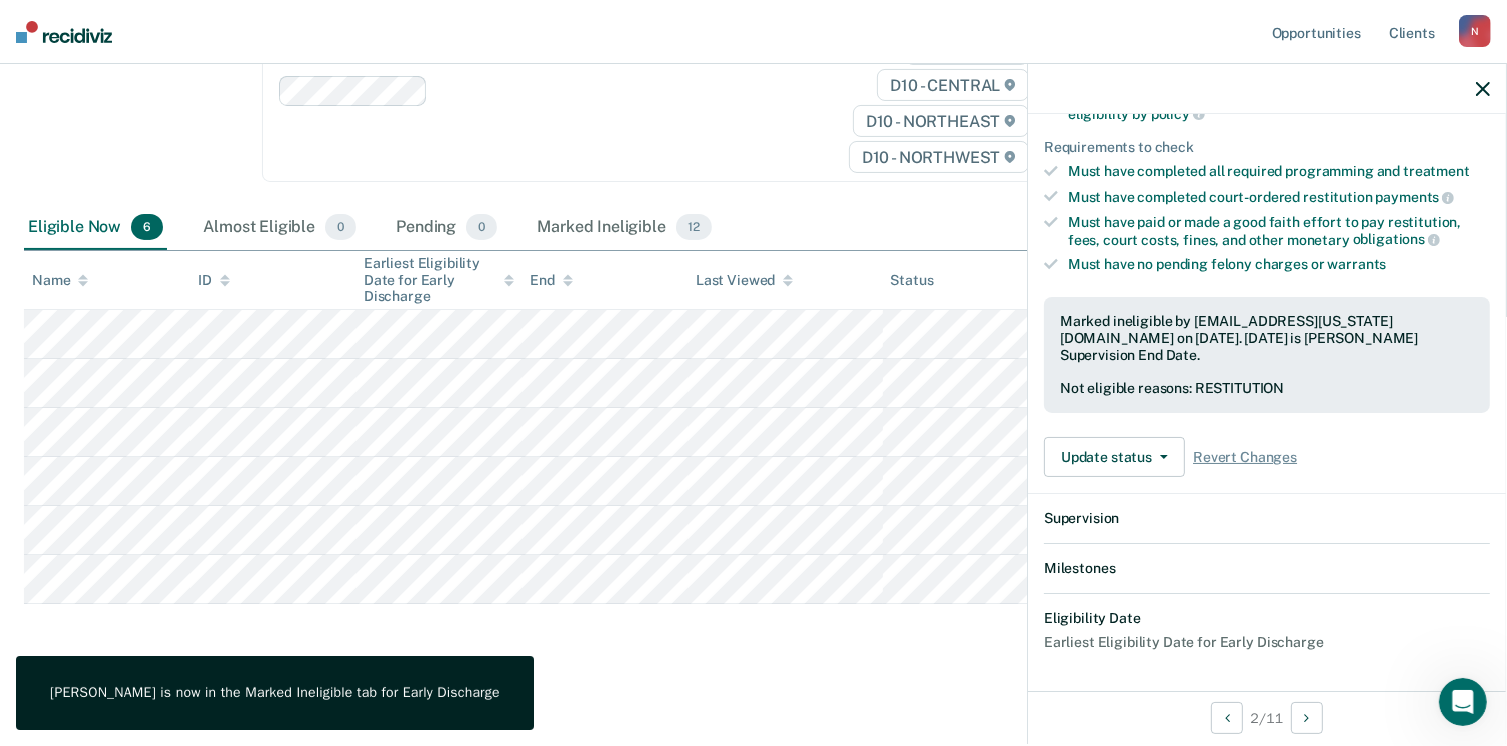 scroll, scrollTop: 540, scrollLeft: 0, axis: vertical 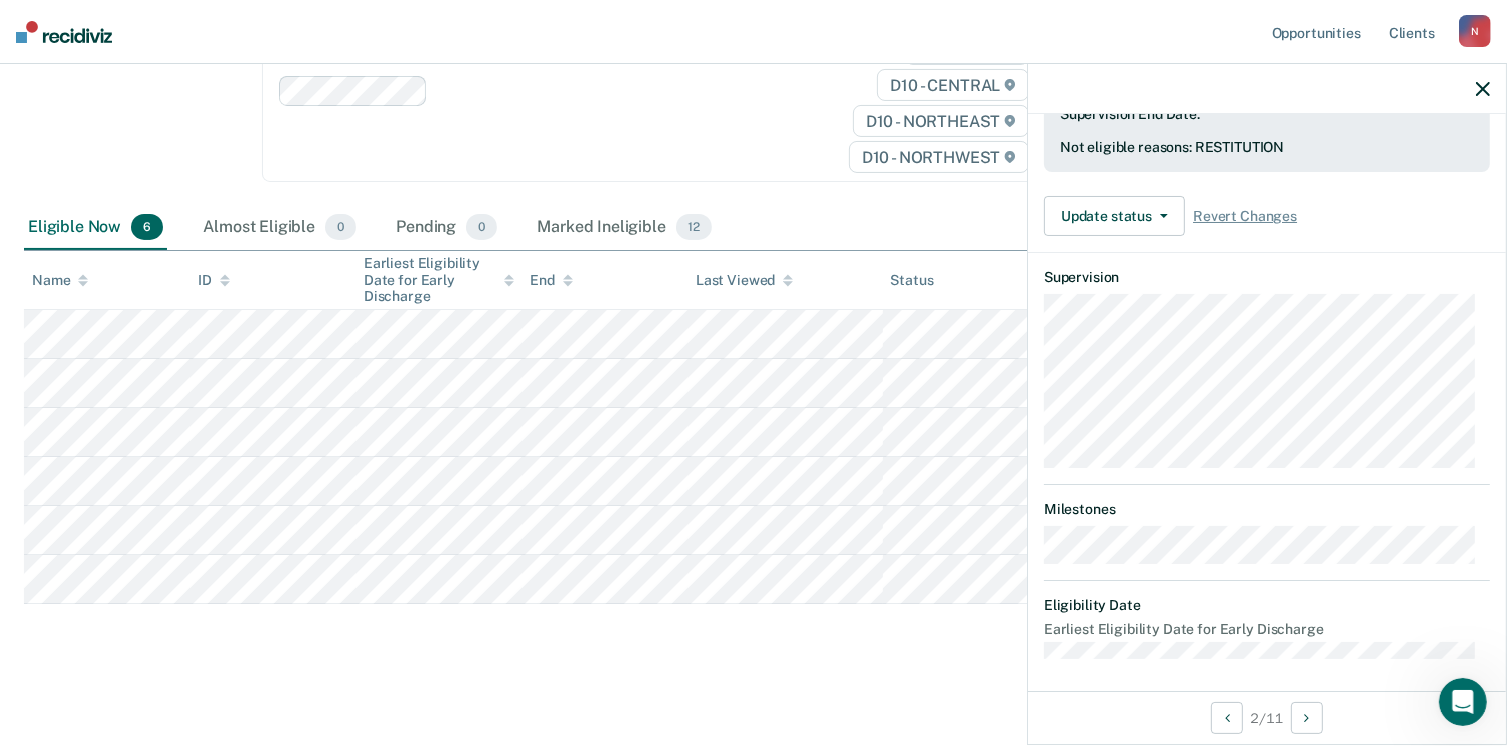 click 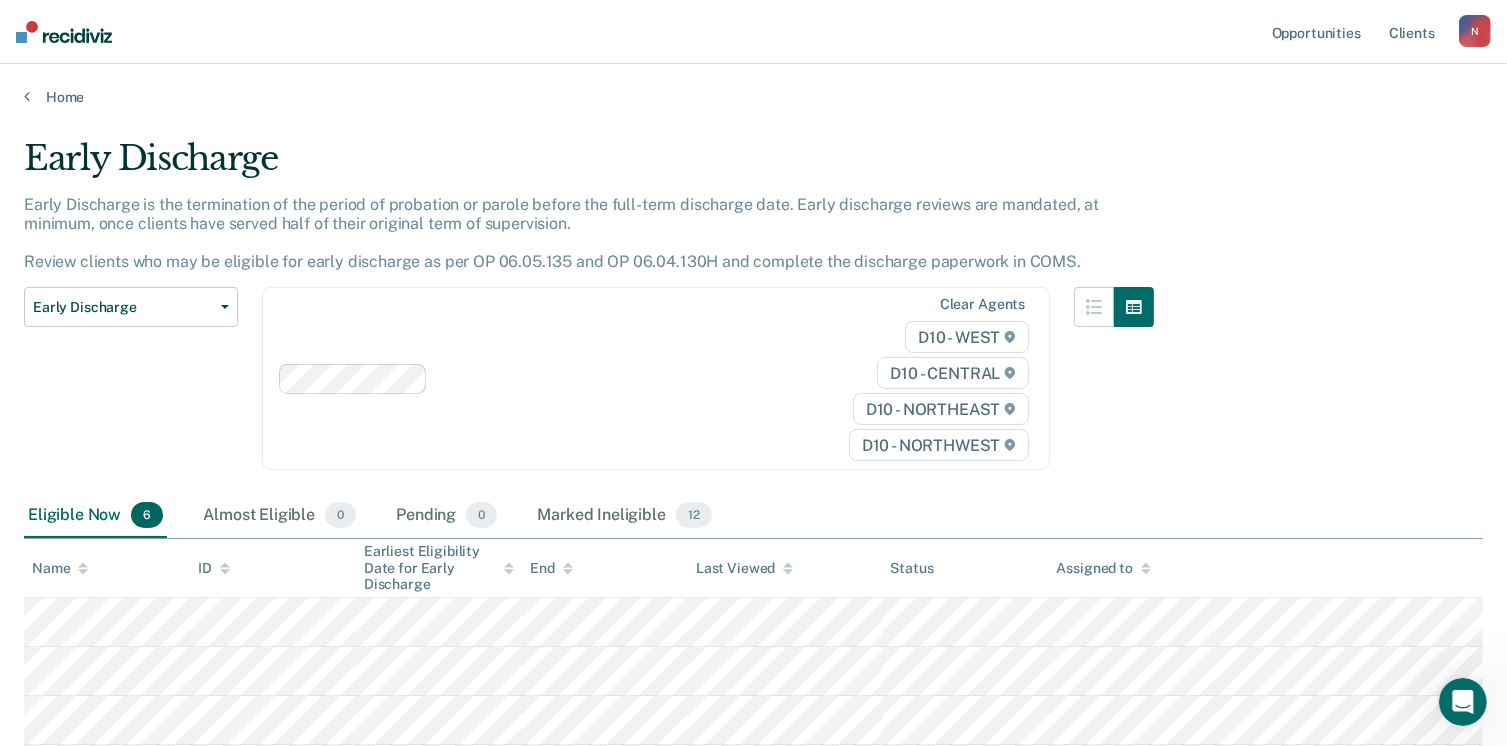 scroll, scrollTop: 0, scrollLeft: 0, axis: both 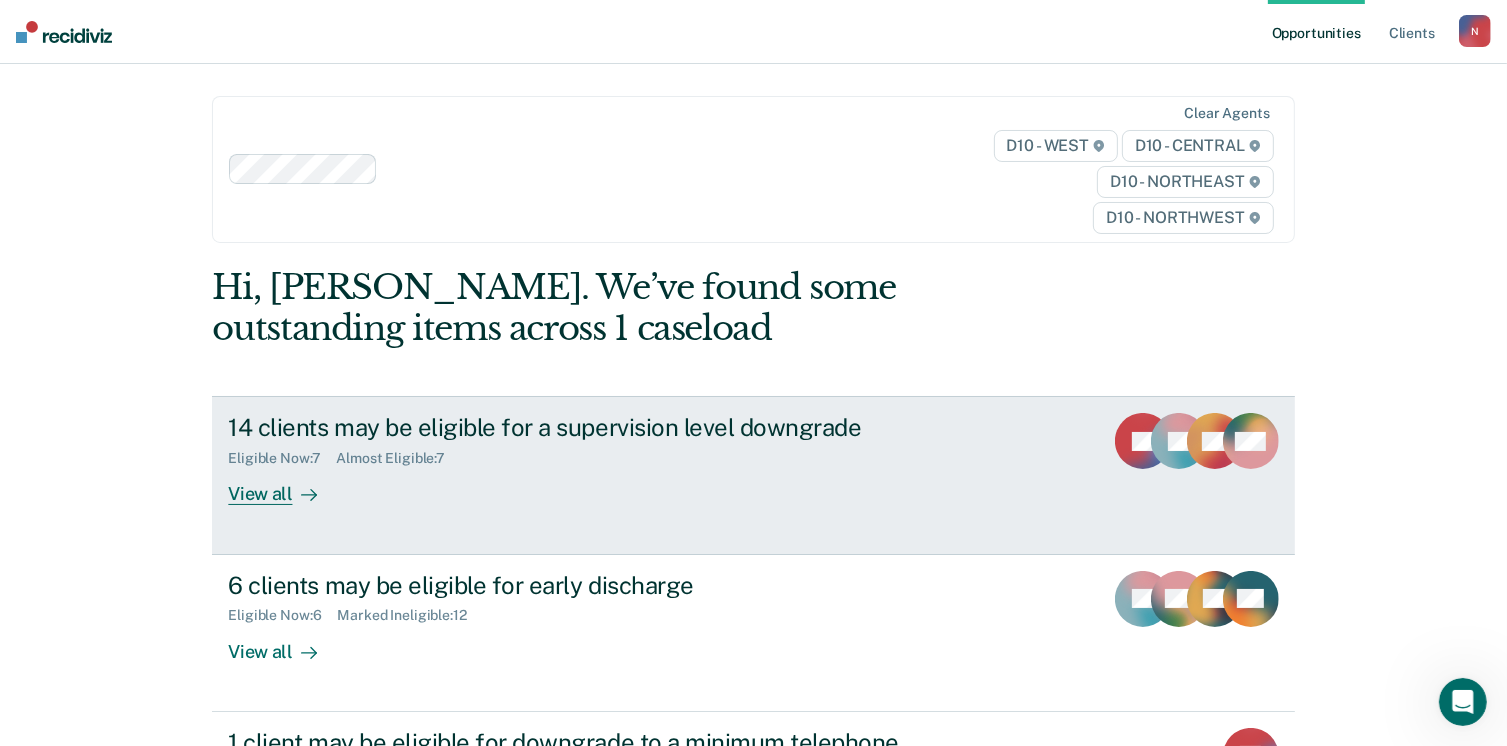 click on "14 clients may be eligible for a supervision level downgrade" at bounding box center [579, 427] 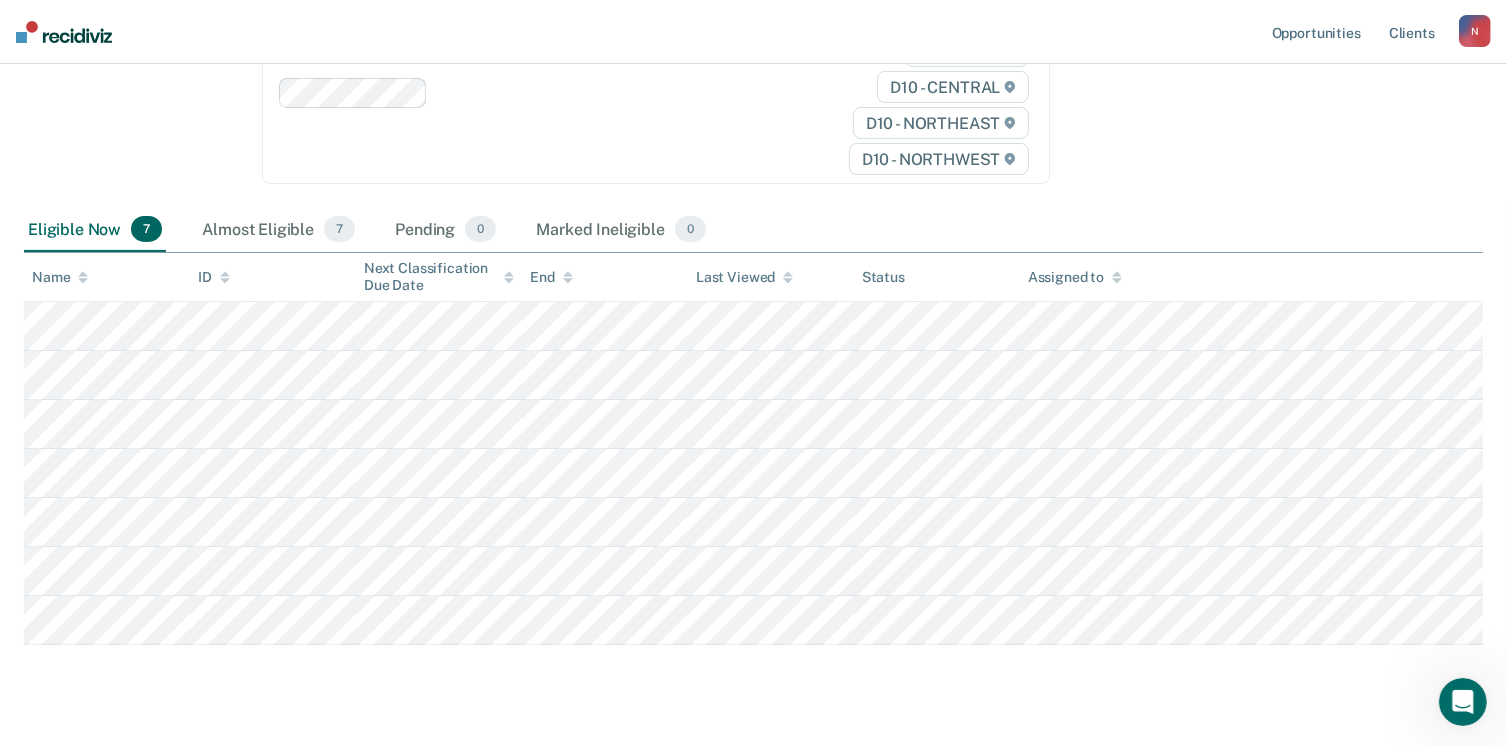scroll, scrollTop: 345, scrollLeft: 0, axis: vertical 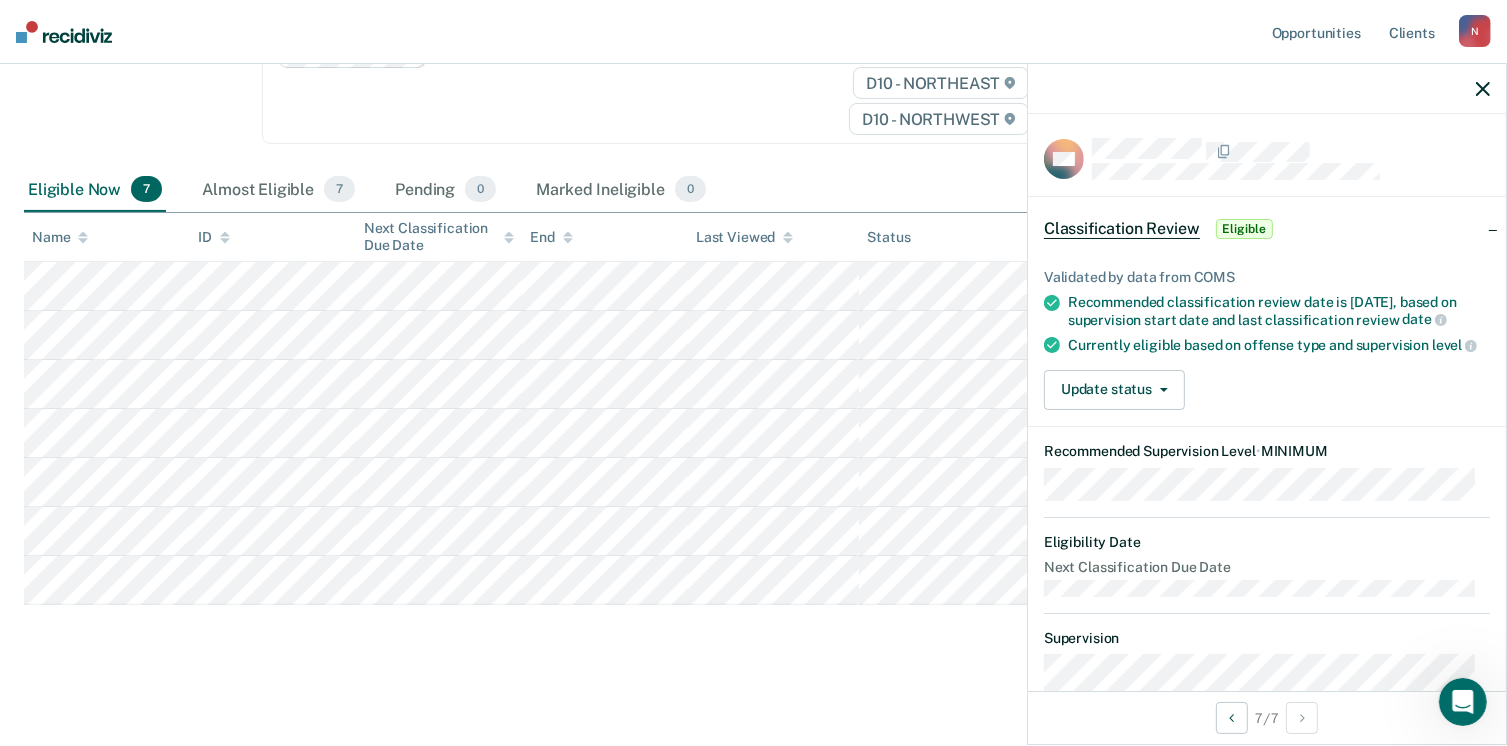 click on "Eligible" at bounding box center [1244, 229] 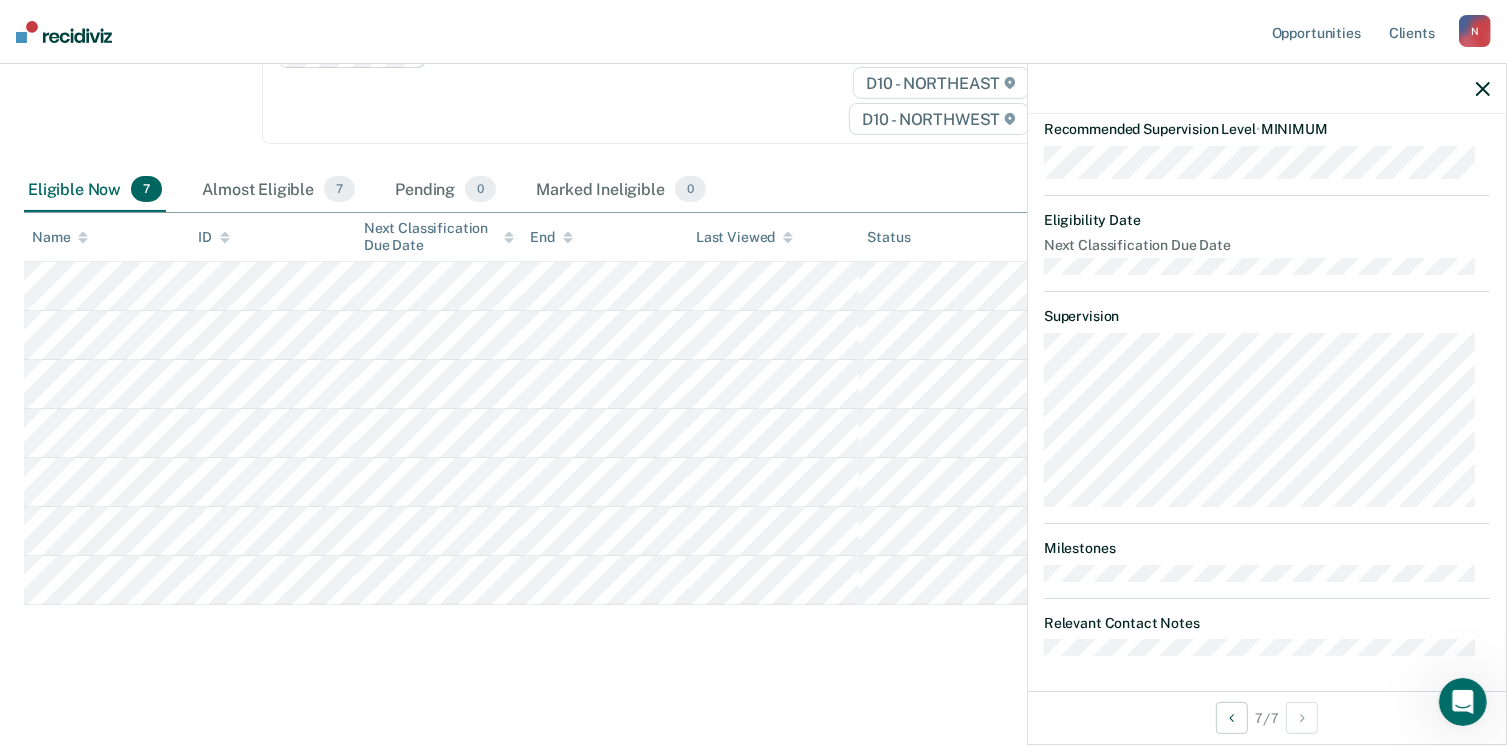 scroll, scrollTop: 0, scrollLeft: 0, axis: both 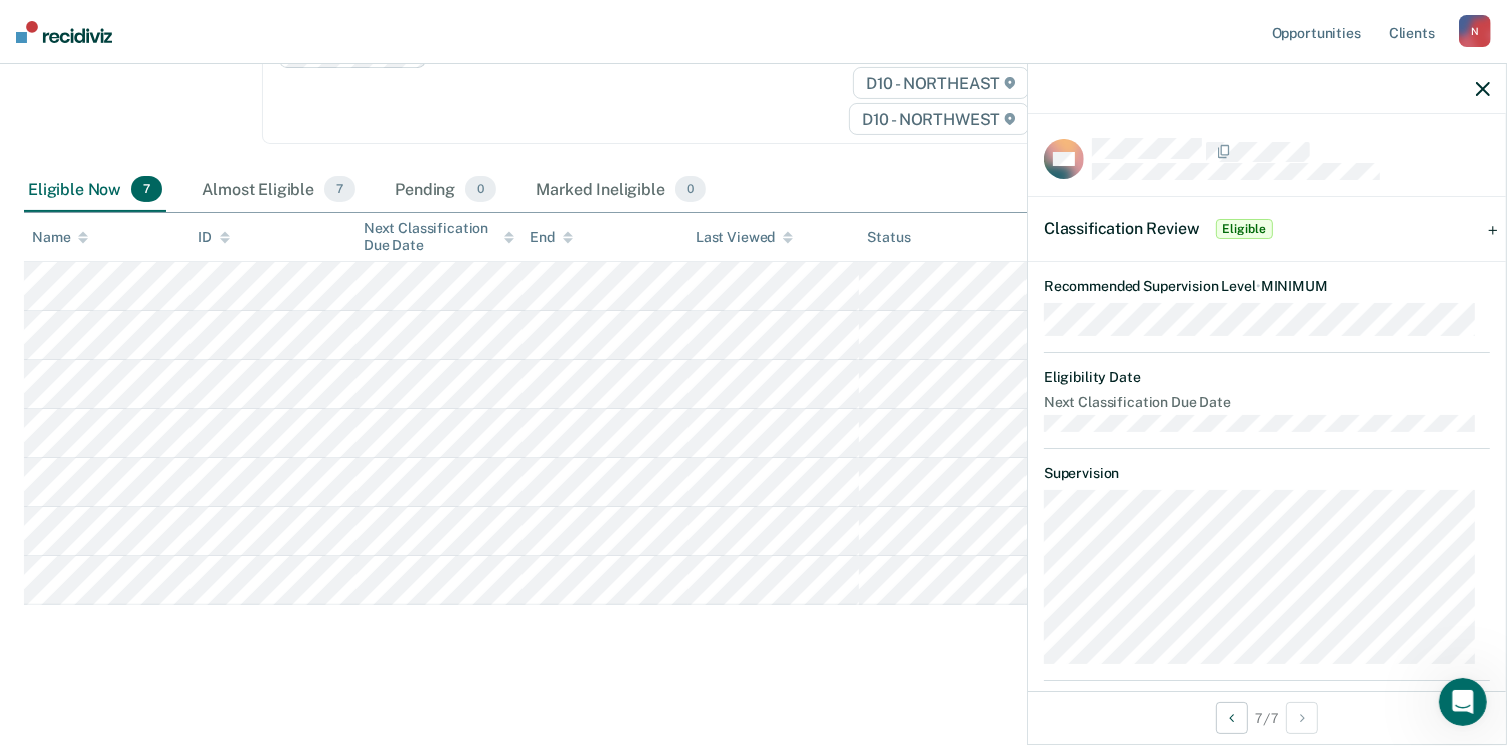 click on "Classification Review" at bounding box center (1122, 228) 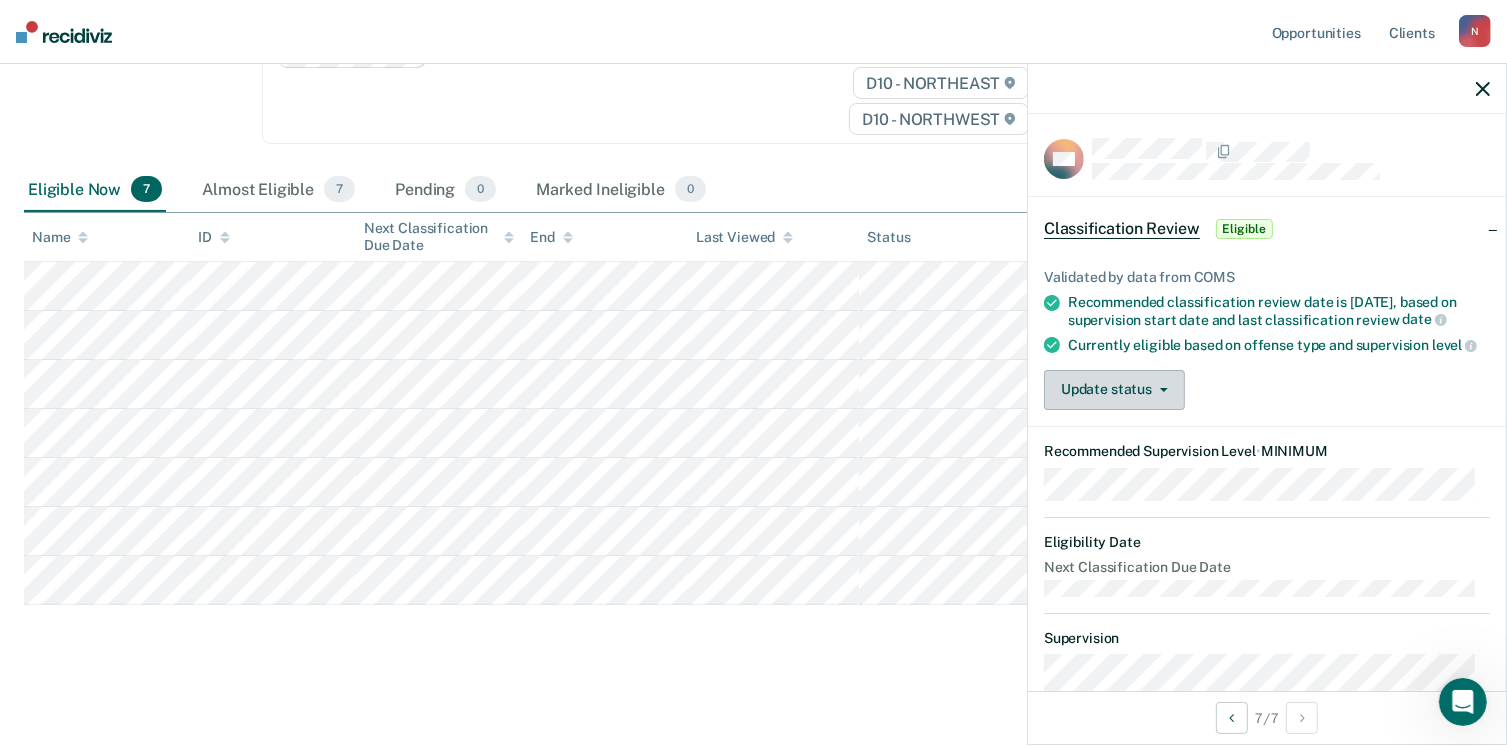 click on "Update status" at bounding box center (1114, 390) 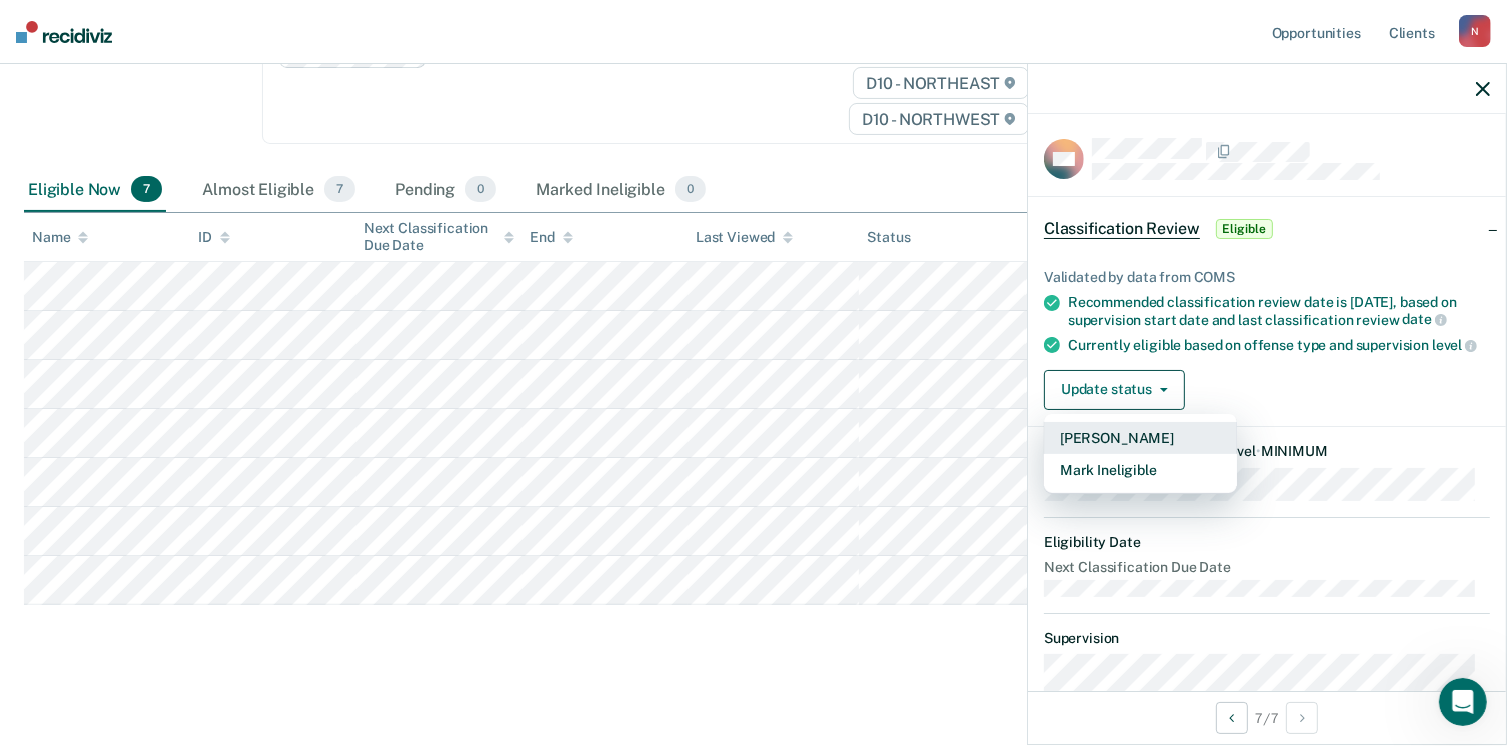 click on "[PERSON_NAME]" at bounding box center [1140, 438] 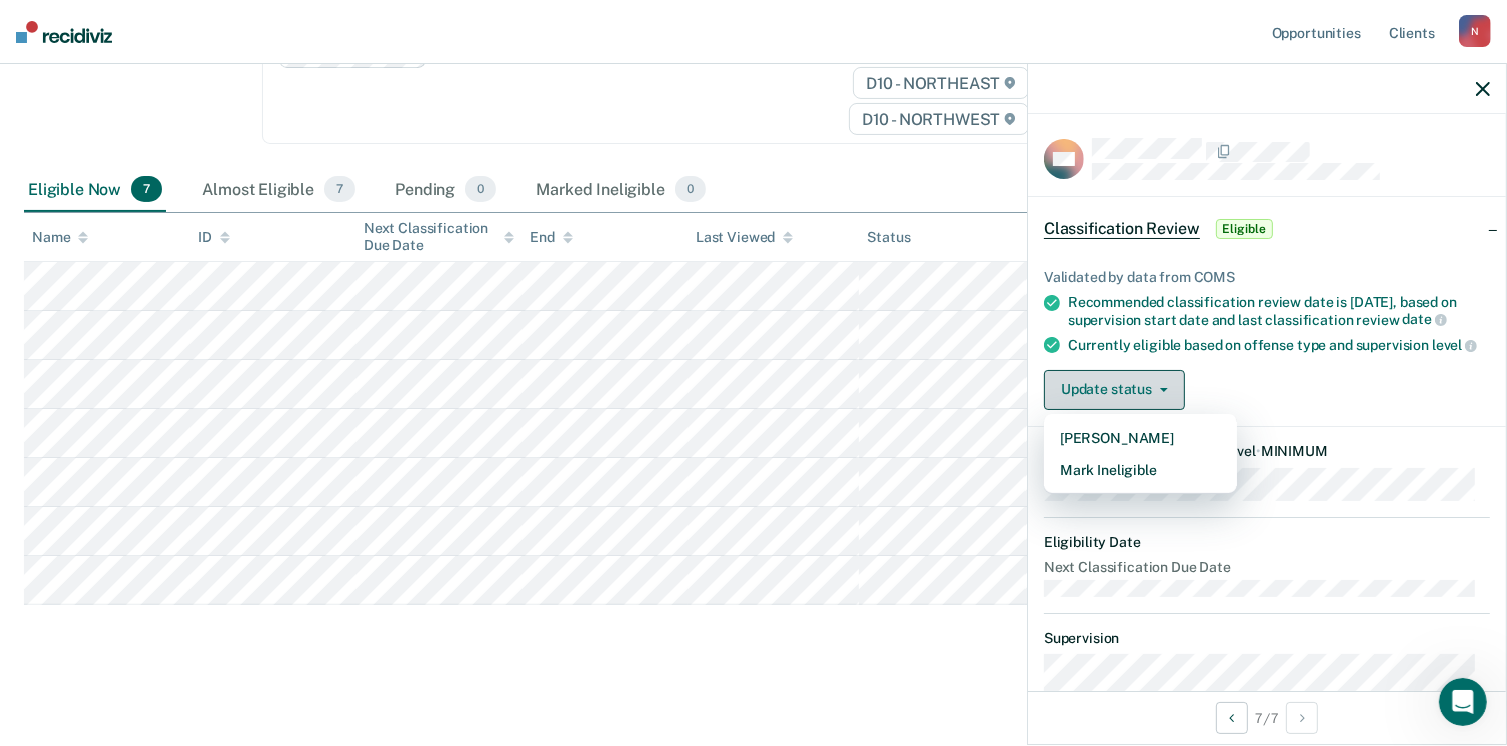 scroll, scrollTop: 296, scrollLeft: 0, axis: vertical 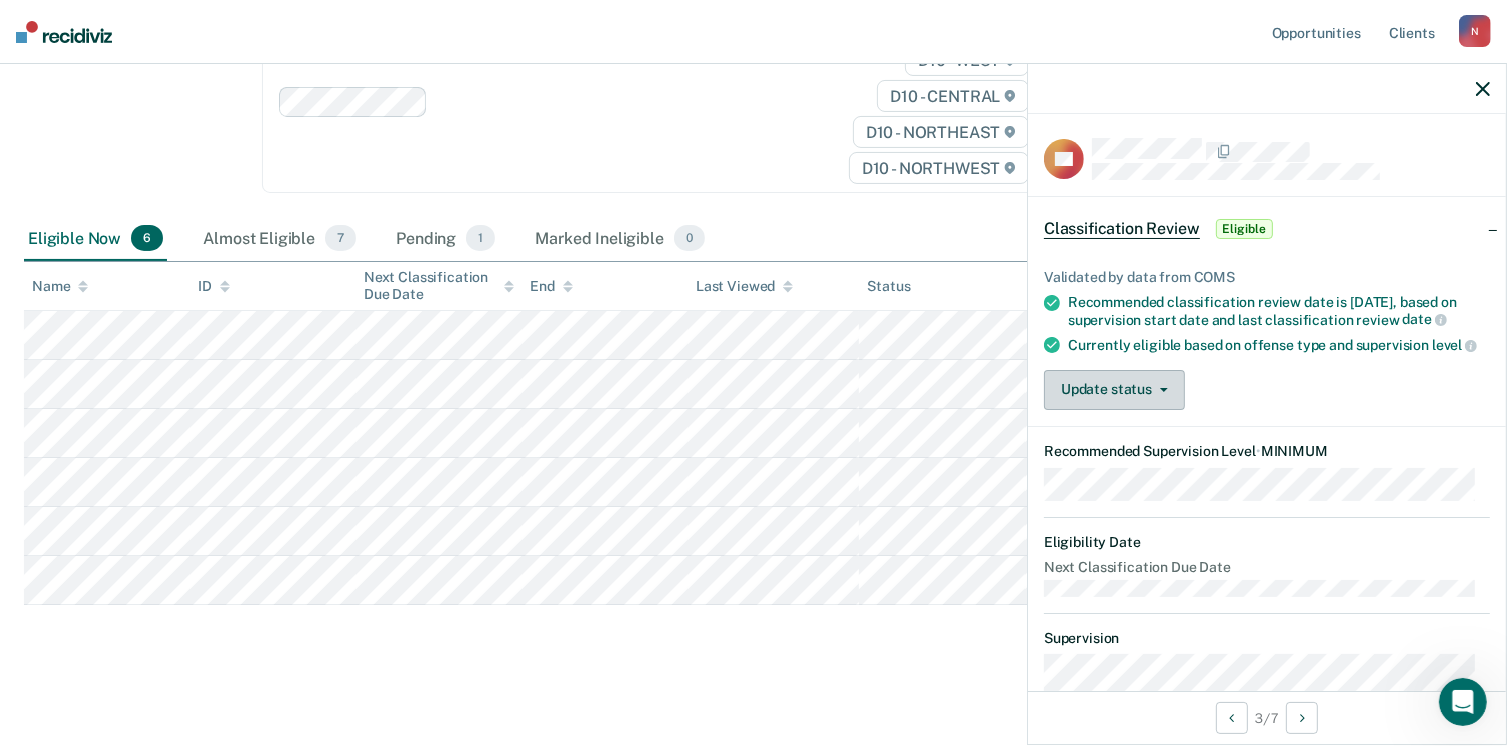 click on "Update status" at bounding box center [1114, 390] 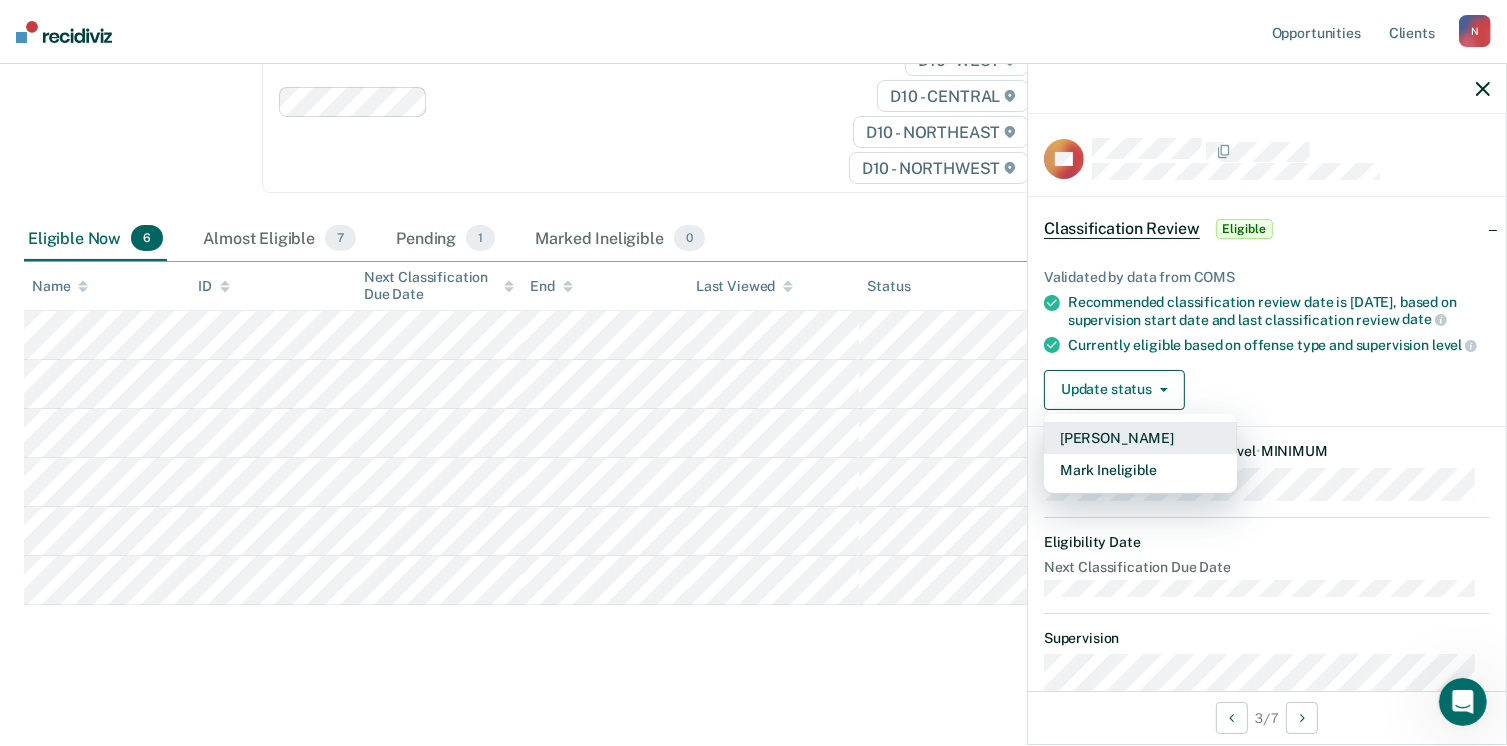 click on "[PERSON_NAME]" at bounding box center (1140, 438) 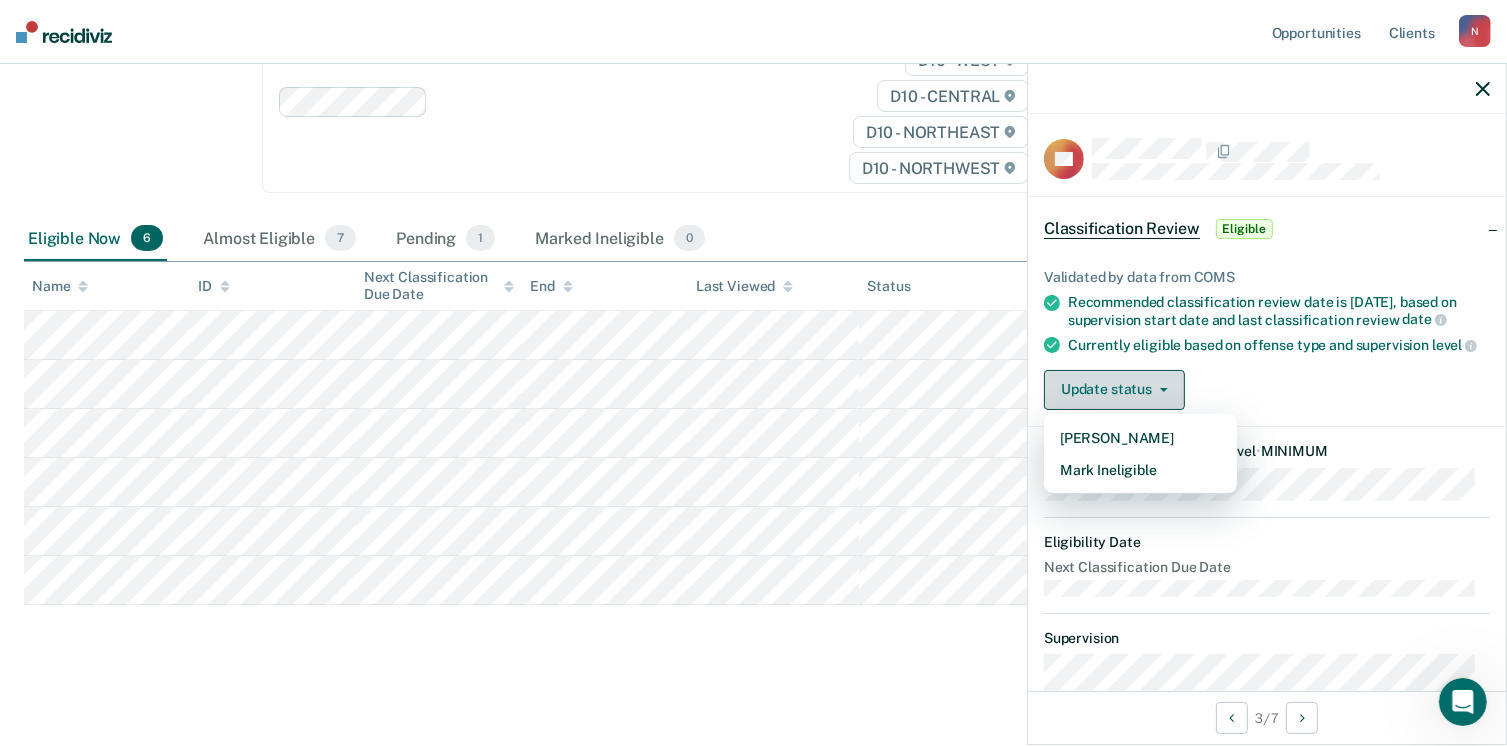 scroll, scrollTop: 248, scrollLeft: 0, axis: vertical 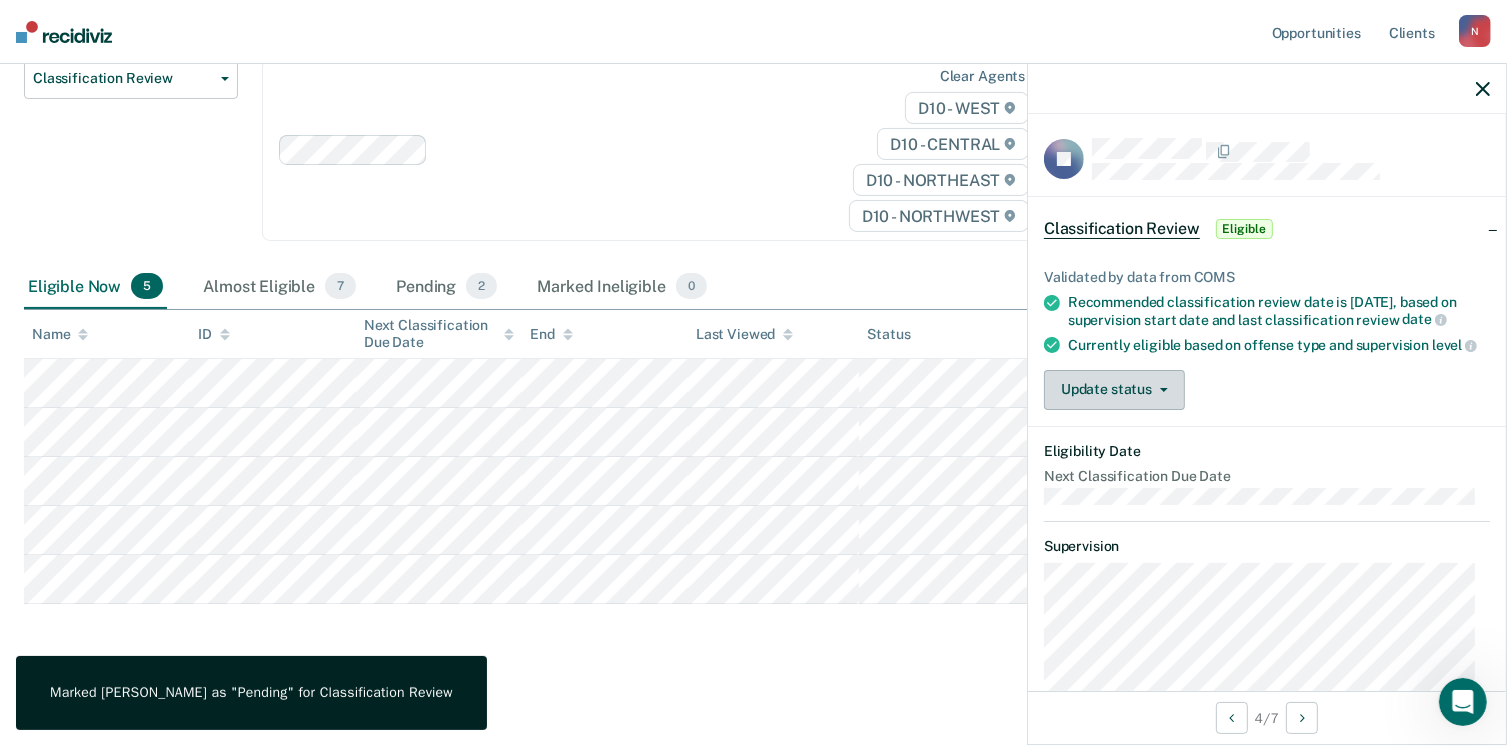 click on "Update status" at bounding box center (1114, 390) 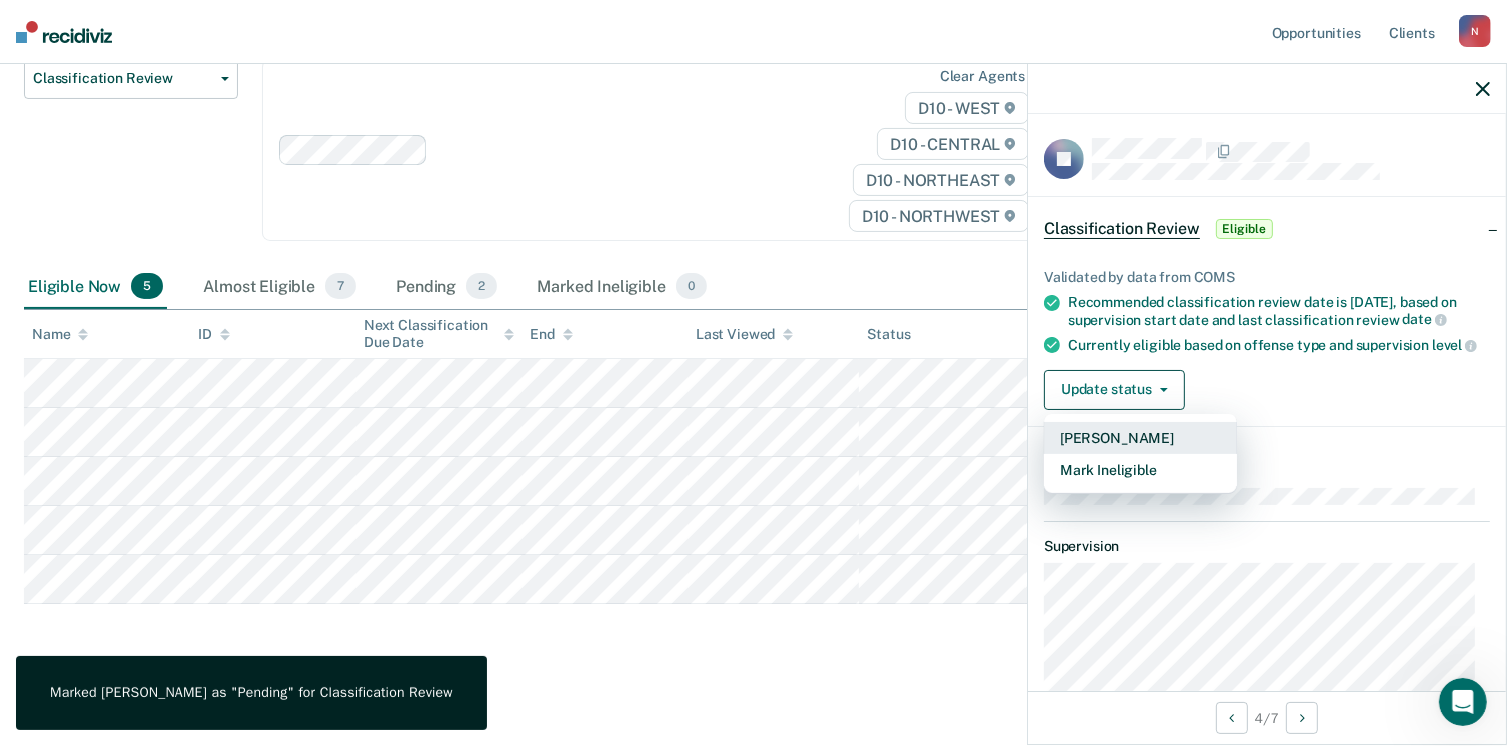 click on "[PERSON_NAME]" at bounding box center (1140, 438) 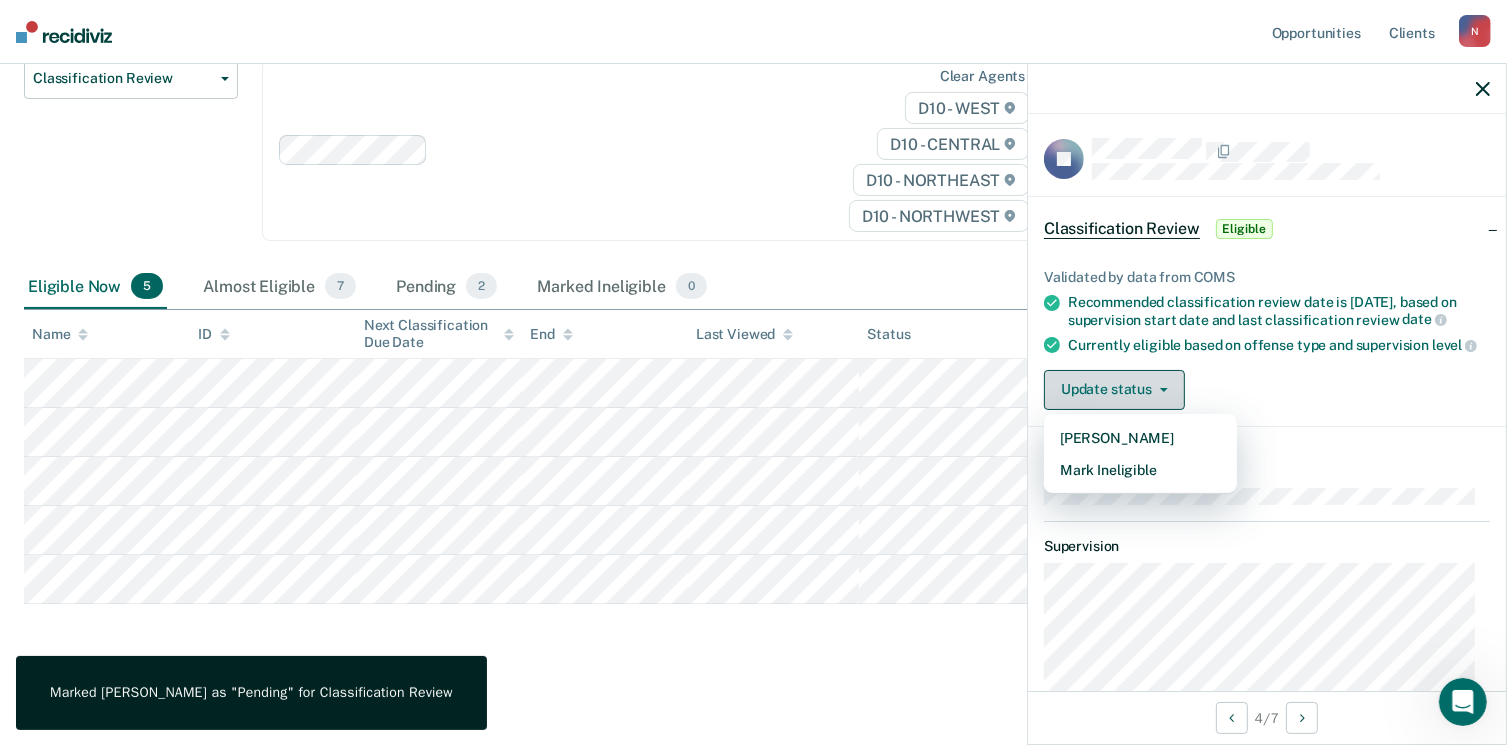 scroll, scrollTop: 198, scrollLeft: 0, axis: vertical 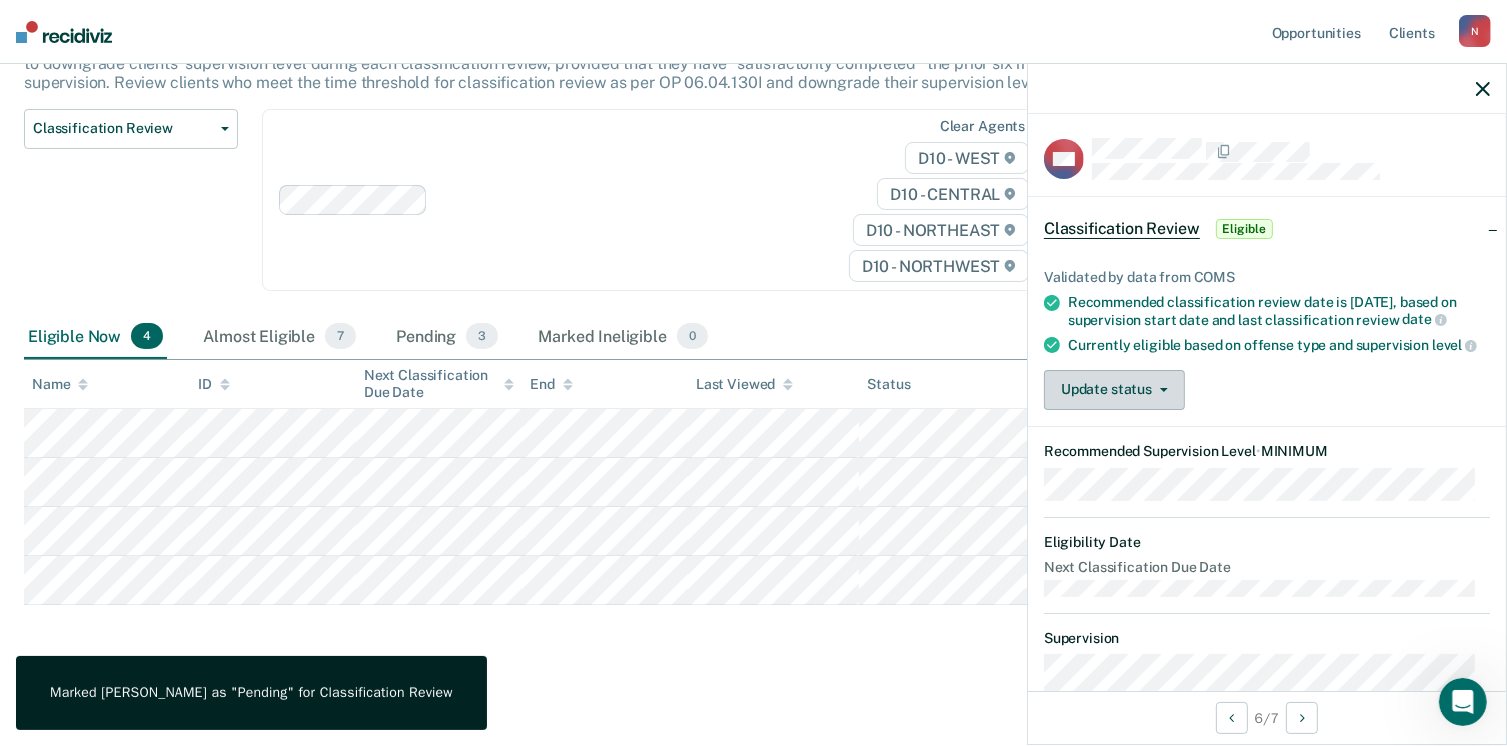 click on "Update status" at bounding box center [1114, 390] 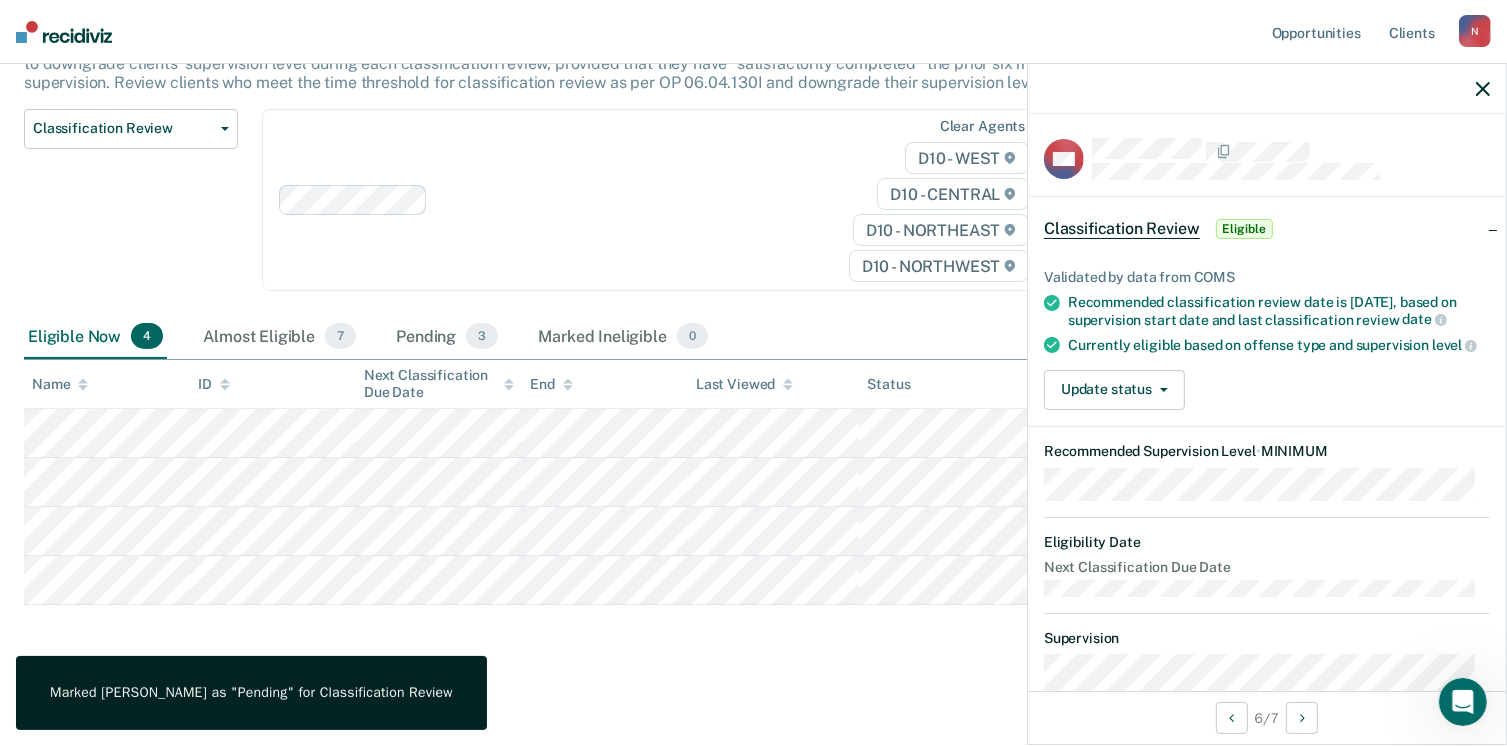 click on "Validated by data from COMS Recommended classification review date is [DATE], based on supervision start date and last classification review   date   Currently eligible based on offense type and supervision   level   Update status [PERSON_NAME] Mark Ineligible" at bounding box center (1267, 331) 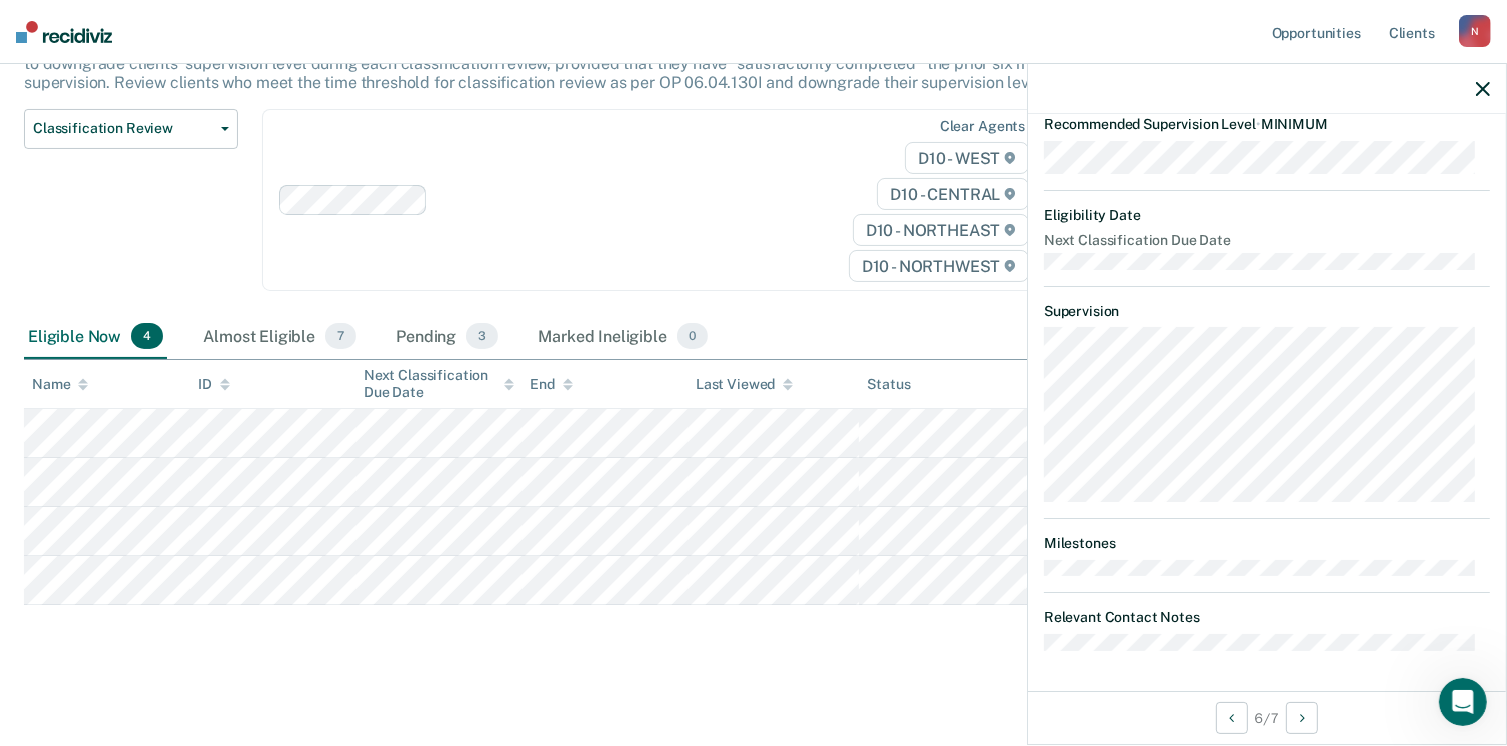scroll, scrollTop: 0, scrollLeft: 0, axis: both 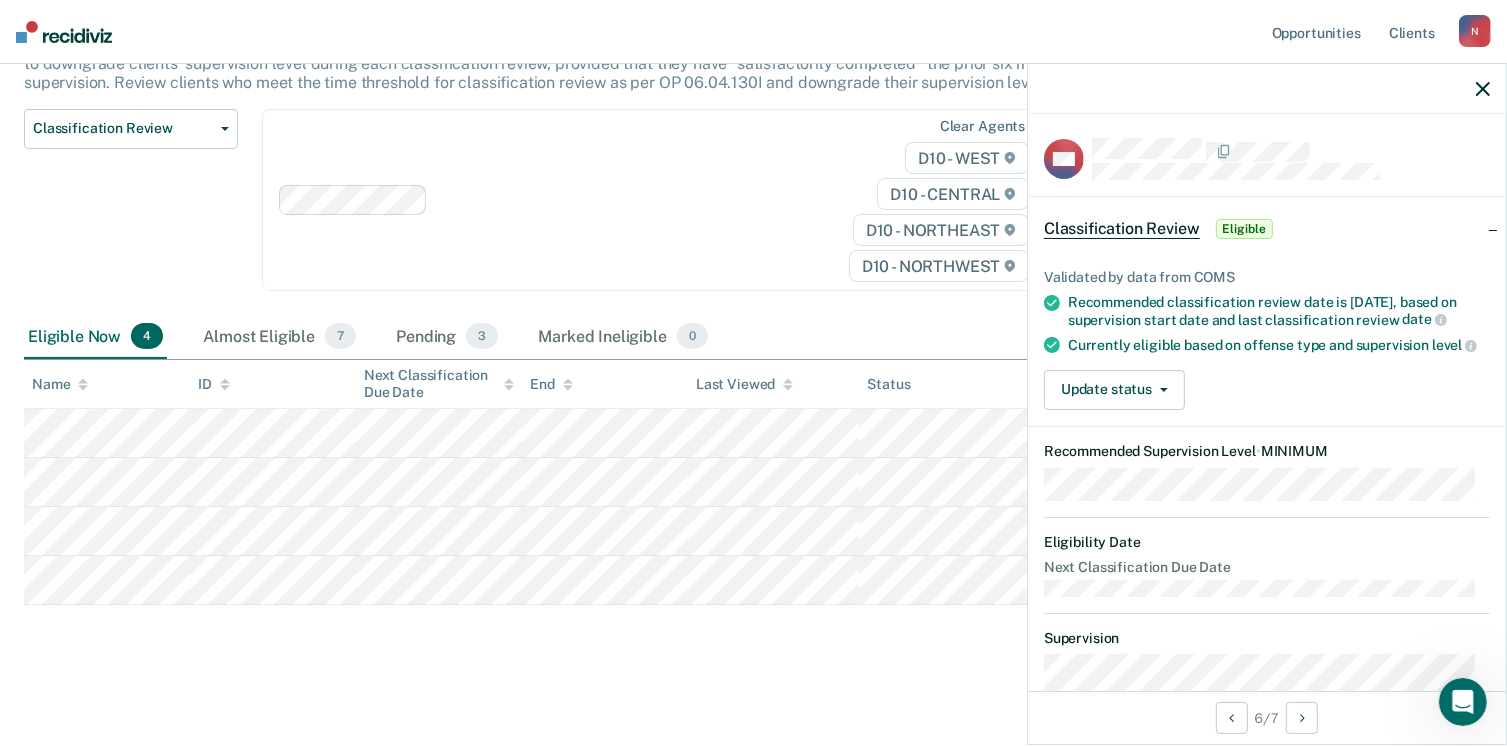 click on "Classification Review" at bounding box center [1122, 229] 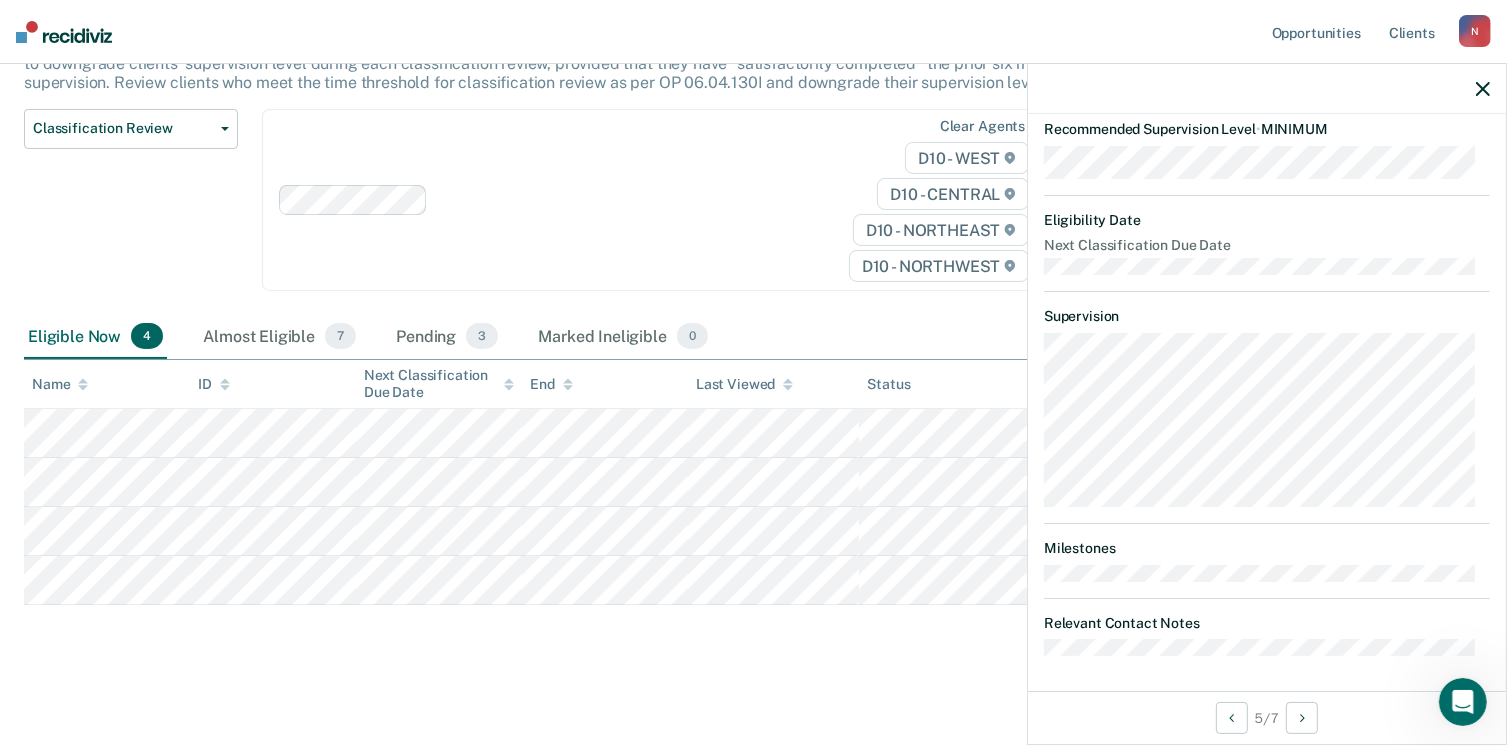 scroll, scrollTop: 0, scrollLeft: 0, axis: both 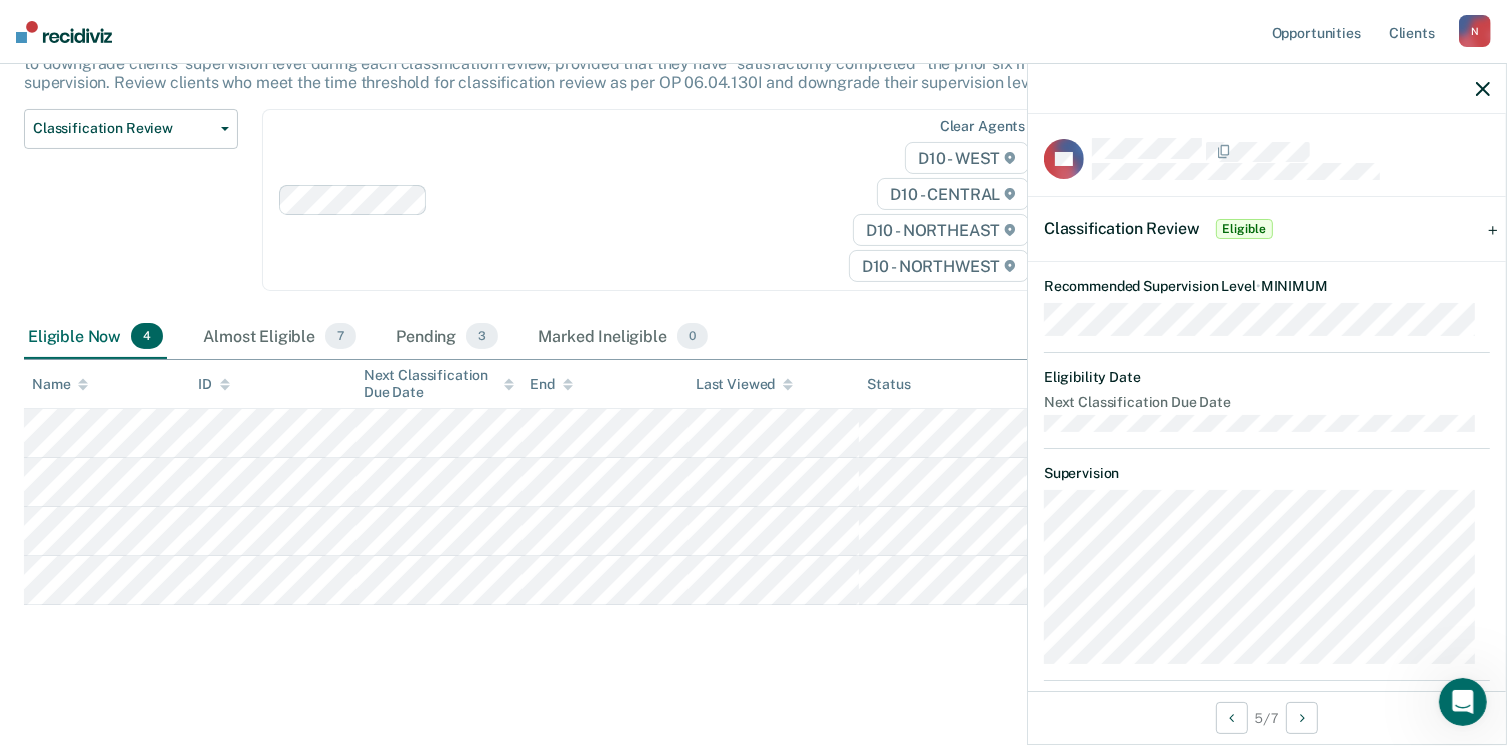 click on "Classification Review" at bounding box center [1122, 228] 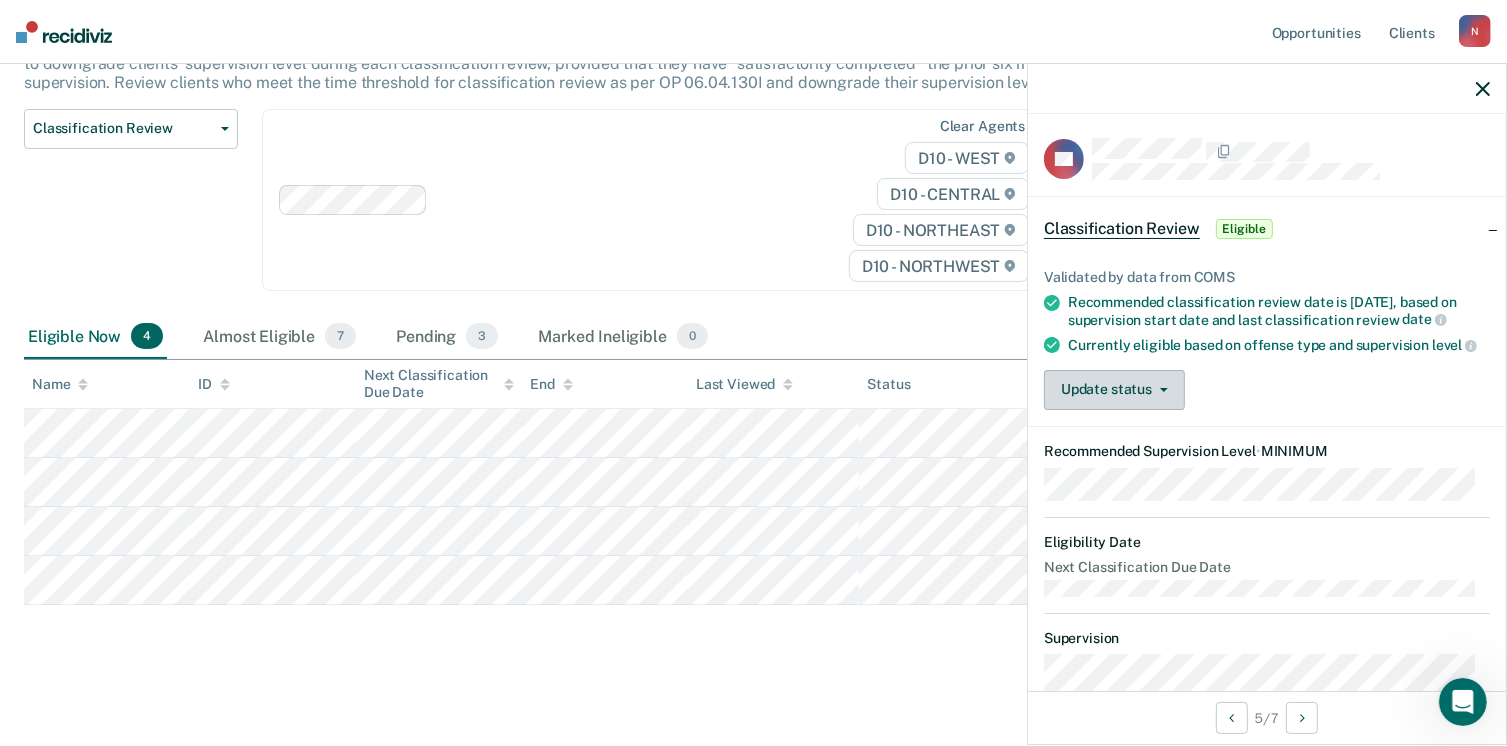 click on "Update status" at bounding box center (1114, 390) 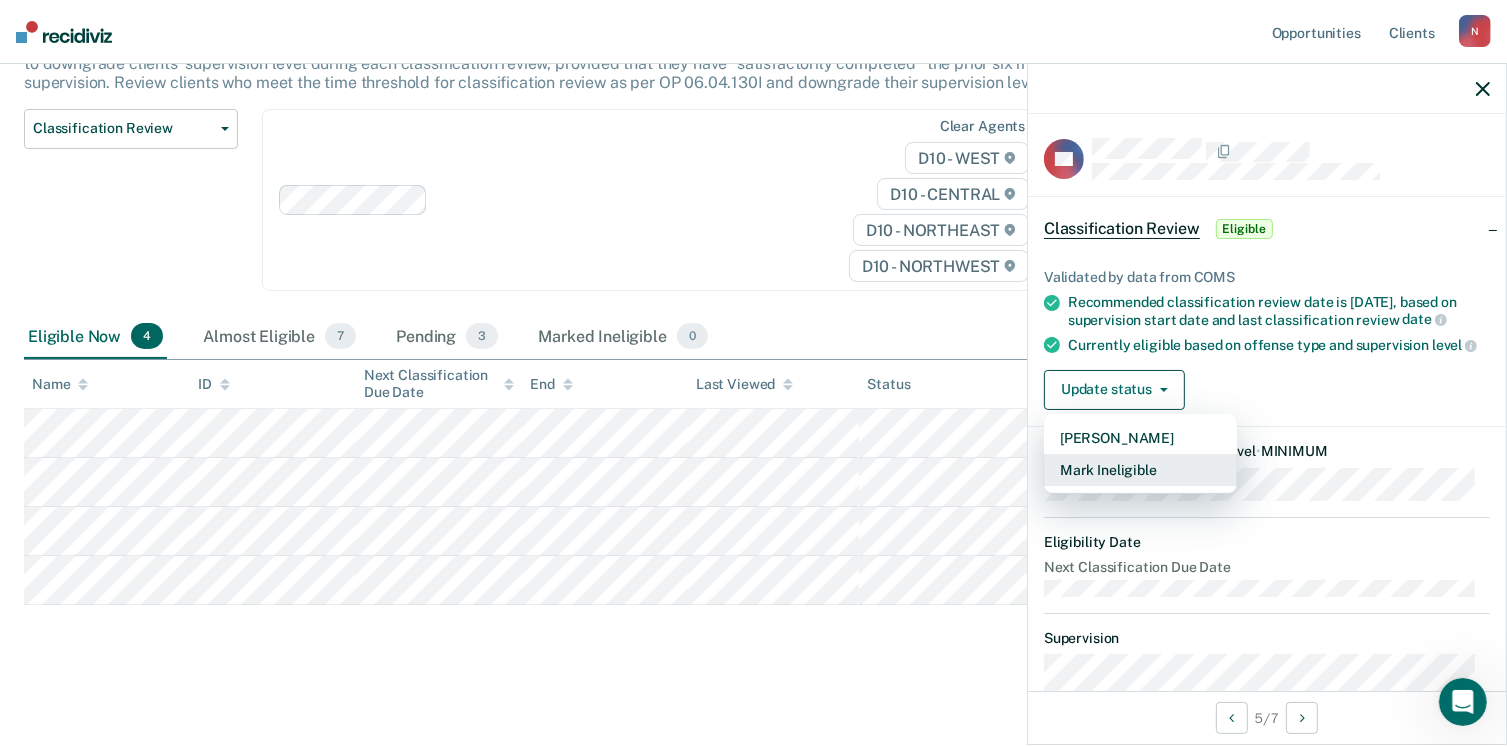 click on "Mark Ineligible" at bounding box center (1140, 470) 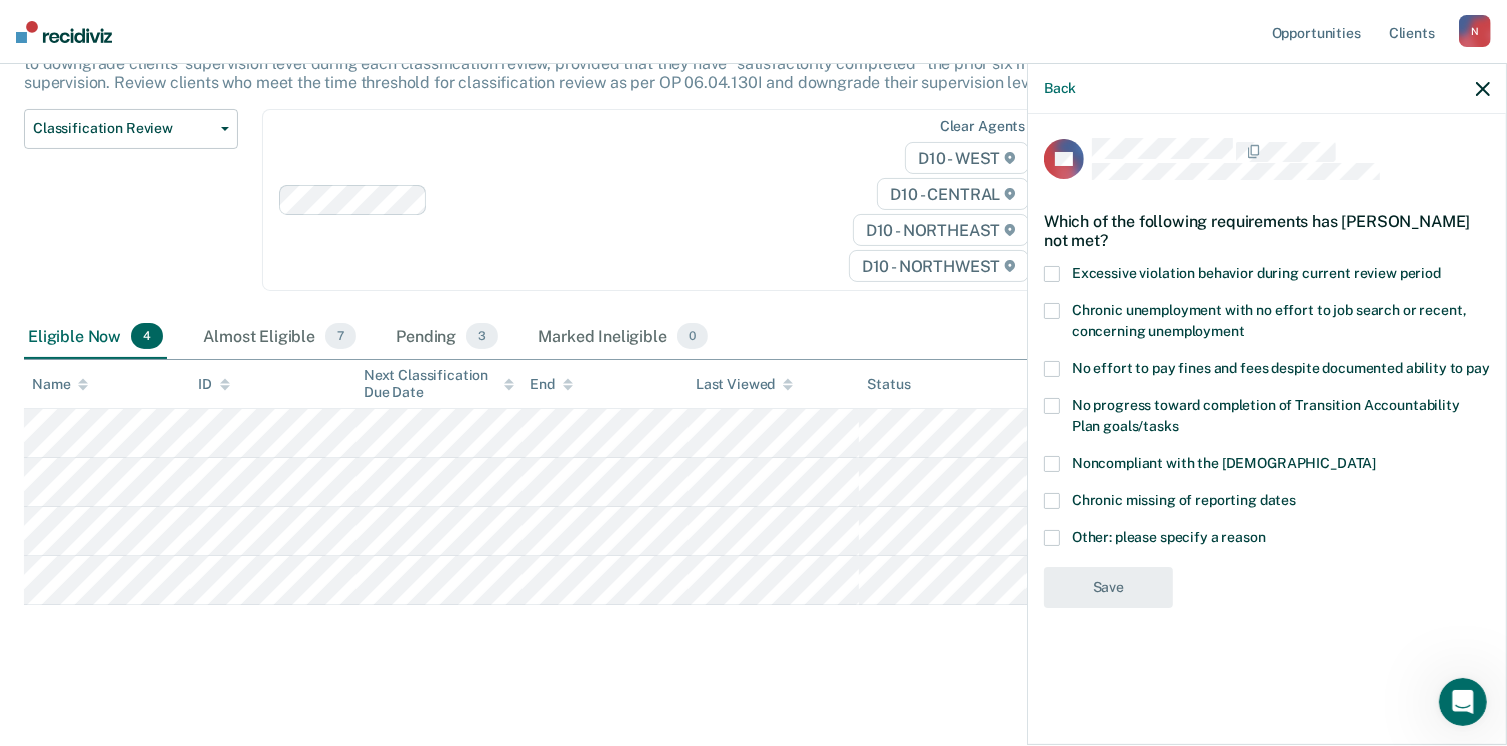 click at bounding box center [1052, 369] 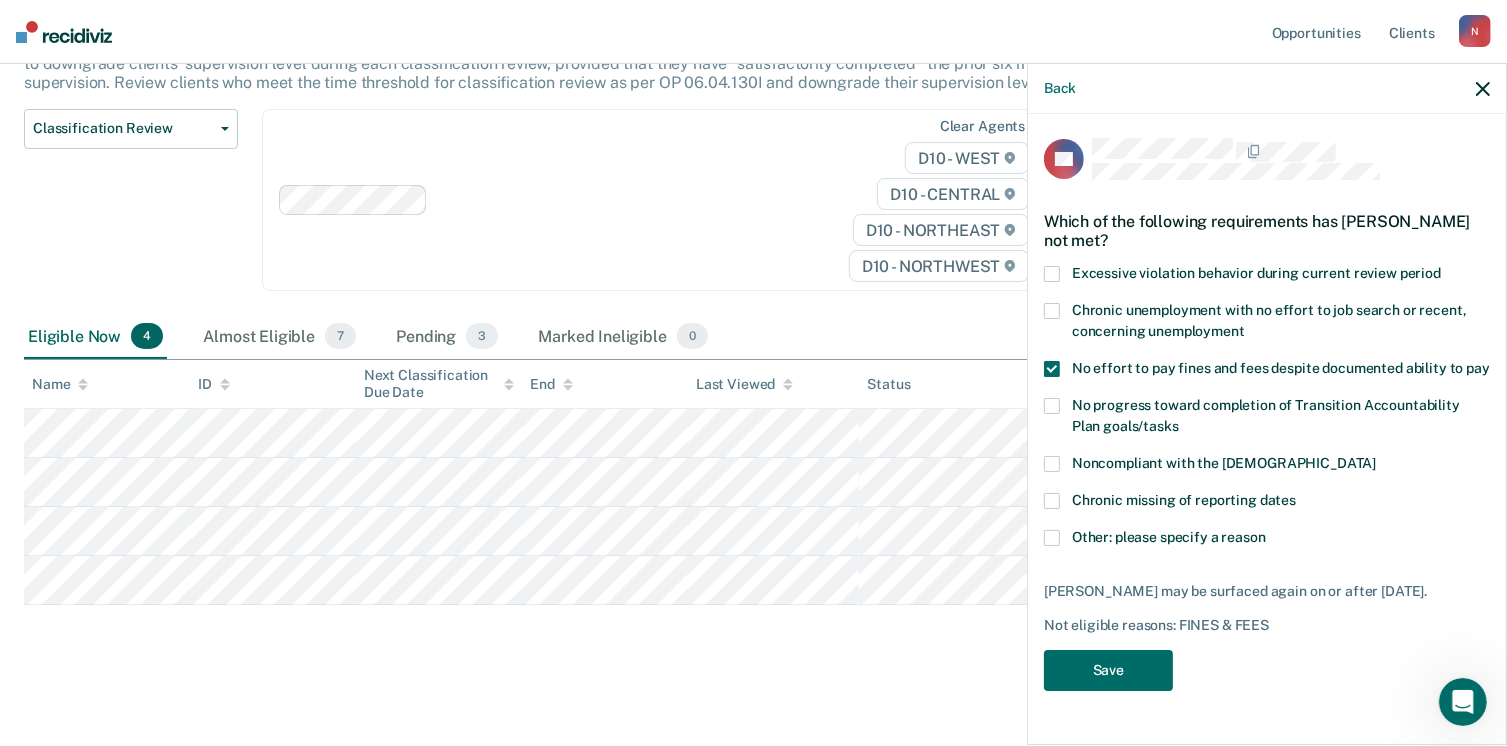 click at bounding box center (1052, 406) 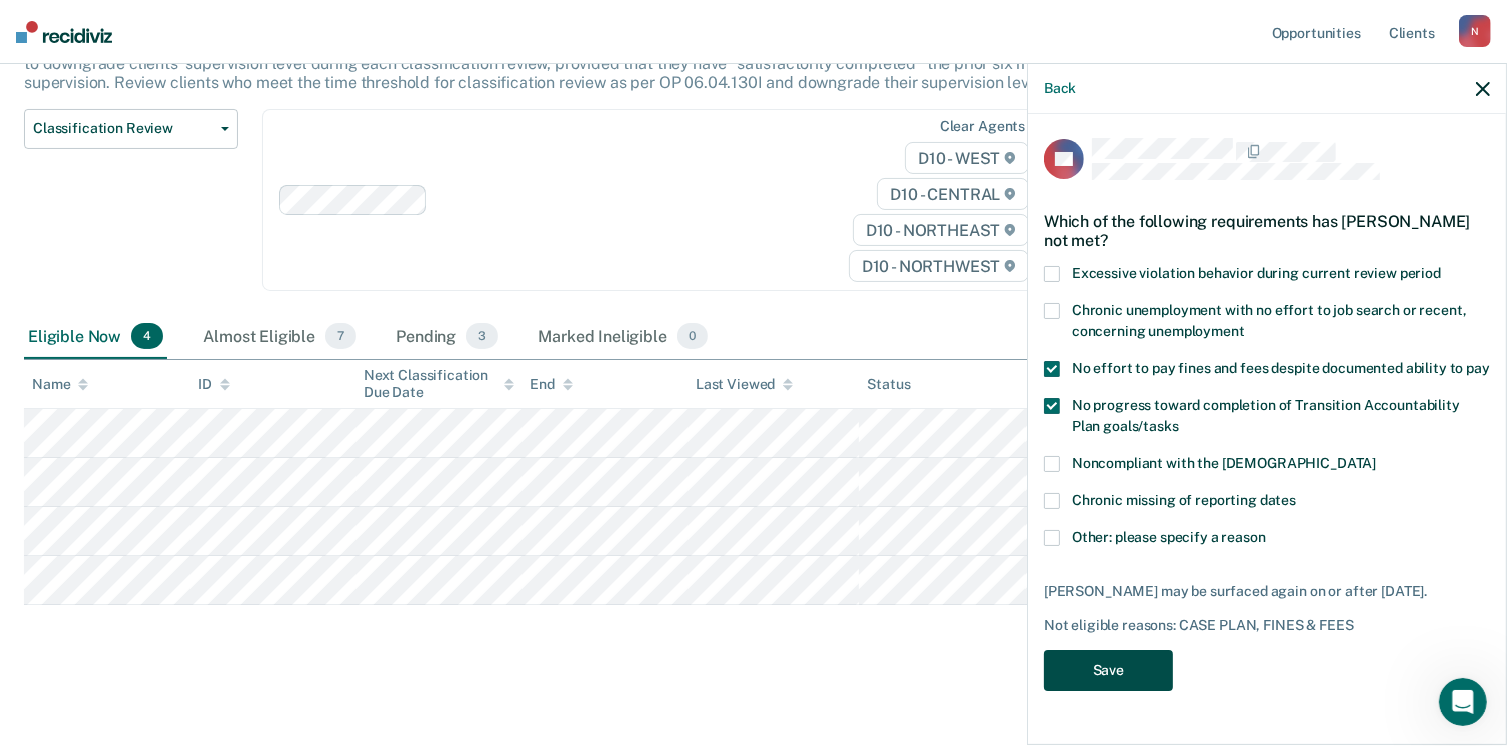 click on "Save" at bounding box center (1108, 670) 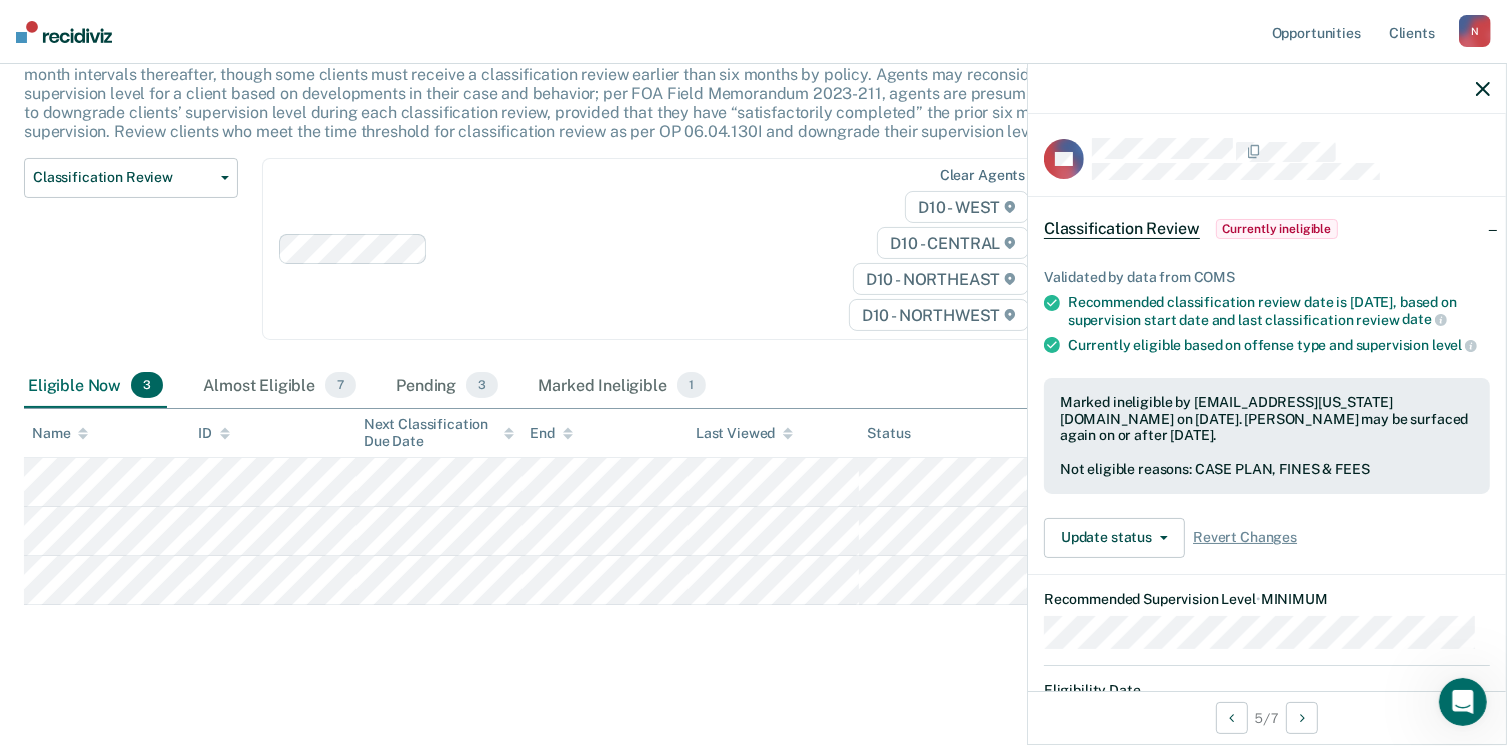 click at bounding box center (64, 32) 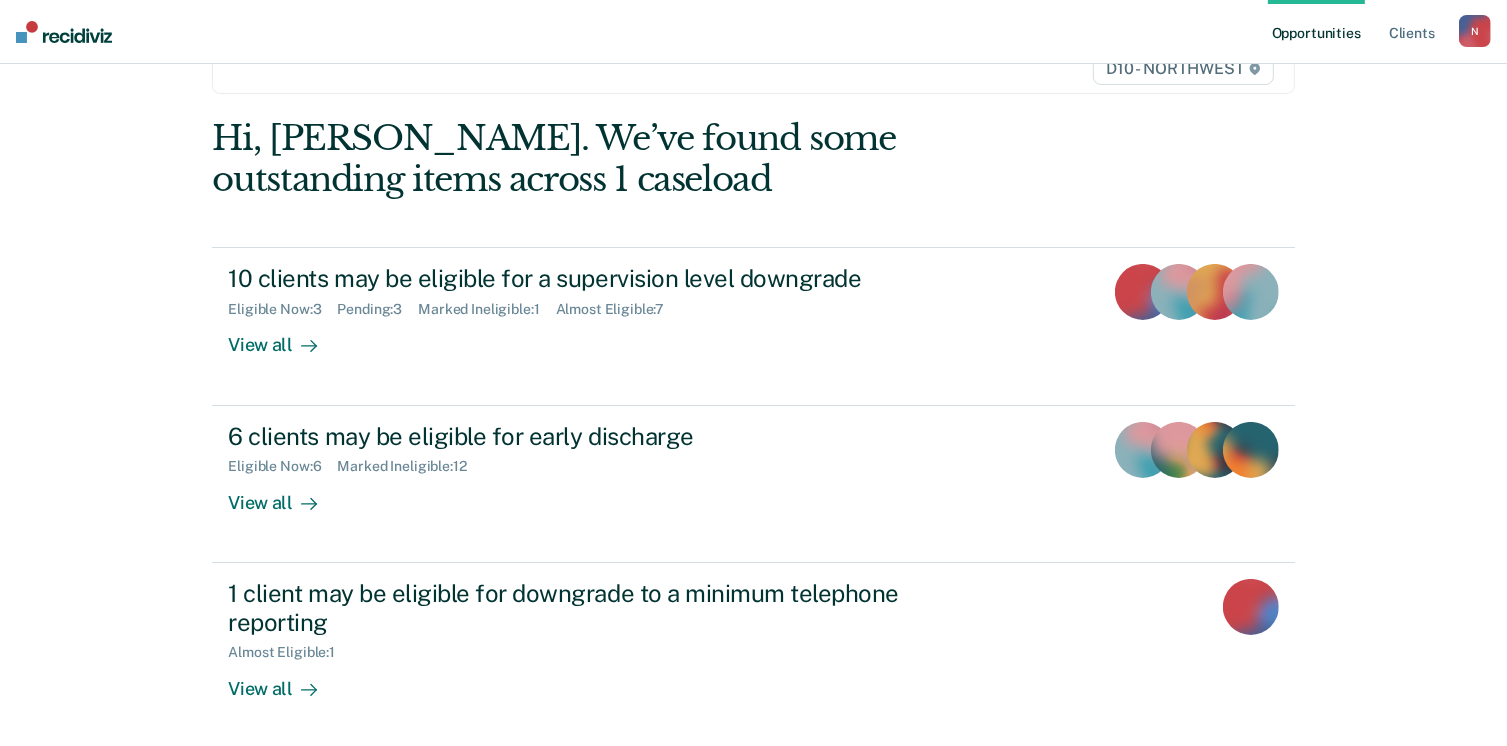 scroll, scrollTop: 0, scrollLeft: 0, axis: both 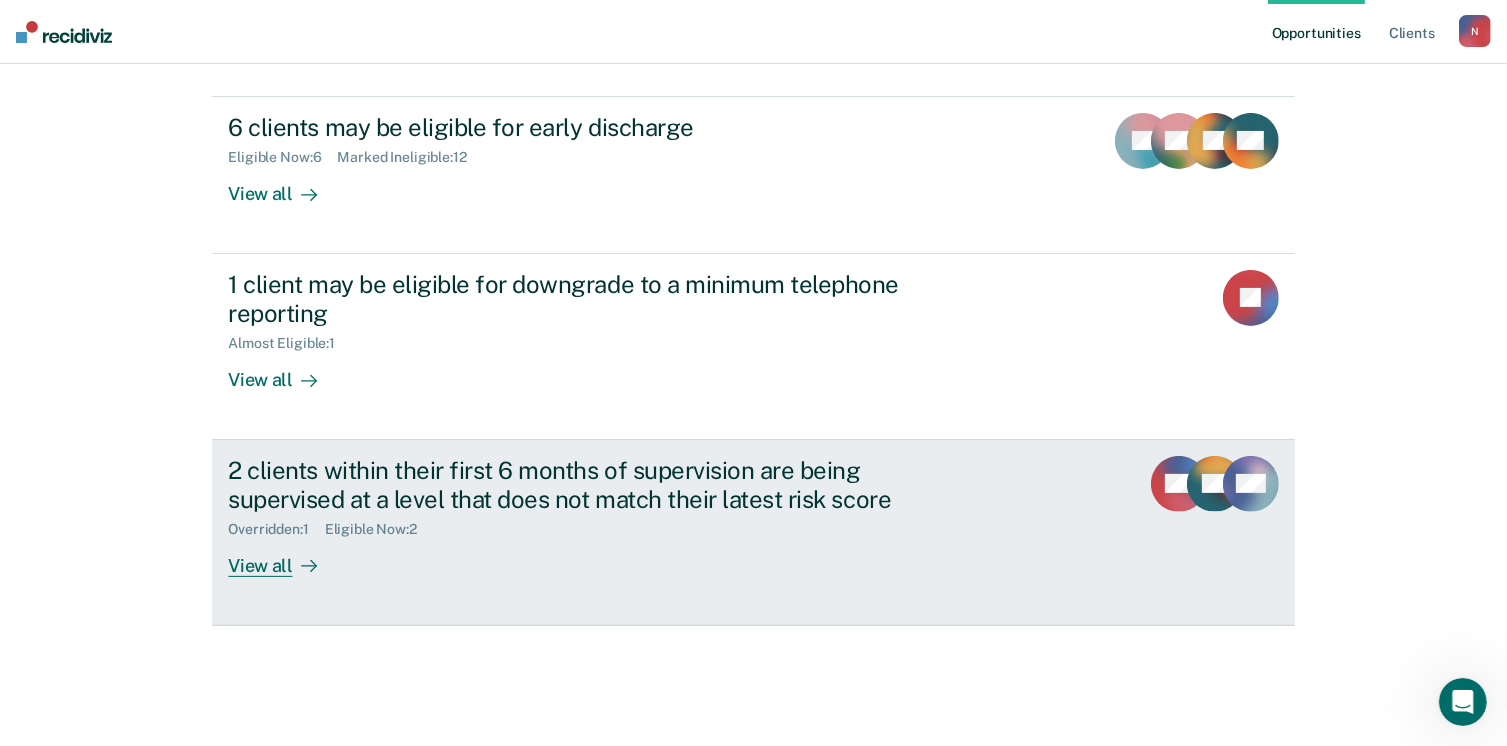 click on "2 clients within their first 6 months of supervision are being supervised at a level that does not match their latest risk score" at bounding box center (579, 485) 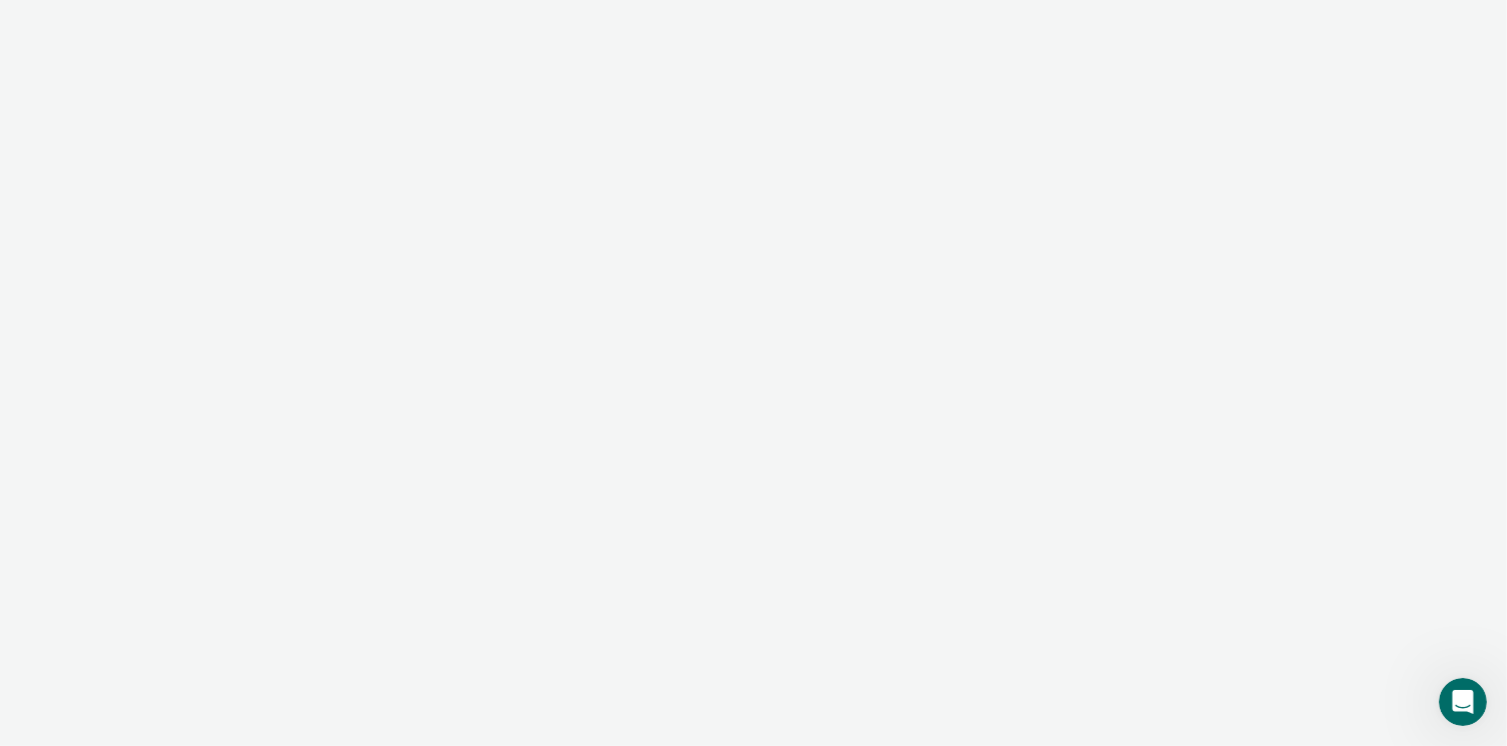 scroll, scrollTop: 0, scrollLeft: 0, axis: both 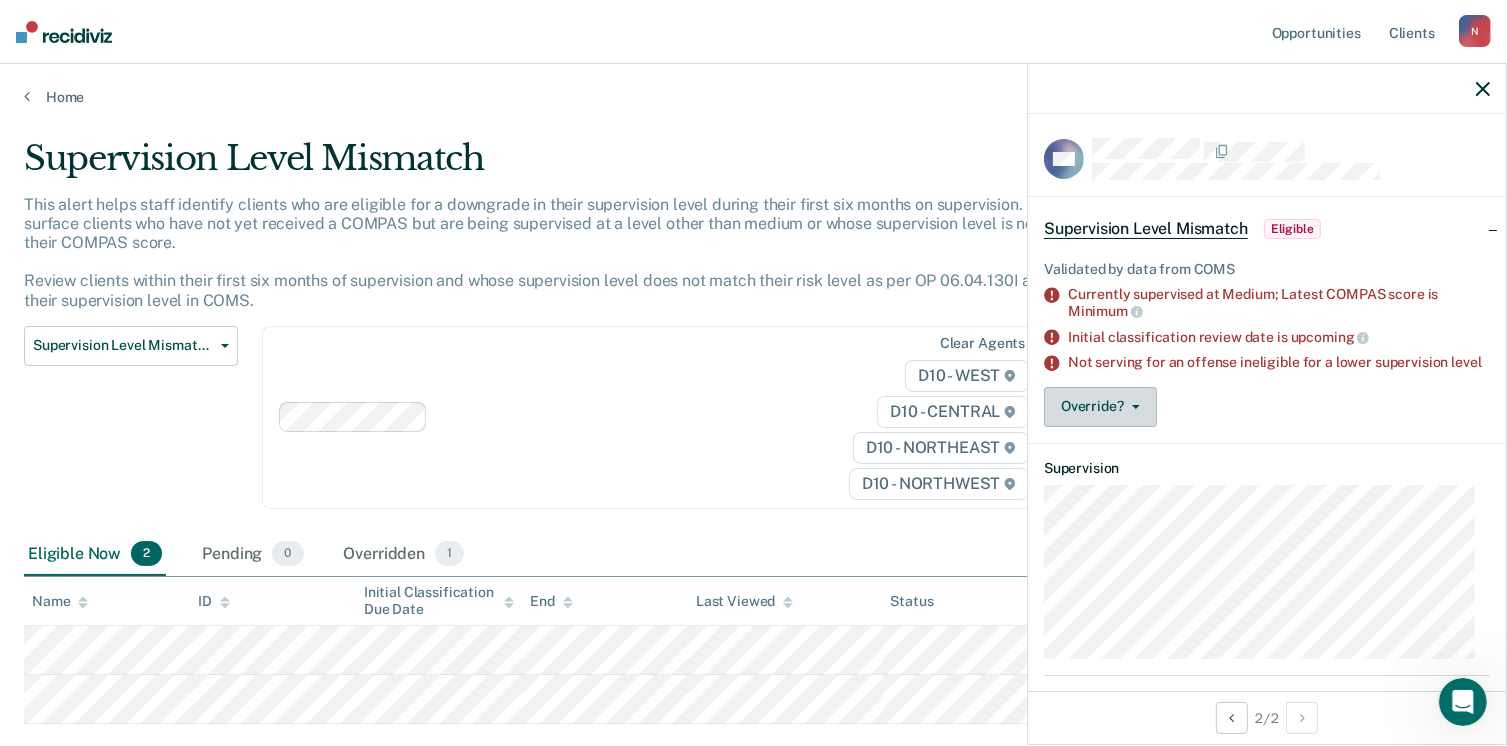 click on "Override?" at bounding box center [1100, 407] 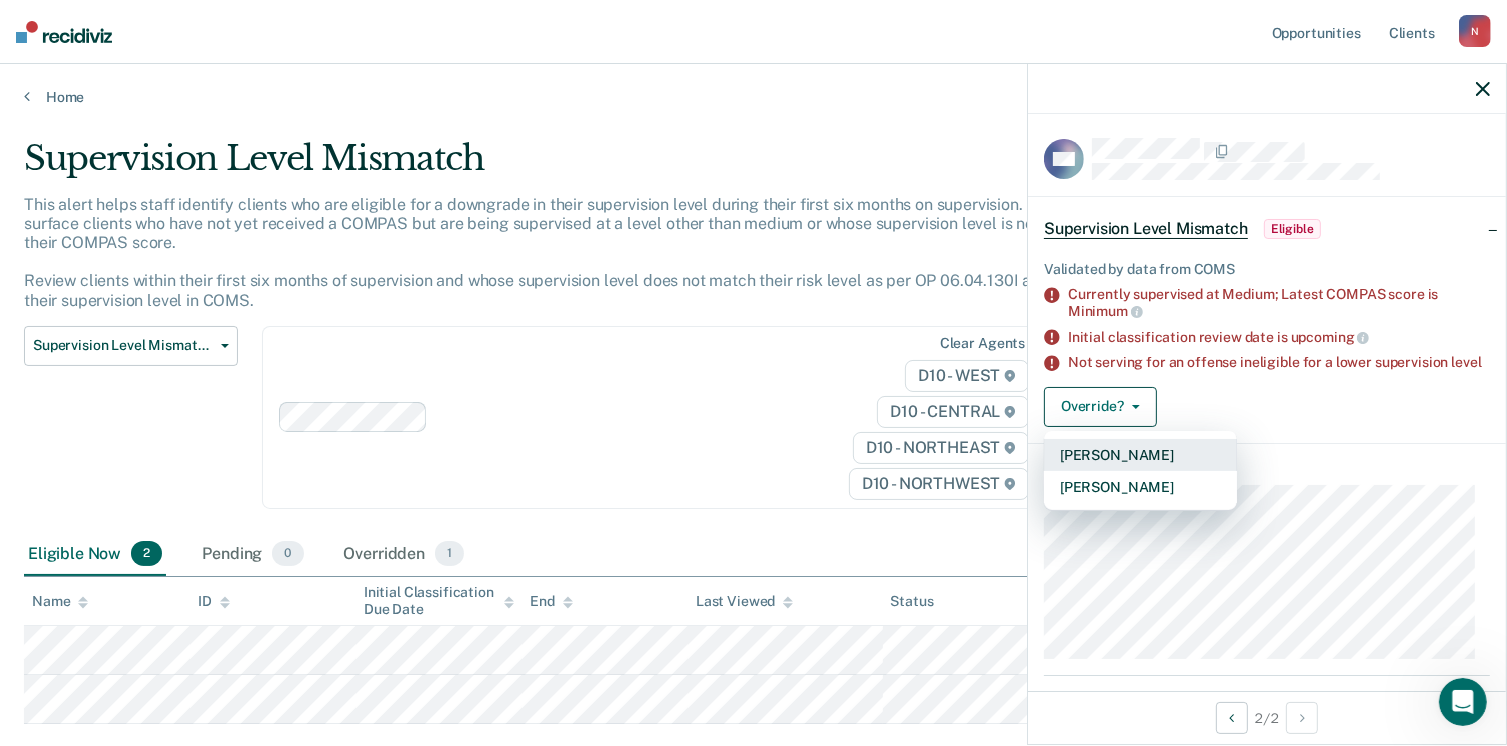 click on "[PERSON_NAME]" at bounding box center [1140, 455] 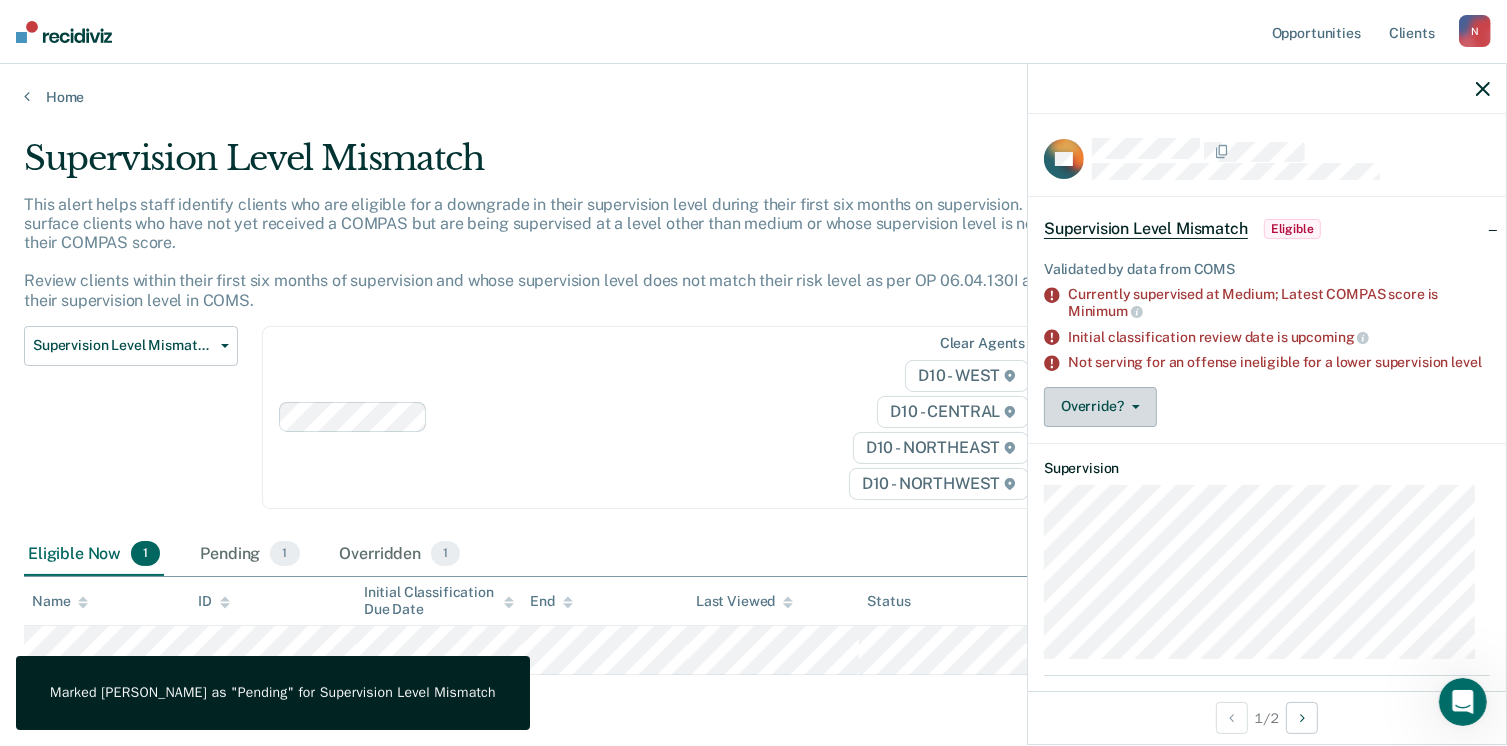 click on "Override?" at bounding box center (1100, 407) 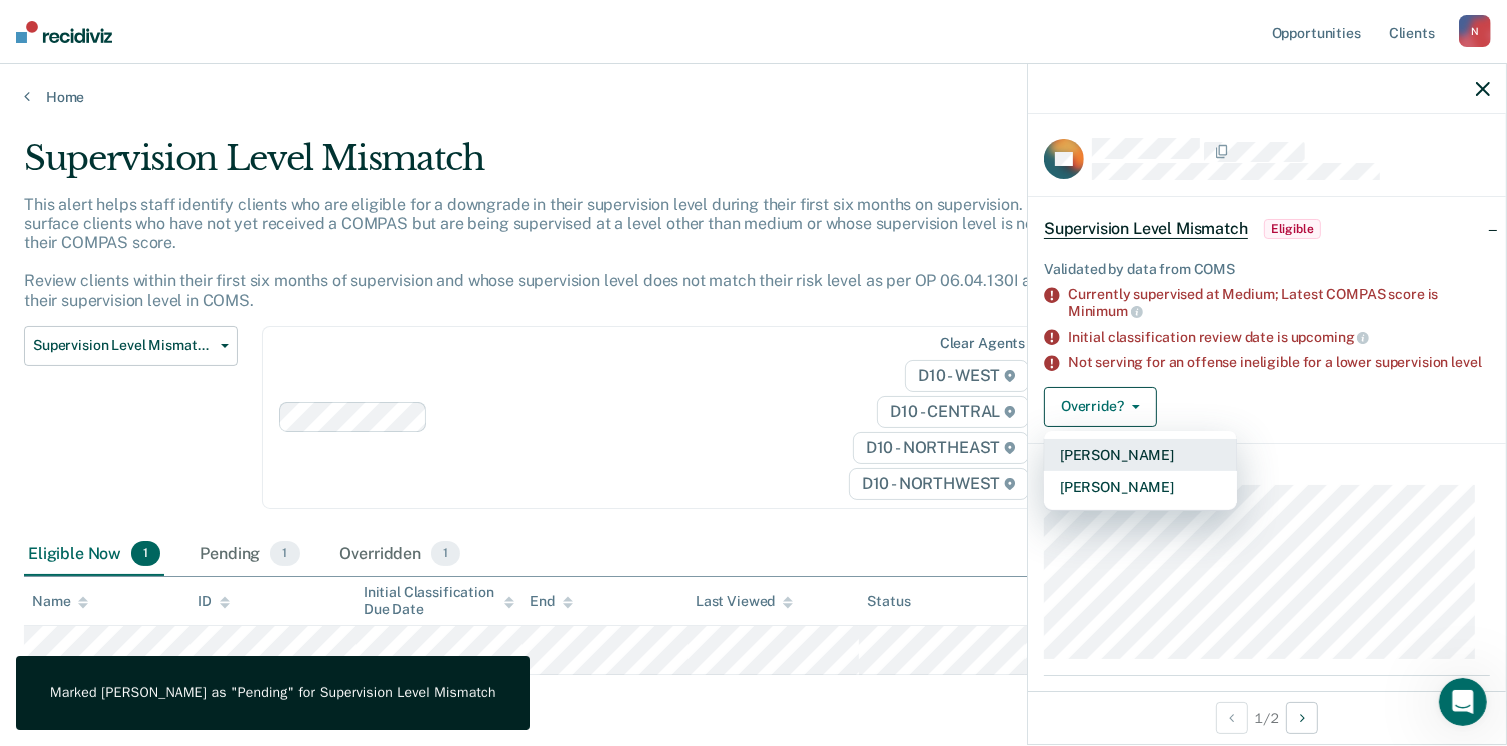 click on "[PERSON_NAME]" at bounding box center [1140, 455] 